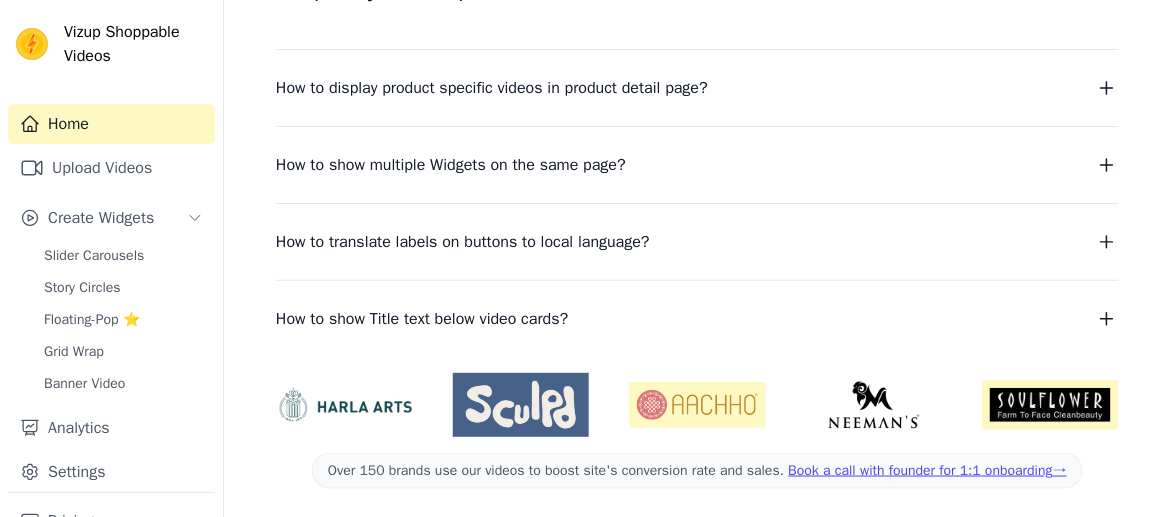 scroll, scrollTop: 432, scrollLeft: 0, axis: vertical 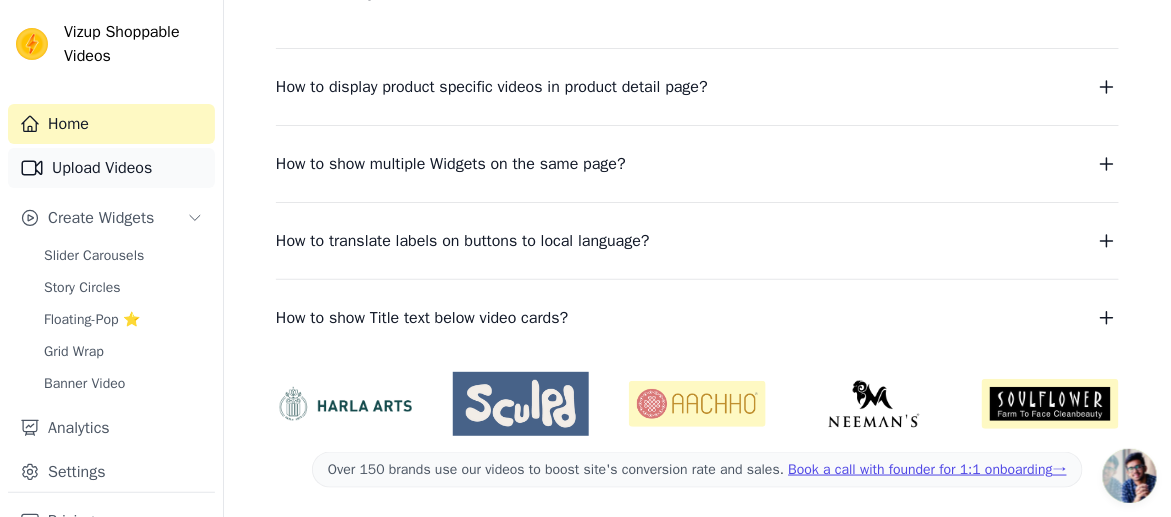 click on "Upload Videos" at bounding box center (111, 168) 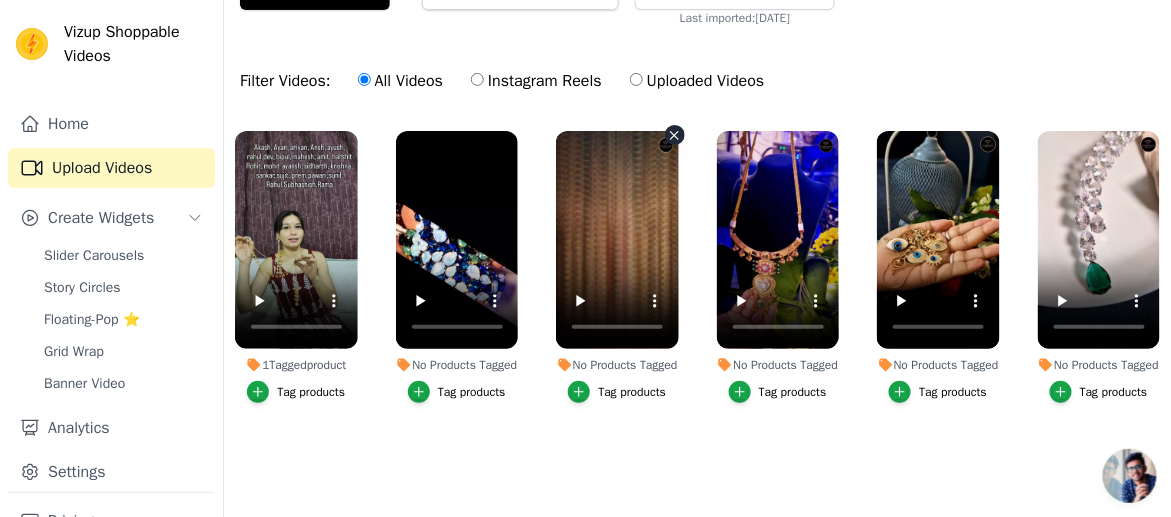 scroll, scrollTop: 141, scrollLeft: 0, axis: vertical 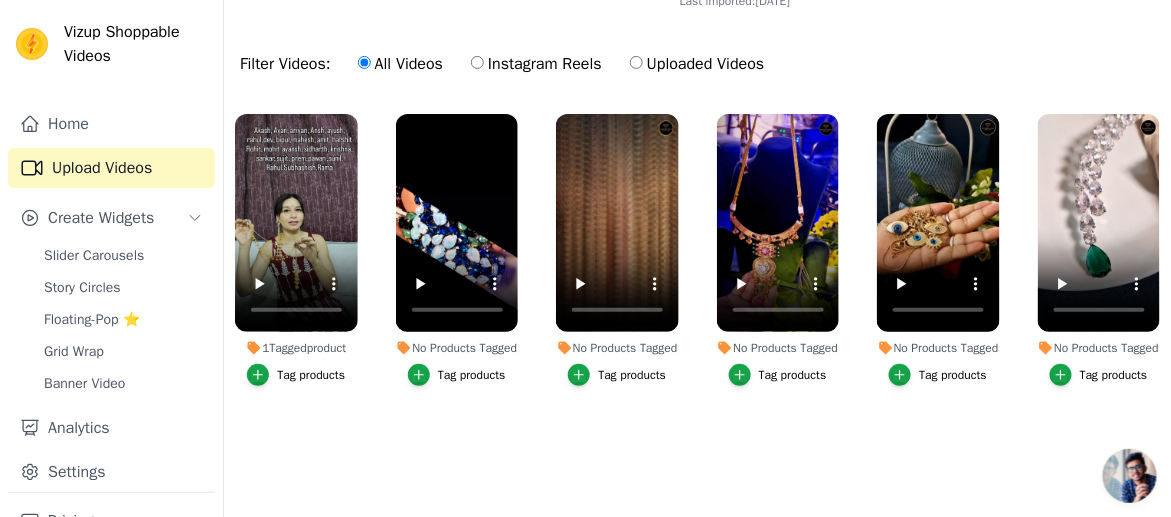 click on "Tag products" at bounding box center [311, 375] 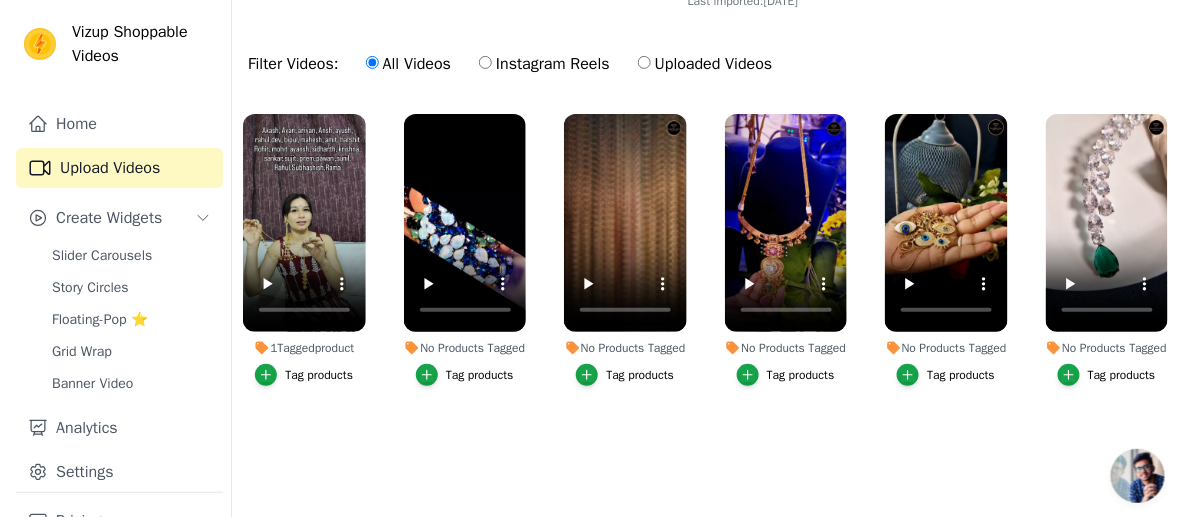 scroll, scrollTop: 0, scrollLeft: 0, axis: both 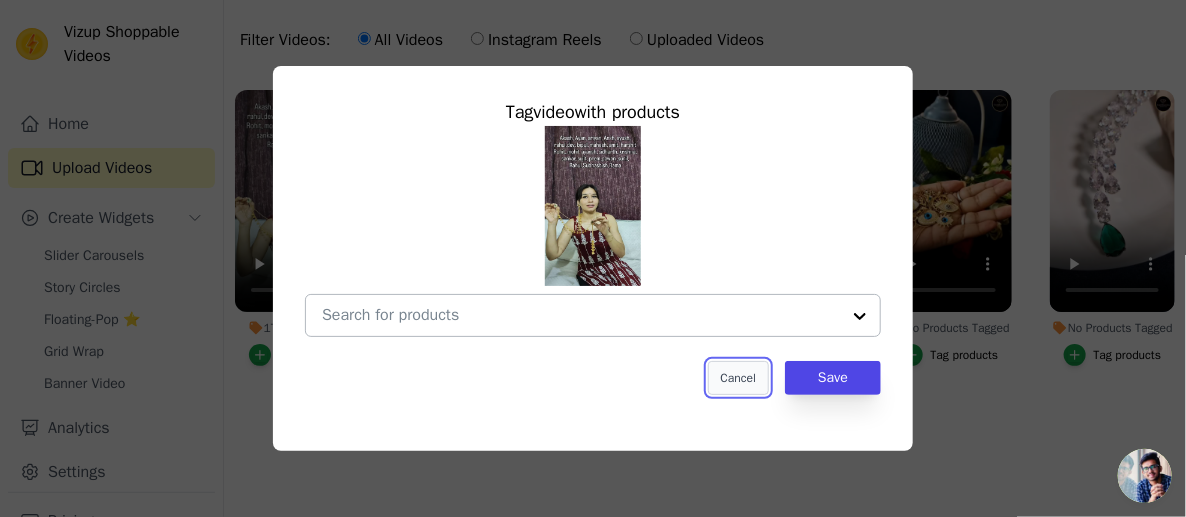 click on "Cancel" at bounding box center (738, 378) 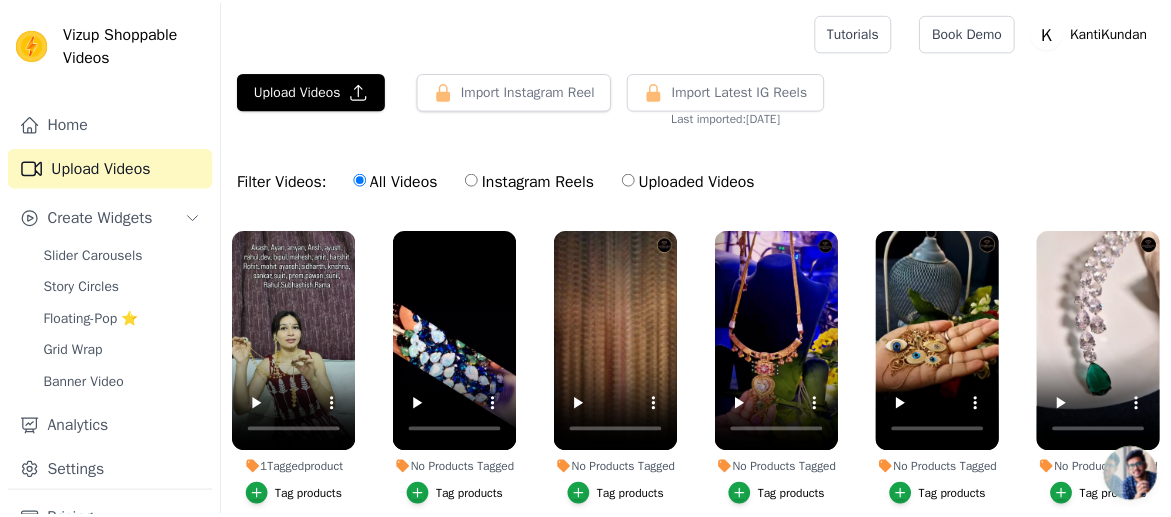 scroll, scrollTop: 141, scrollLeft: 0, axis: vertical 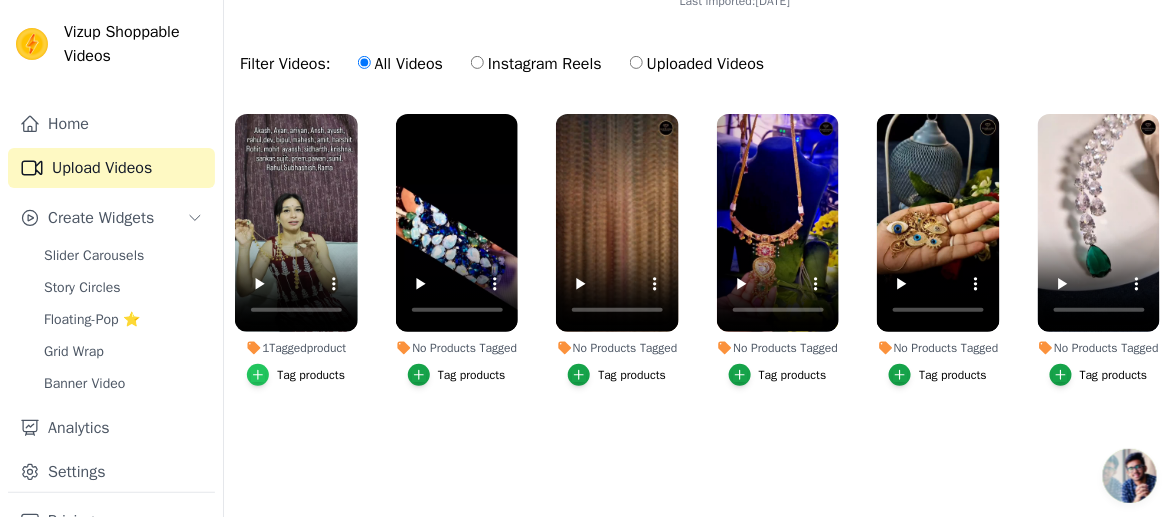 click 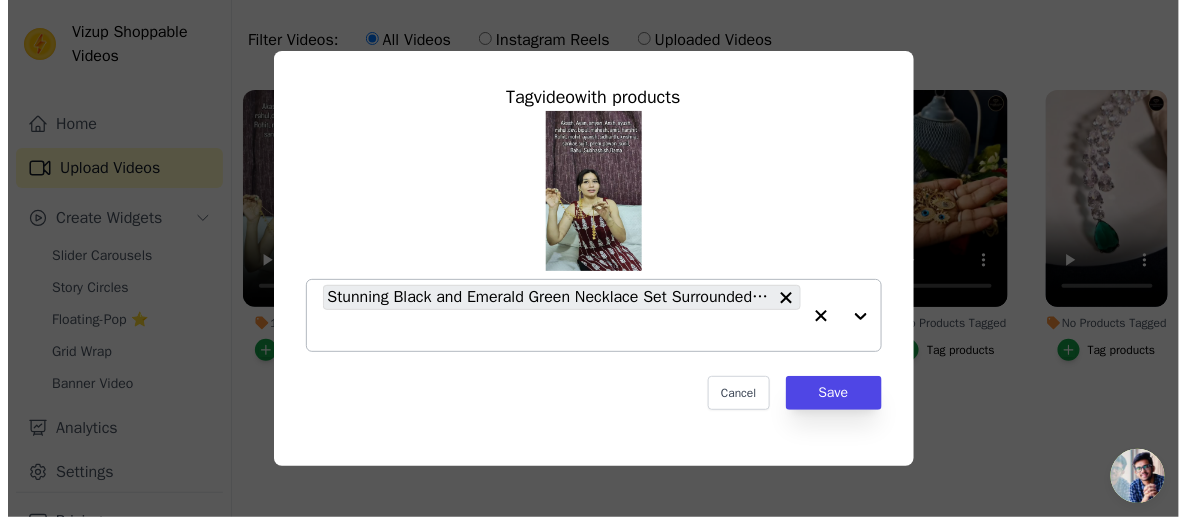 scroll, scrollTop: 0, scrollLeft: 0, axis: both 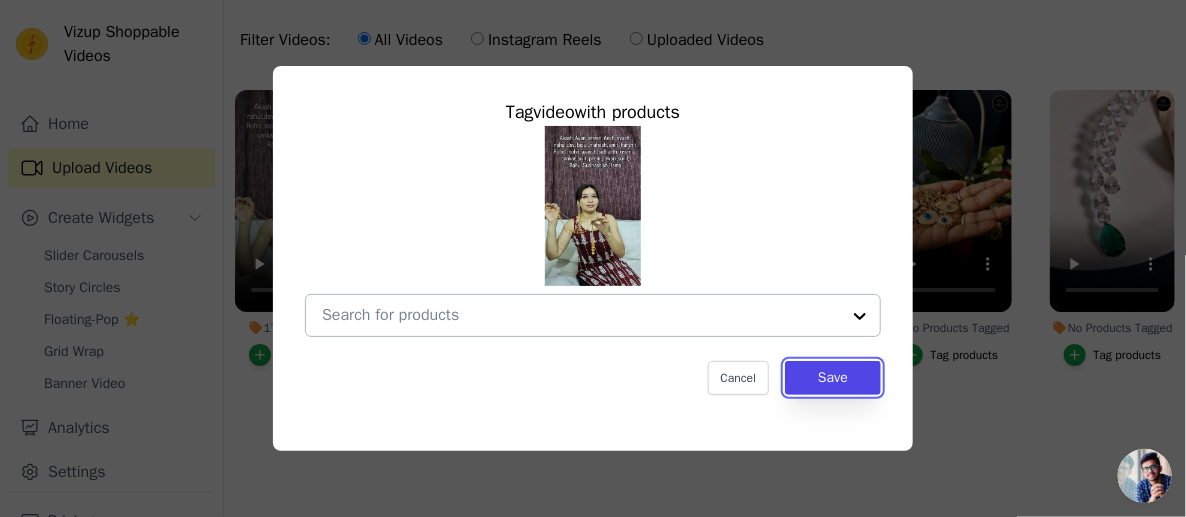 drag, startPoint x: 814, startPoint y: 377, endPoint x: 437, endPoint y: 367, distance: 377.1326 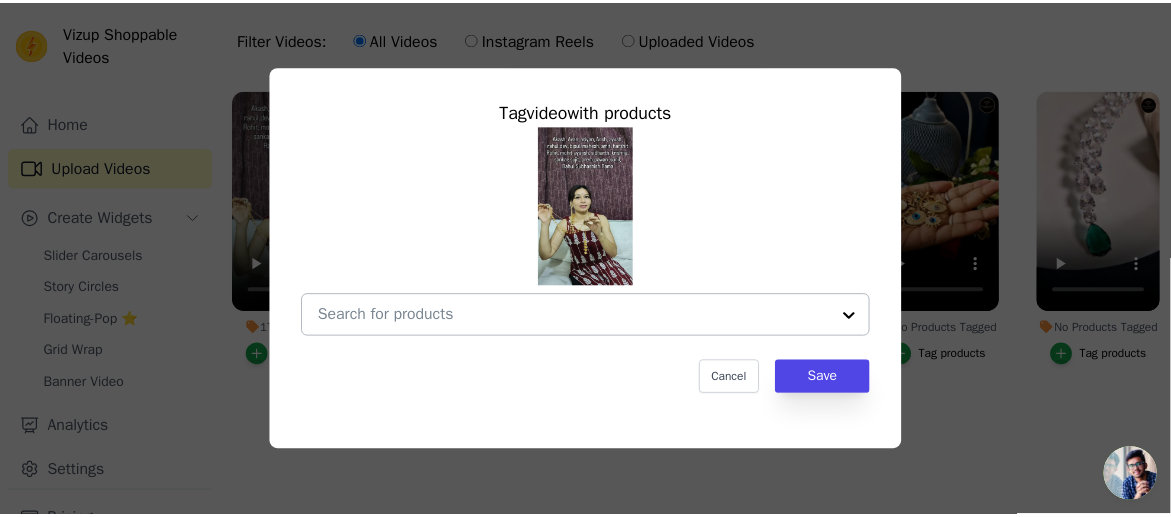 scroll, scrollTop: 141, scrollLeft: 0, axis: vertical 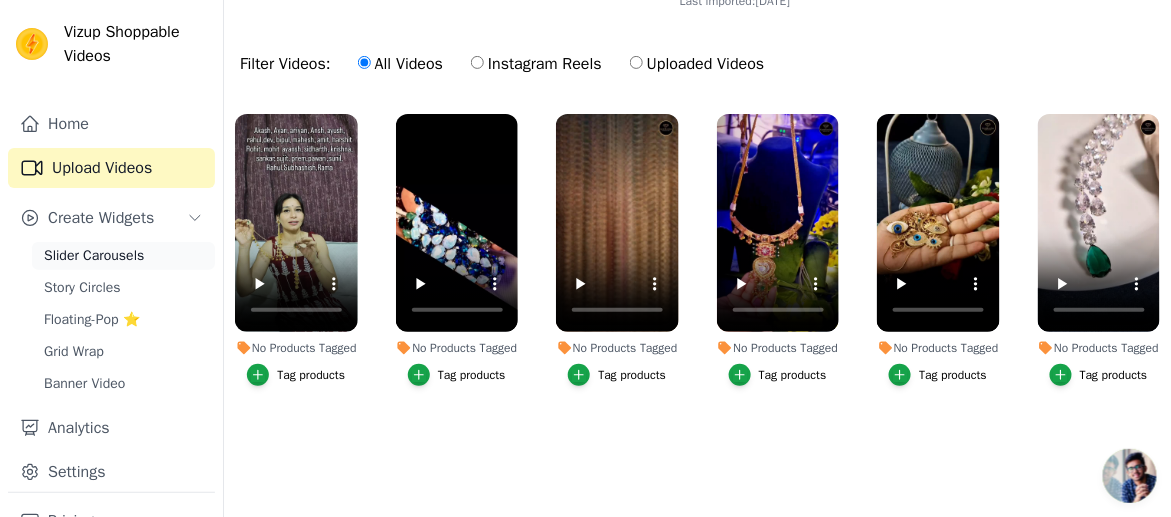 click on "Slider Carousels" at bounding box center [94, 256] 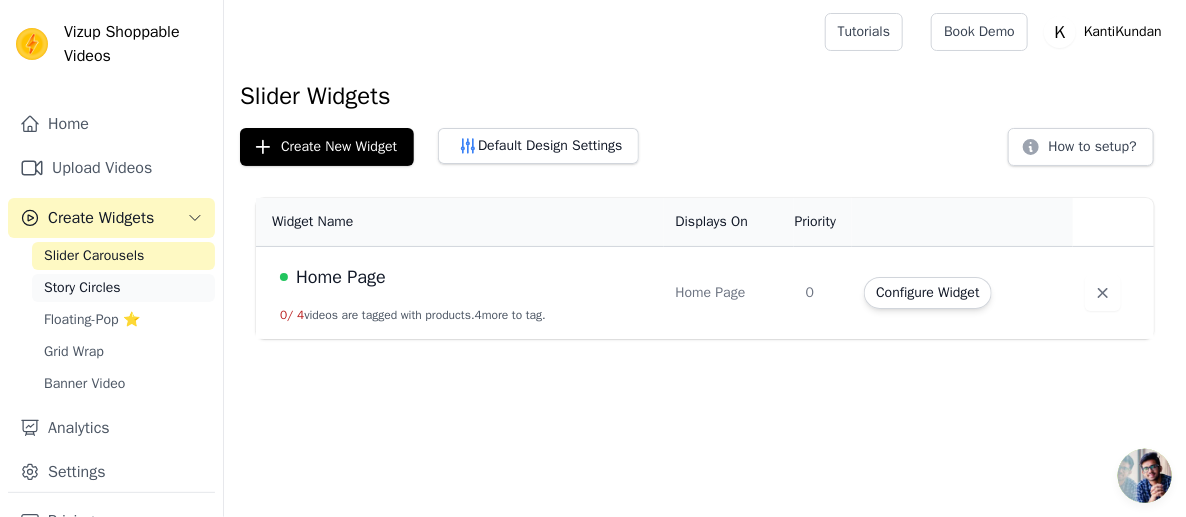click on "Story Circles" at bounding box center (82, 288) 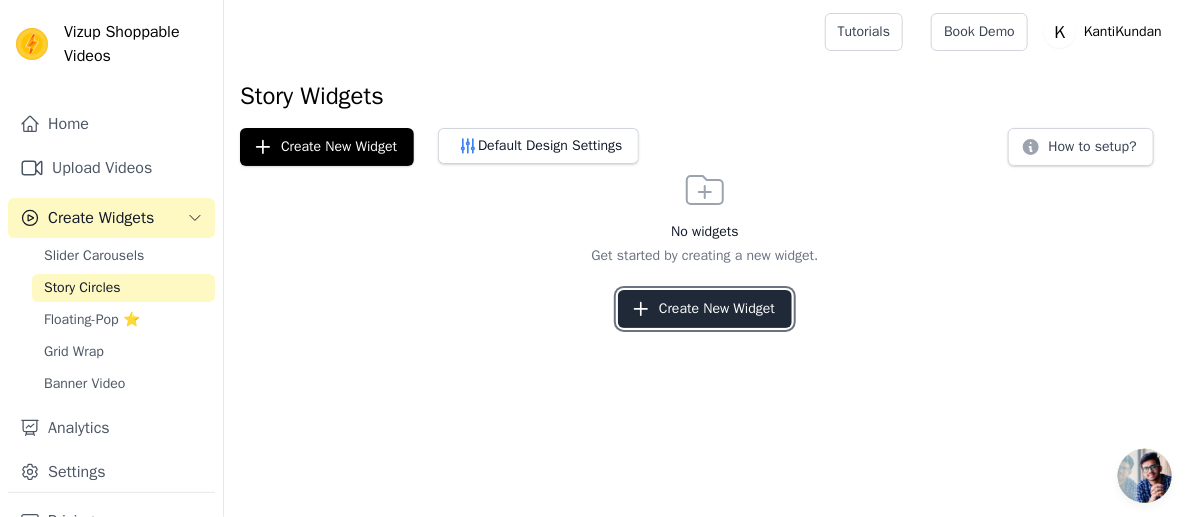 click on "Create New Widget" at bounding box center (705, 309) 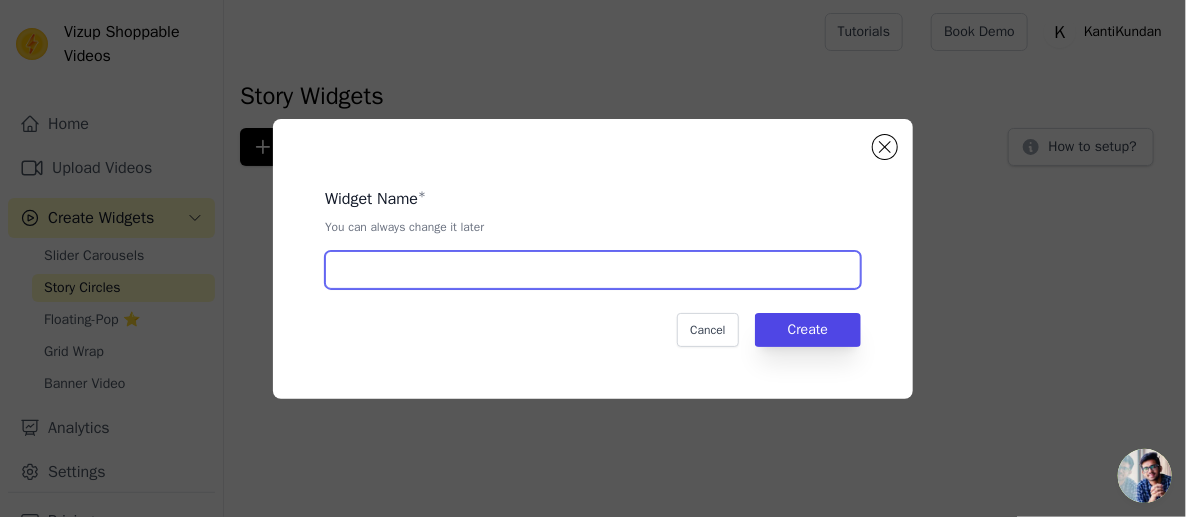 click at bounding box center [593, 270] 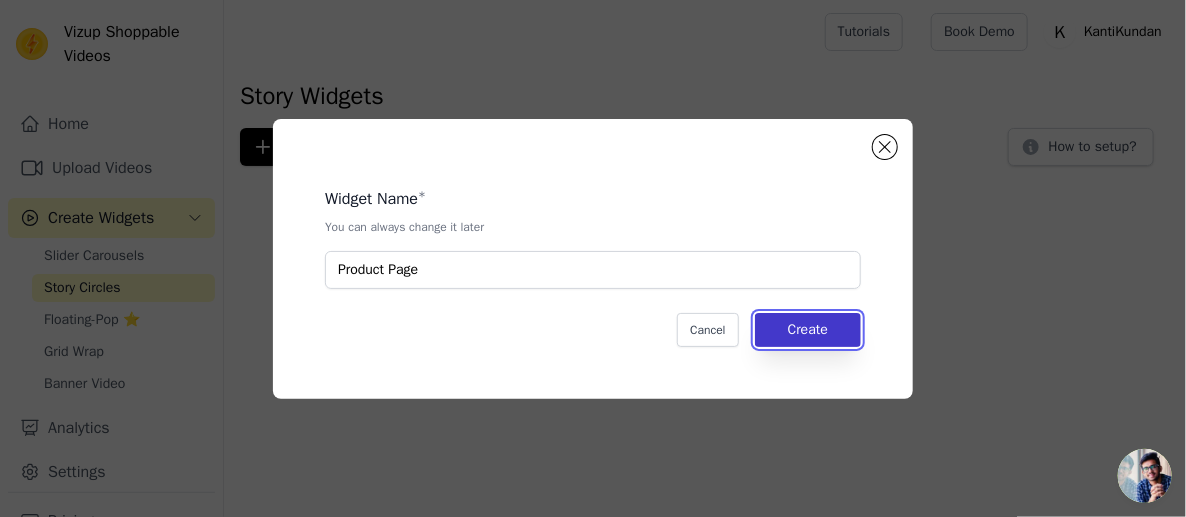 click on "Create" at bounding box center (808, 330) 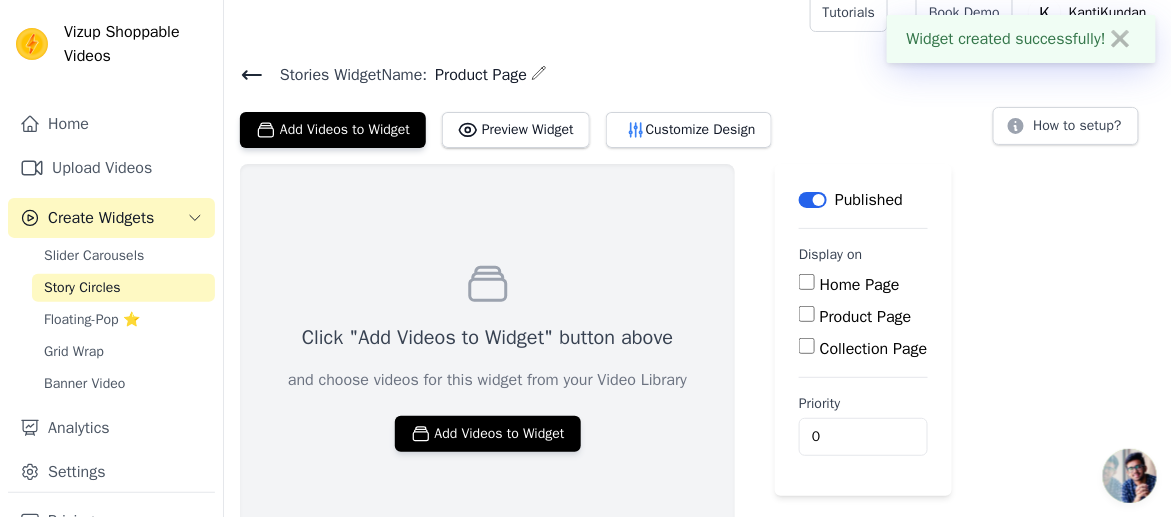 scroll, scrollTop: 48, scrollLeft: 0, axis: vertical 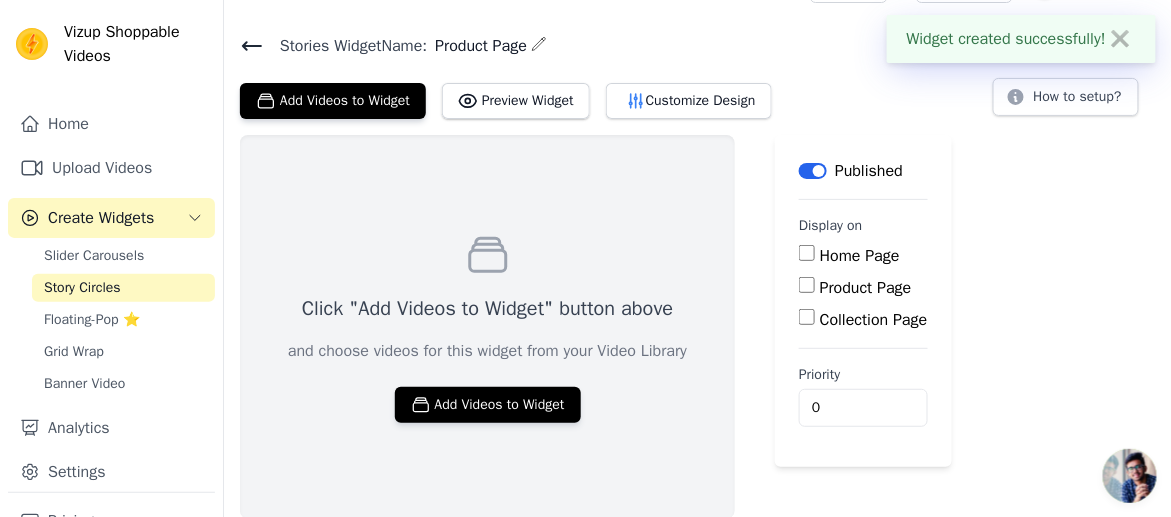 click on "Product Page" at bounding box center (807, 285) 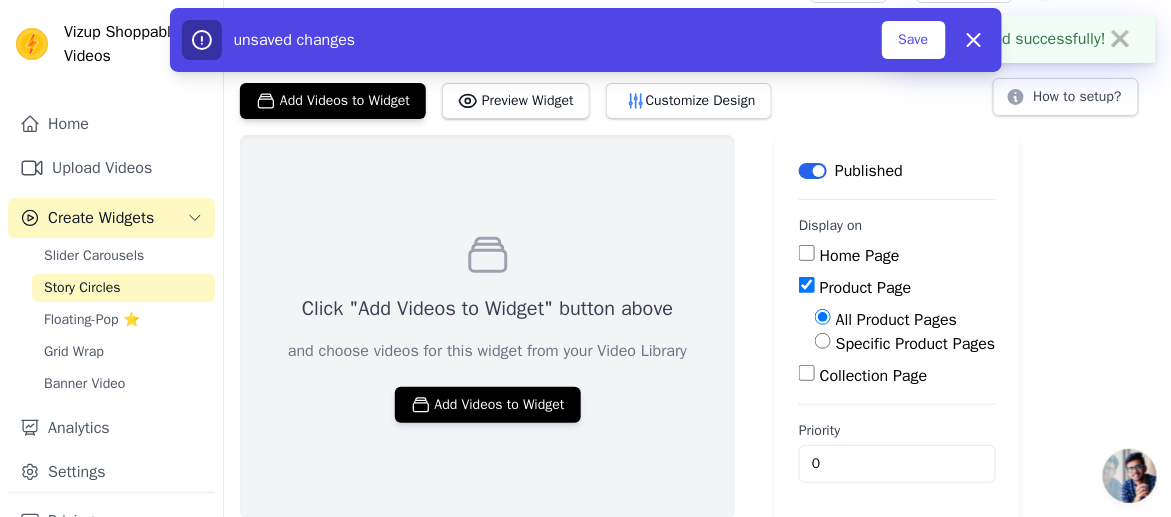 scroll, scrollTop: 51, scrollLeft: 0, axis: vertical 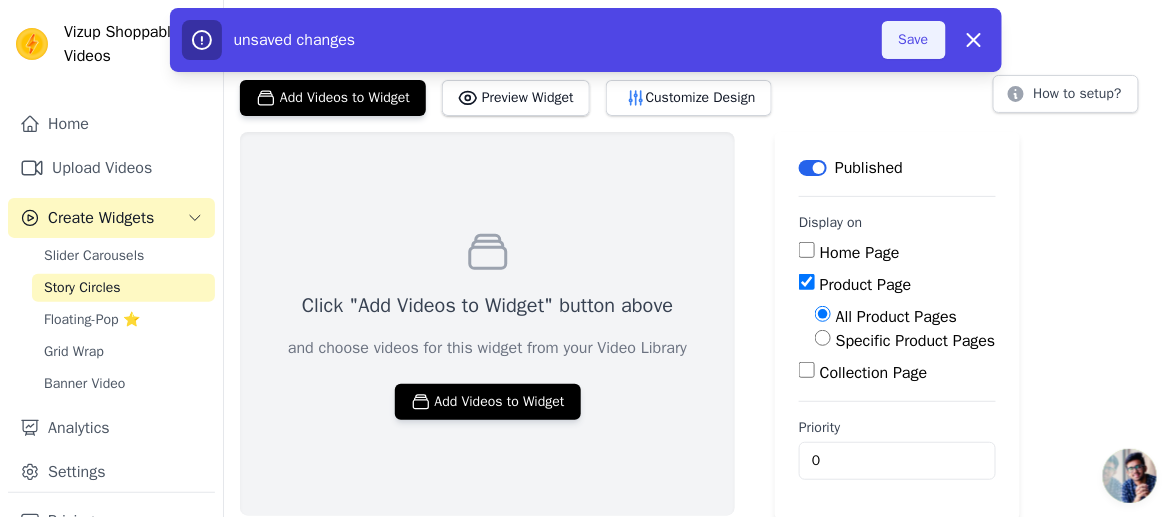click on "Save" at bounding box center [914, 40] 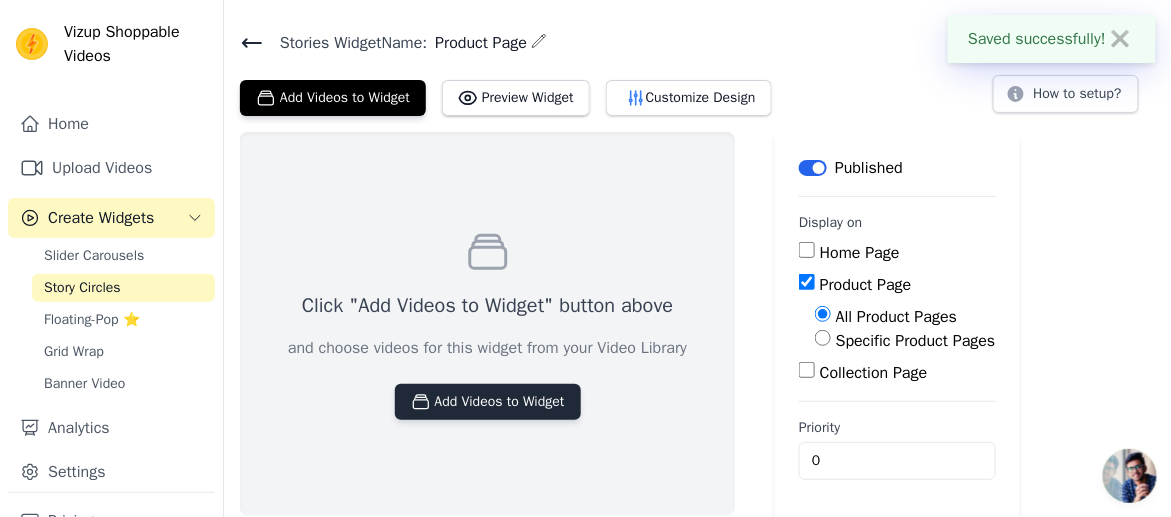 click on "Add Videos to Widget" at bounding box center [488, 402] 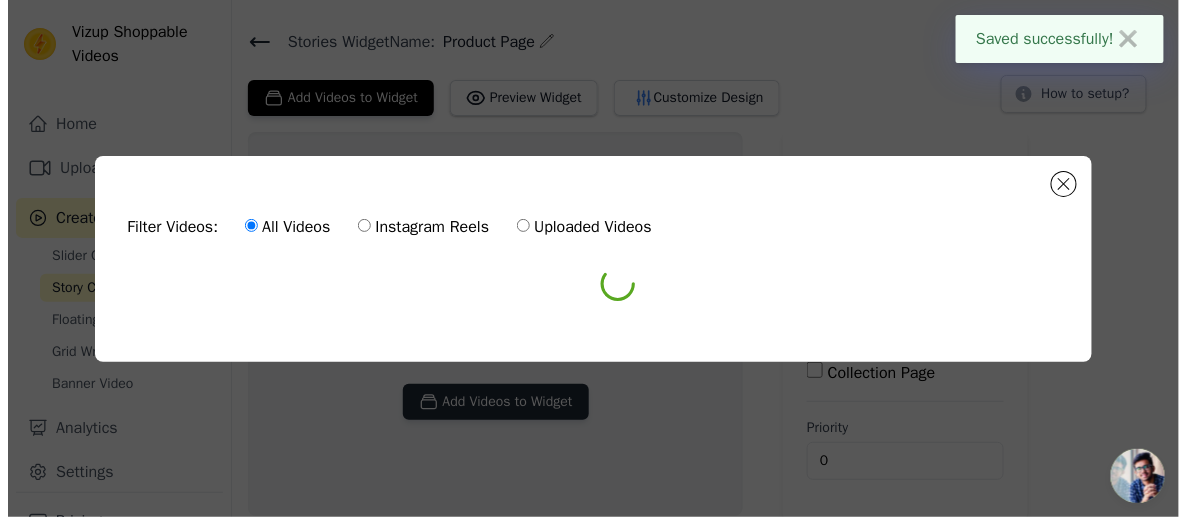 scroll, scrollTop: 0, scrollLeft: 0, axis: both 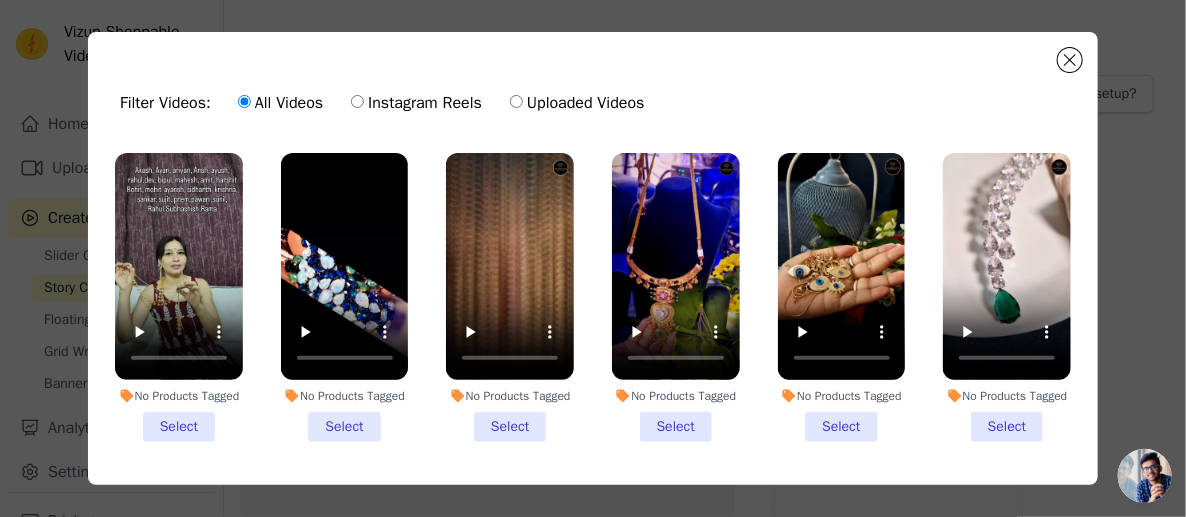click on "Instagram Reels" at bounding box center (416, 103) 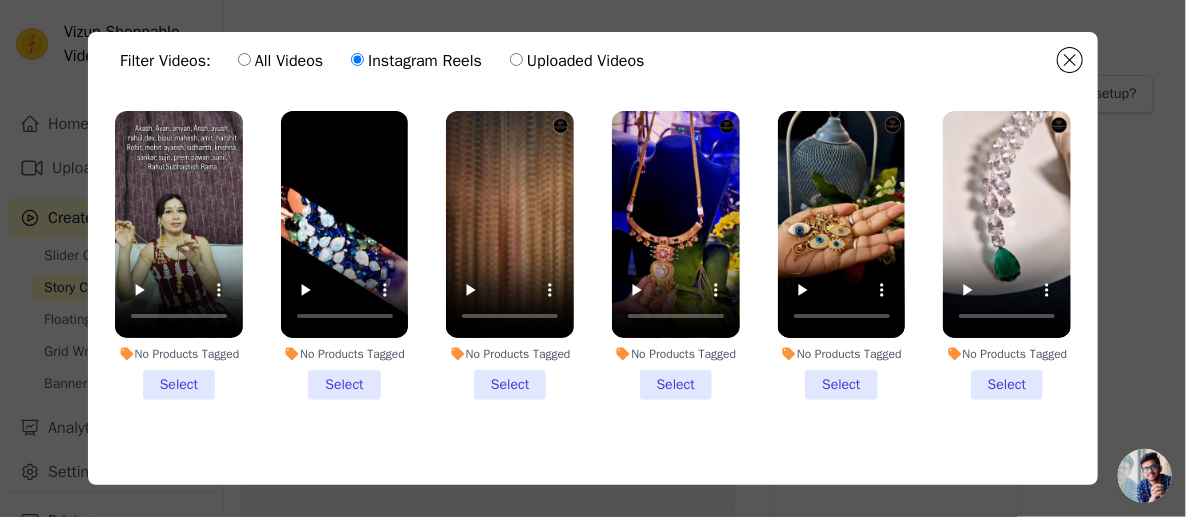 scroll, scrollTop: 0, scrollLeft: 0, axis: both 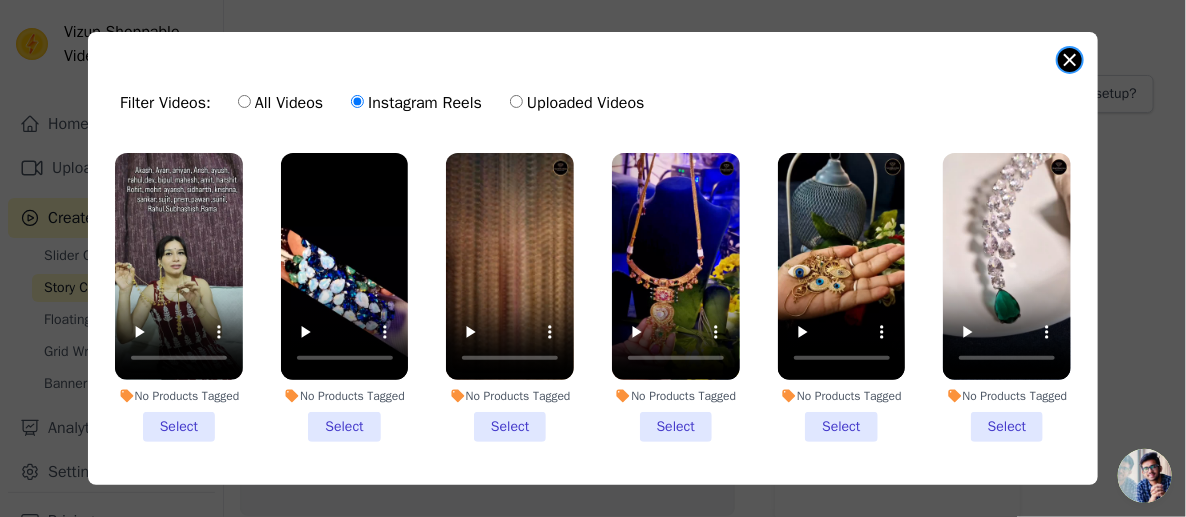 click at bounding box center (1070, 60) 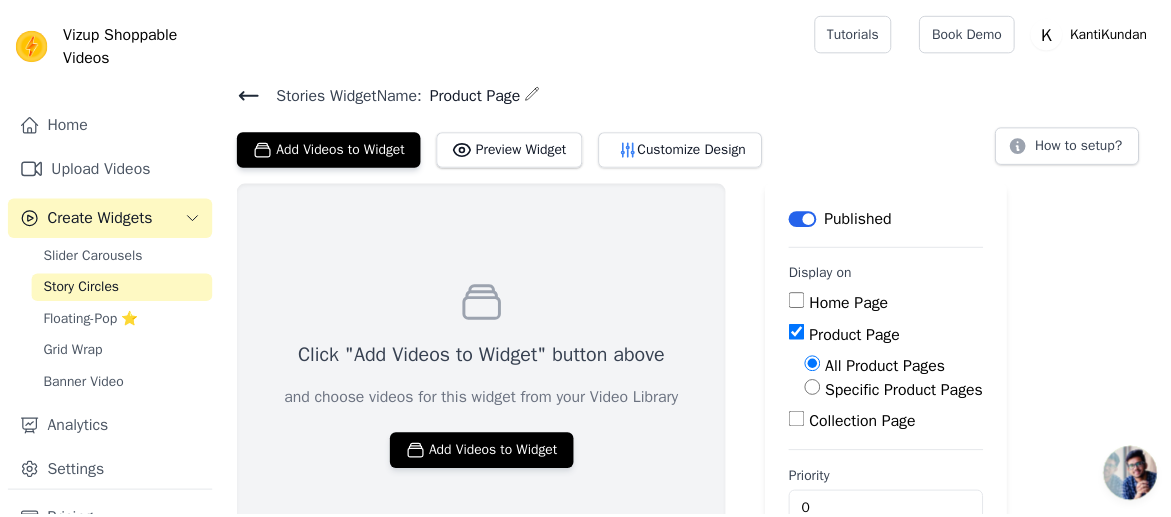 scroll, scrollTop: 51, scrollLeft: 0, axis: vertical 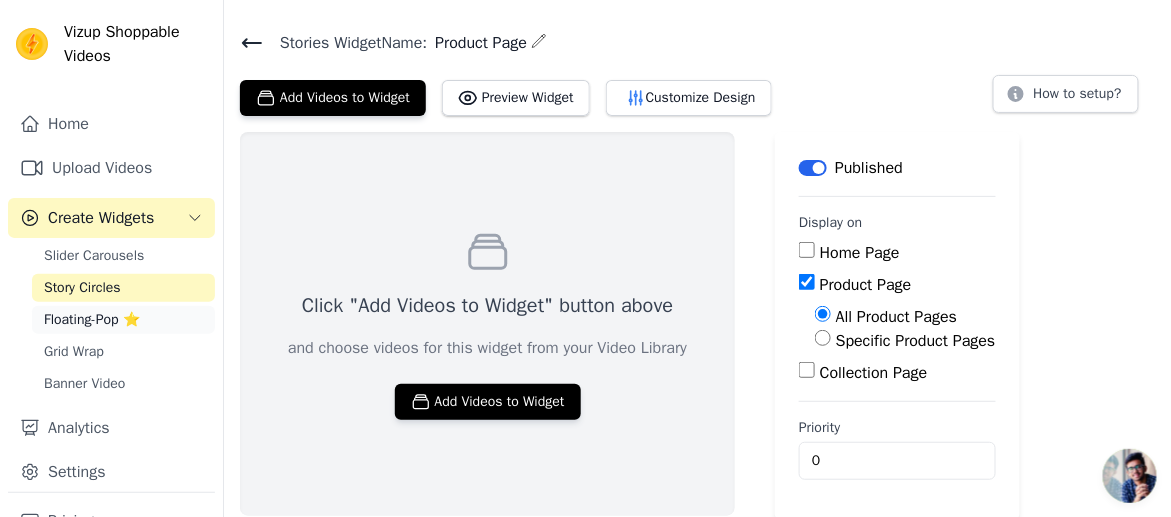 click on "Floating-Pop ⭐" at bounding box center (92, 320) 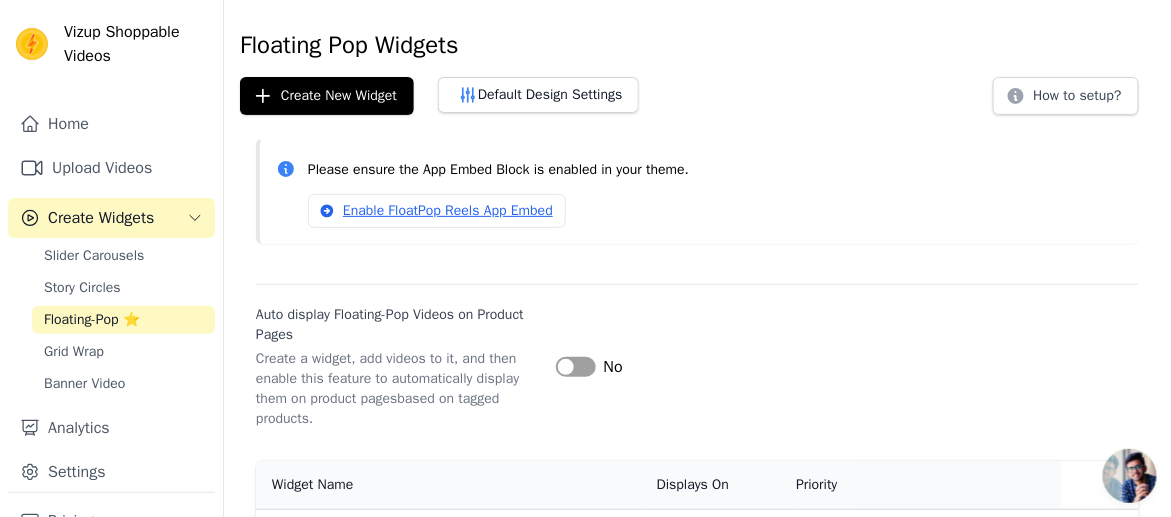 scroll, scrollTop: 141, scrollLeft: 0, axis: vertical 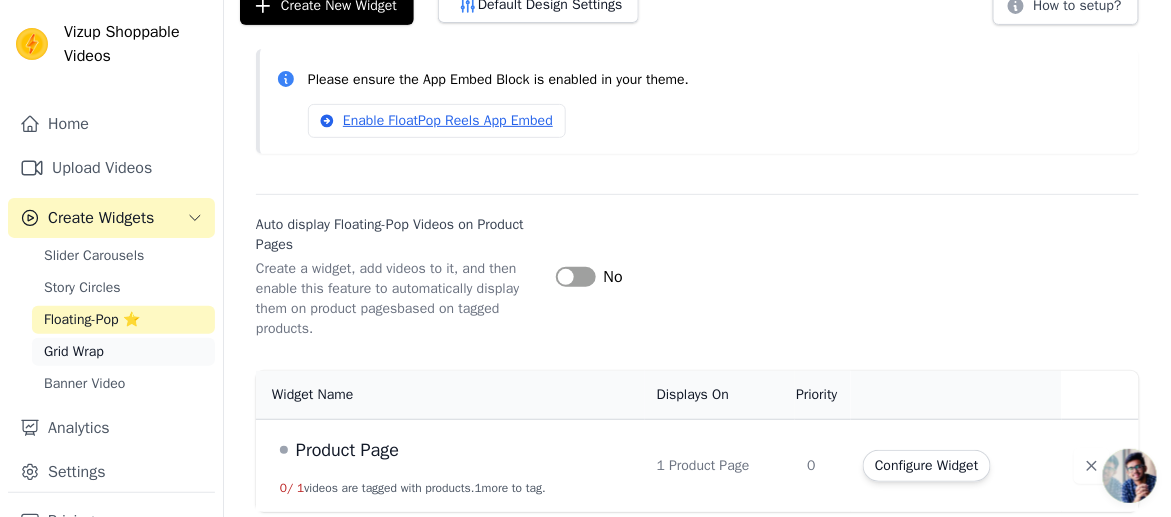 click on "Grid Wrap" at bounding box center [123, 352] 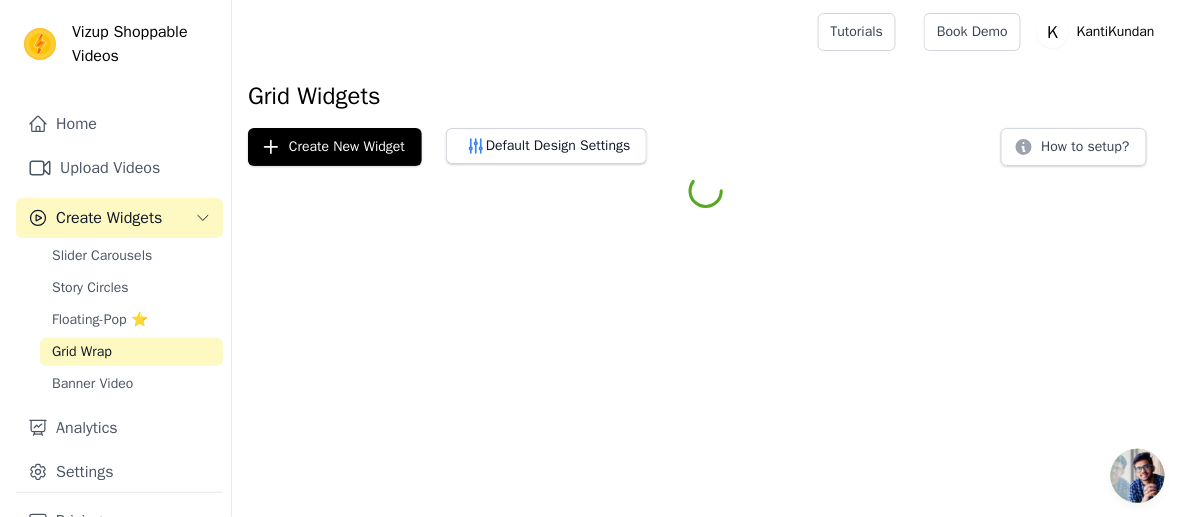 scroll, scrollTop: 0, scrollLeft: 0, axis: both 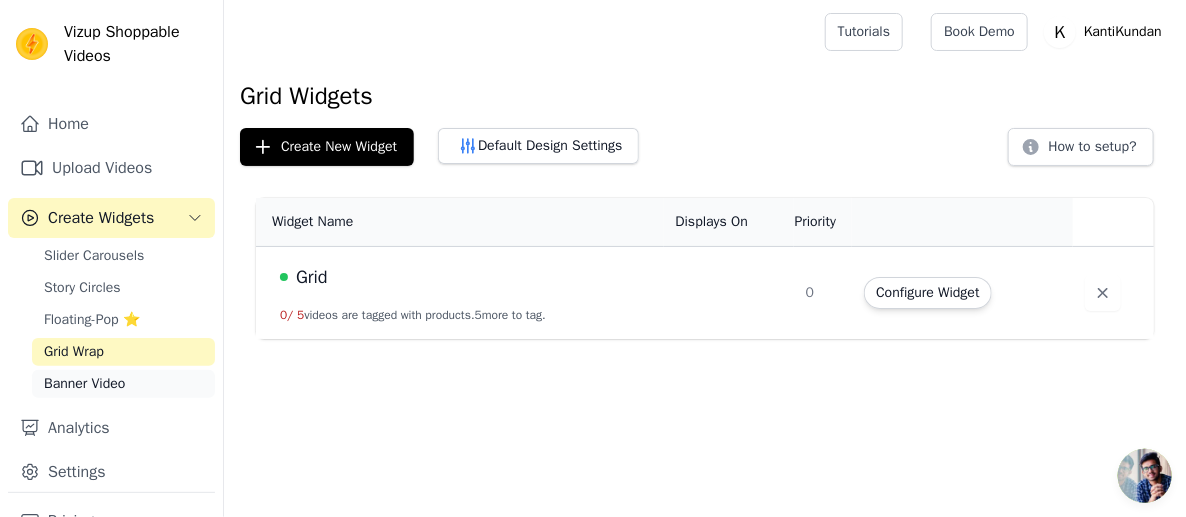 click on "Banner Video" at bounding box center [123, 384] 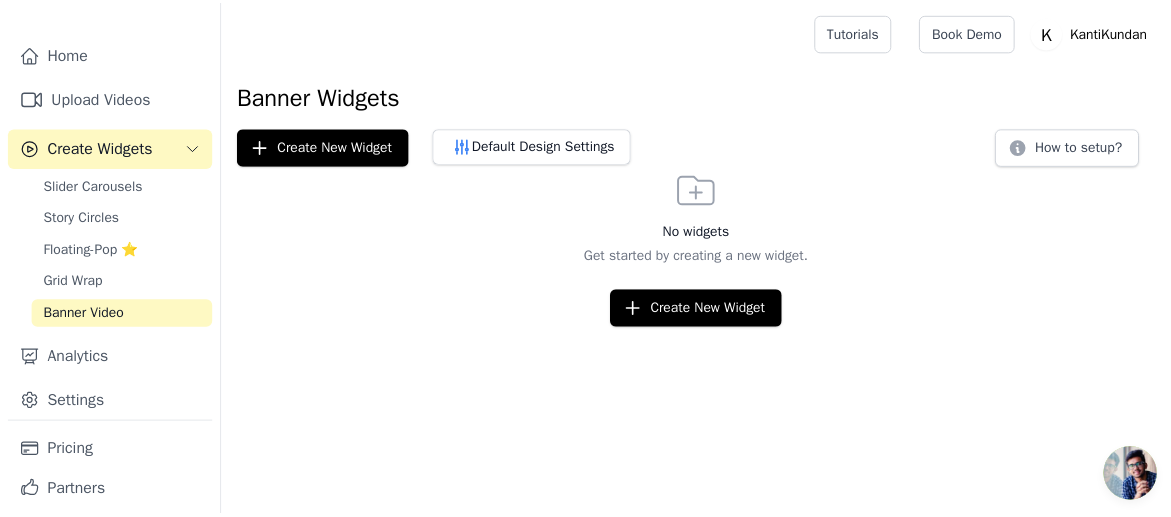 scroll, scrollTop: 100, scrollLeft: 0, axis: vertical 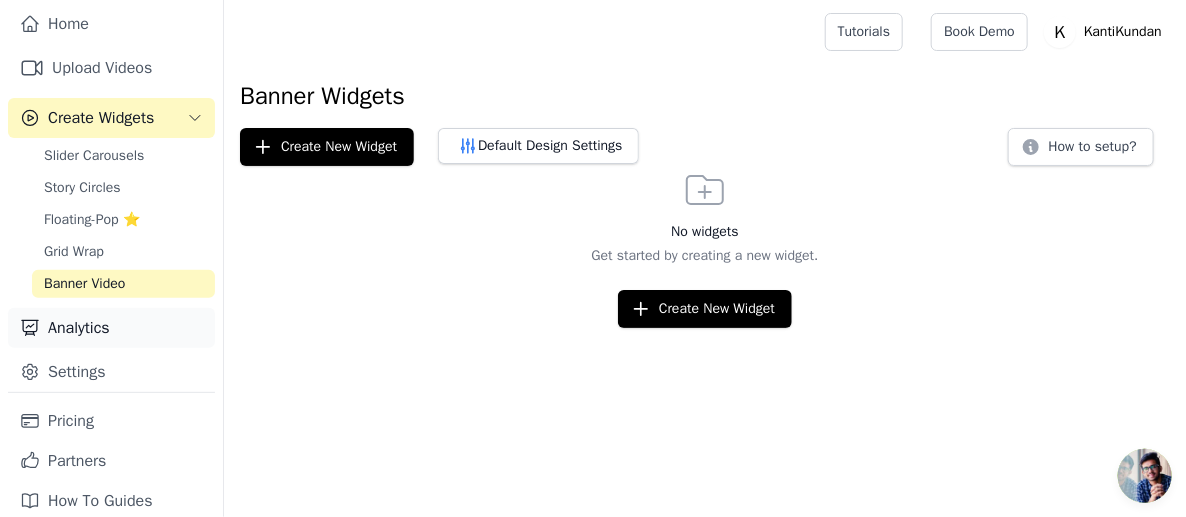 click on "Analytics" at bounding box center [111, 328] 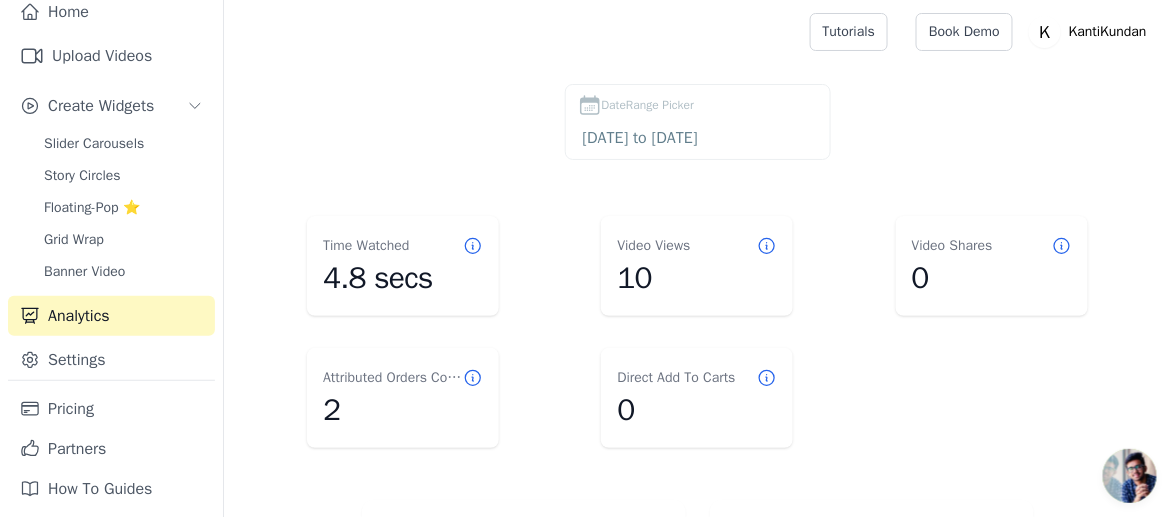 scroll, scrollTop: 119, scrollLeft: 0, axis: vertical 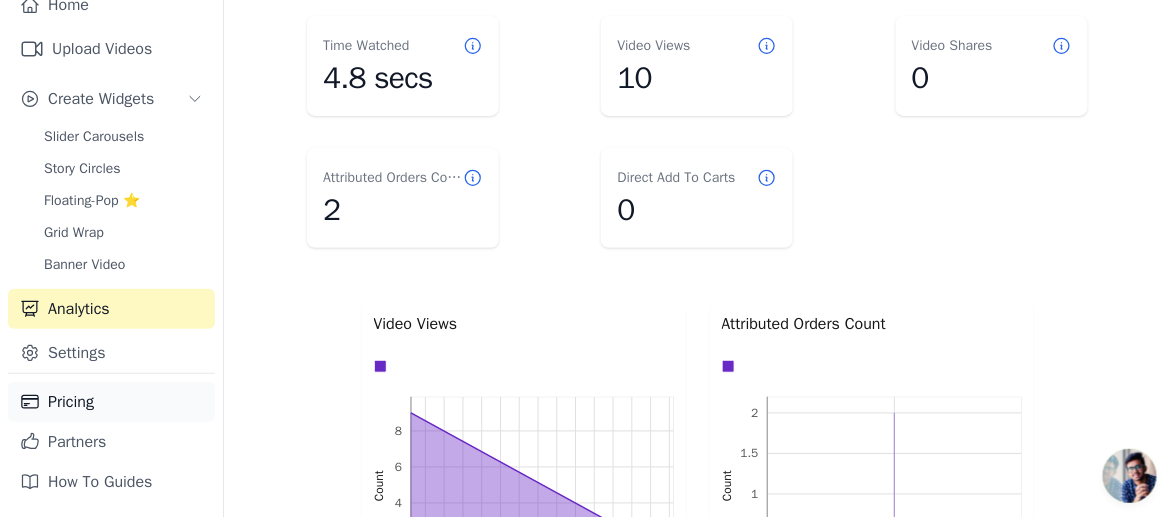click on "Pricing" at bounding box center [111, 402] 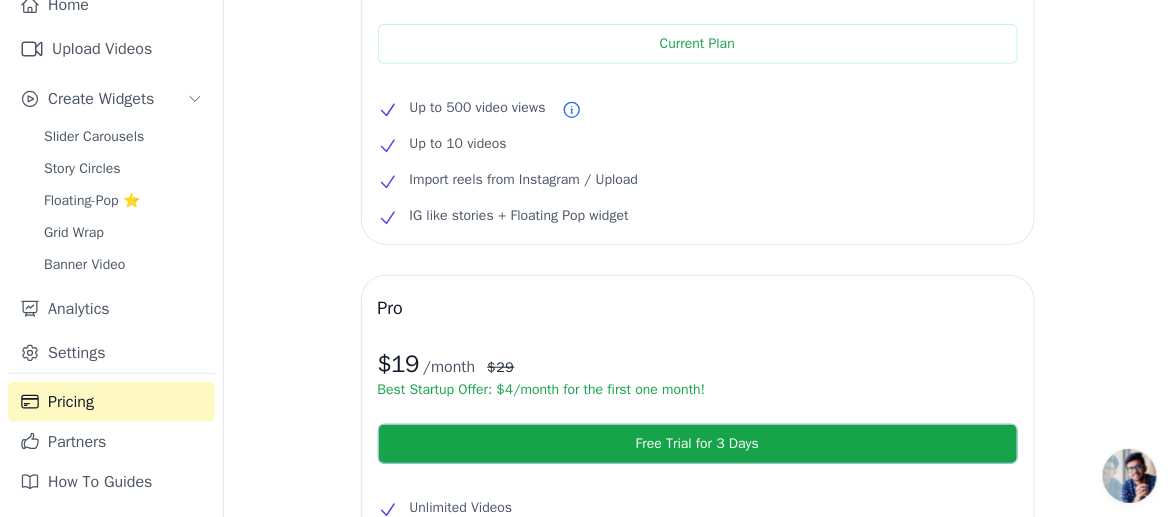 scroll, scrollTop: 300, scrollLeft: 0, axis: vertical 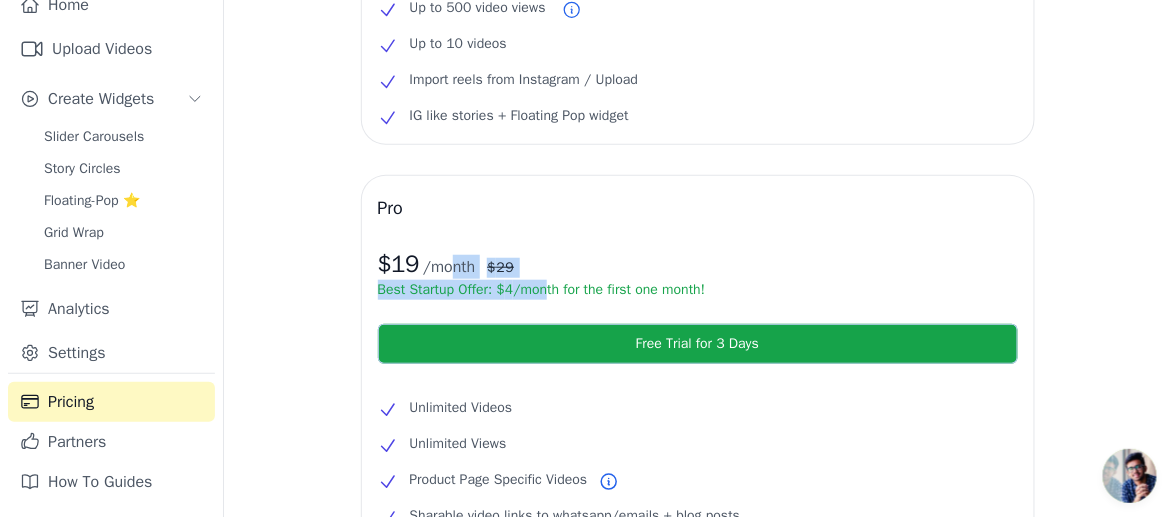 drag, startPoint x: 477, startPoint y: 273, endPoint x: 569, endPoint y: 285, distance: 92.779305 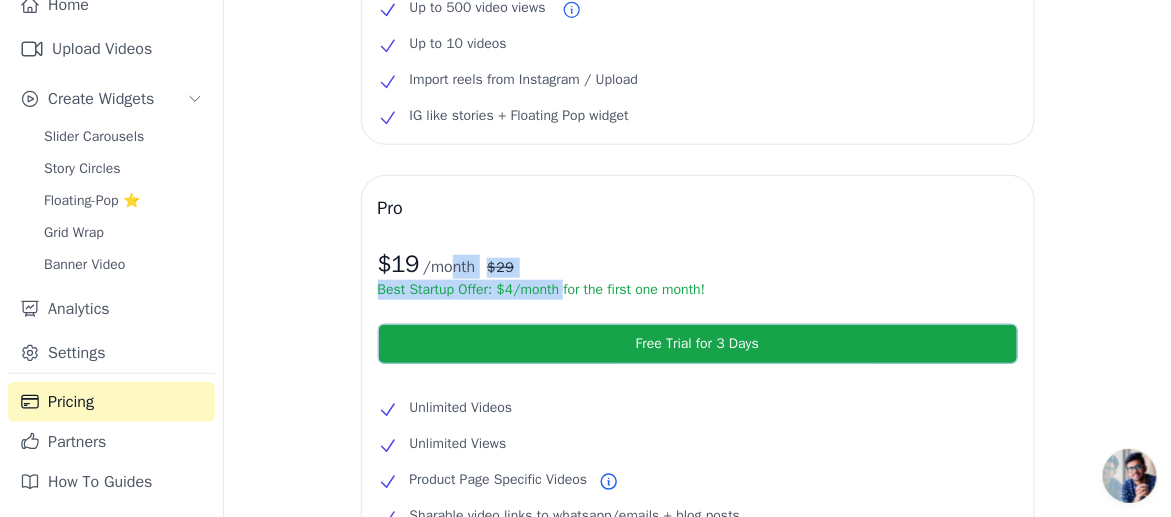 click on "Best Startup Offer: $ 4 /month for the first one month!" at bounding box center (698, 290) 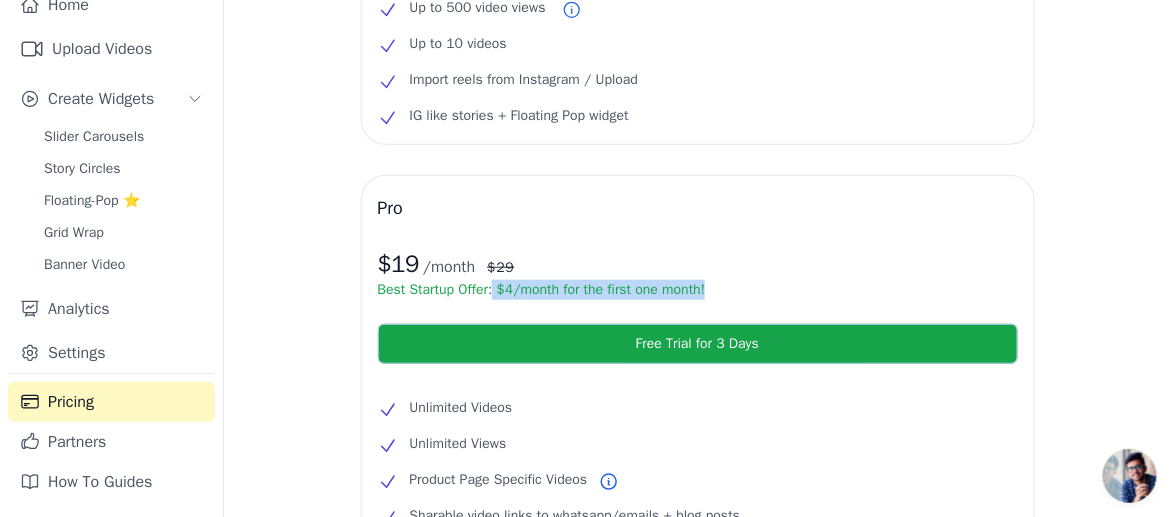 drag, startPoint x: 495, startPoint y: 284, endPoint x: 740, endPoint y: 291, distance: 245.09998 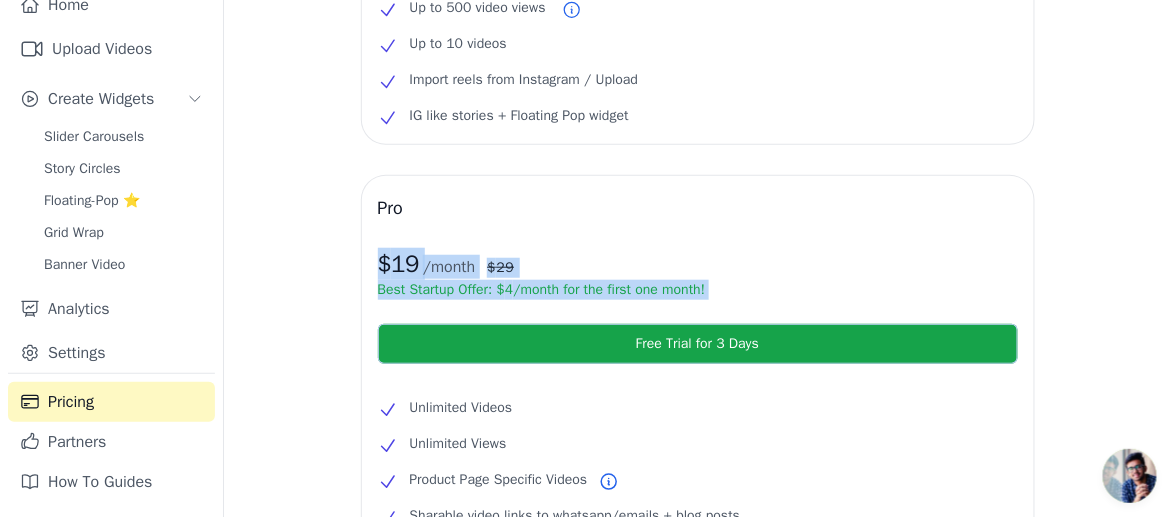 drag, startPoint x: 740, startPoint y: 291, endPoint x: 366, endPoint y: 274, distance: 374.38617 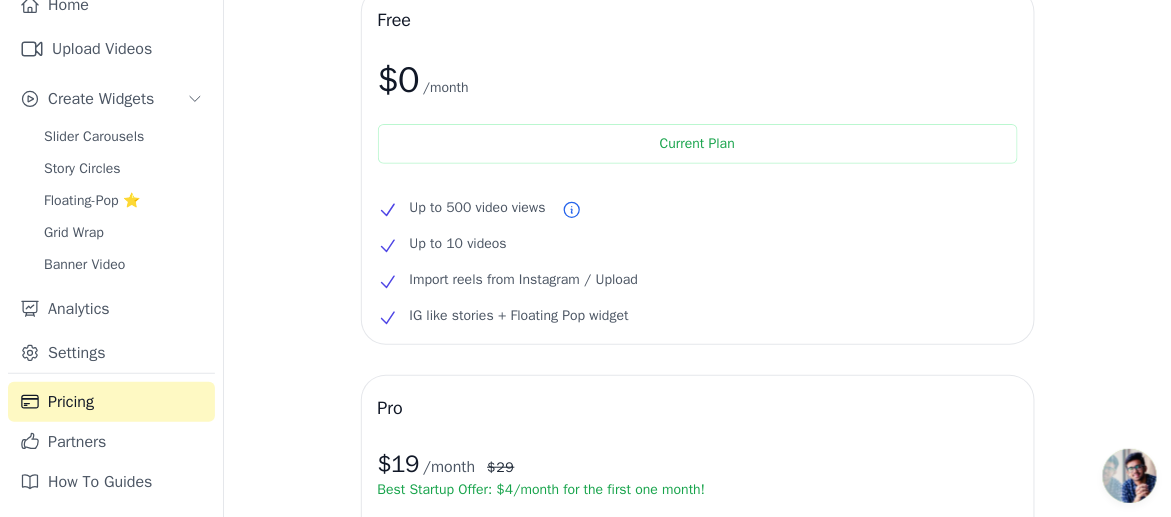 scroll, scrollTop: 0, scrollLeft: 0, axis: both 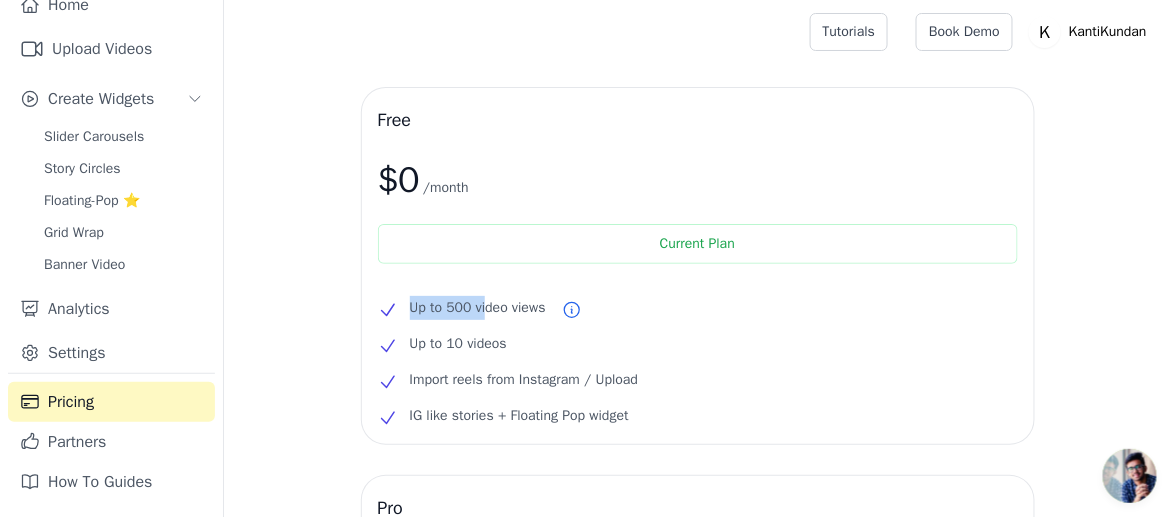 drag, startPoint x: 401, startPoint y: 306, endPoint x: 494, endPoint y: 318, distance: 93.770996 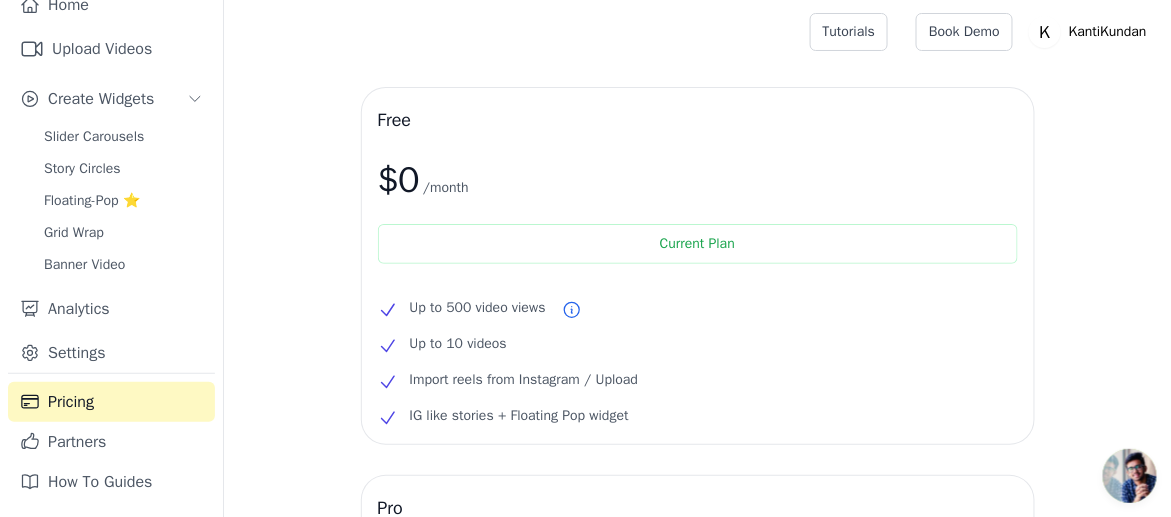 click on "Up to 500 video views" at bounding box center [478, 308] 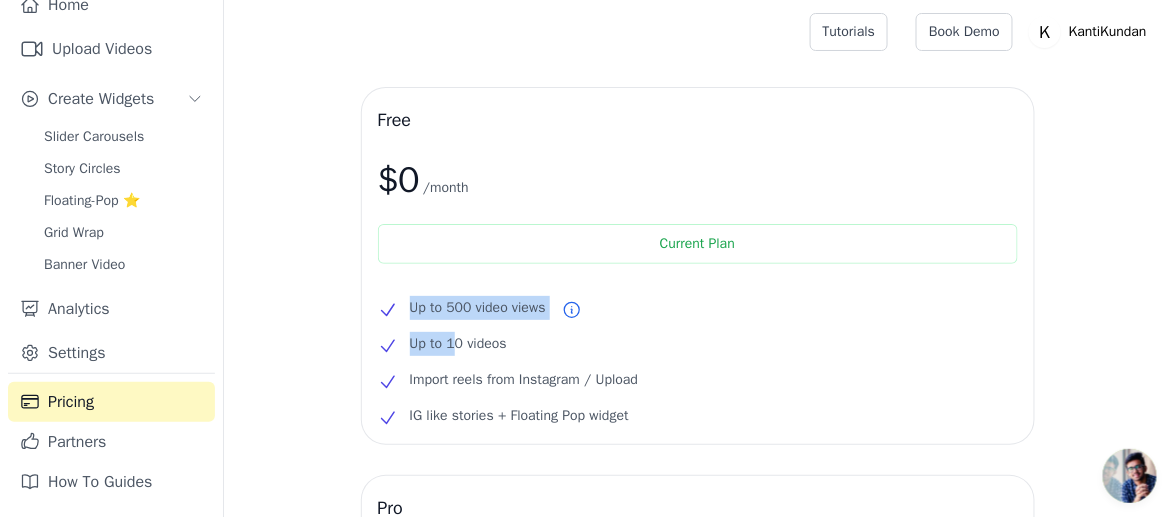 drag, startPoint x: 443, startPoint y: 317, endPoint x: 458, endPoint y: 336, distance: 24.207438 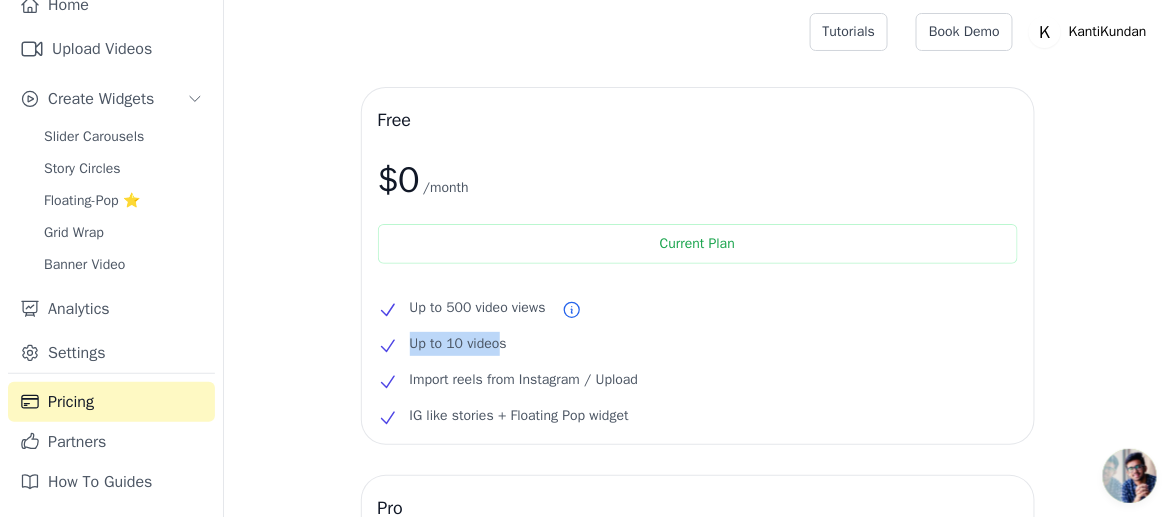 drag, startPoint x: 411, startPoint y: 338, endPoint x: 500, endPoint y: 350, distance: 89.80534 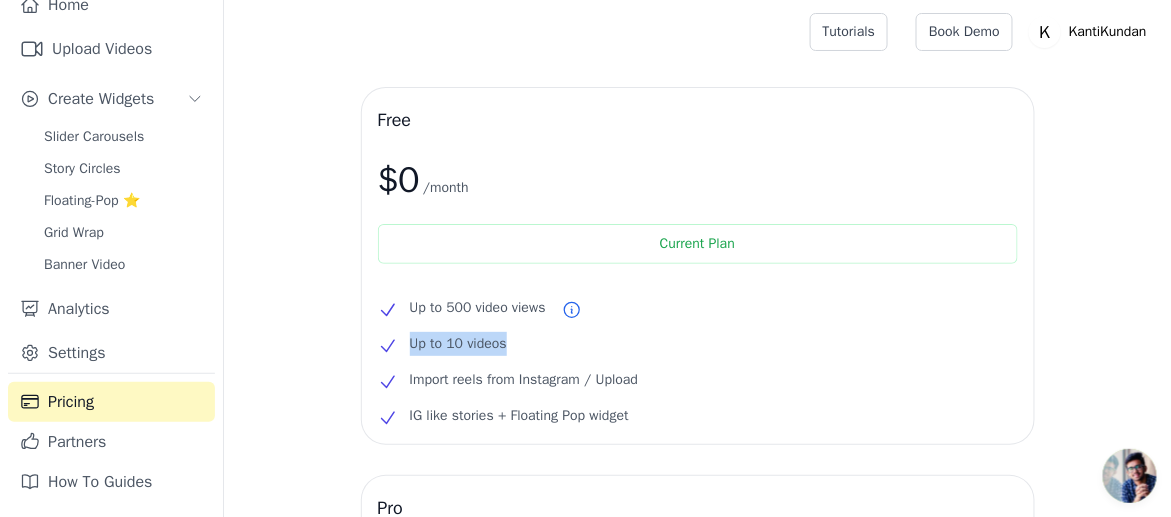 drag, startPoint x: 505, startPoint y: 350, endPoint x: 396, endPoint y: 351, distance: 109.004585 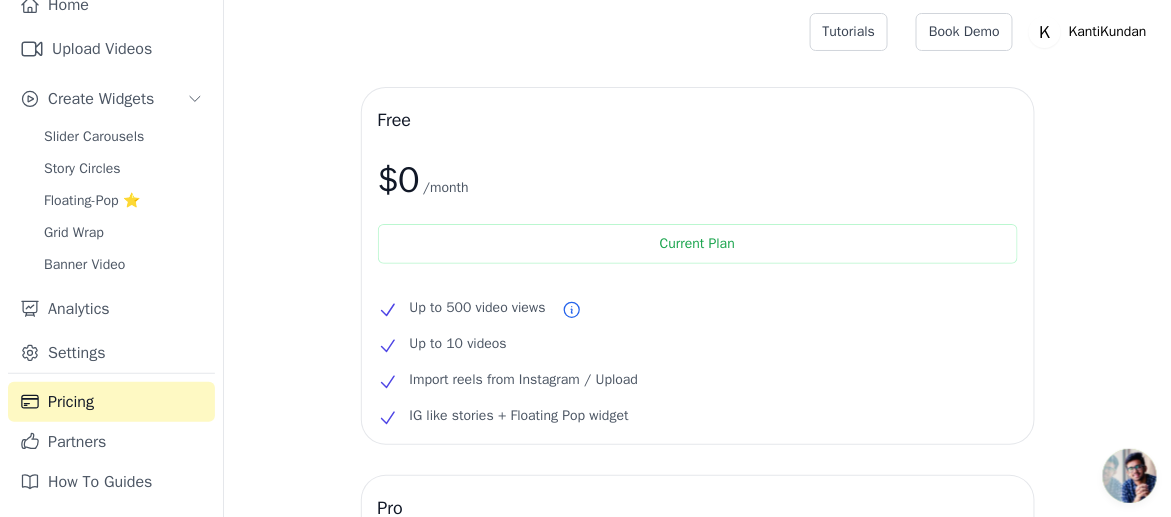 click 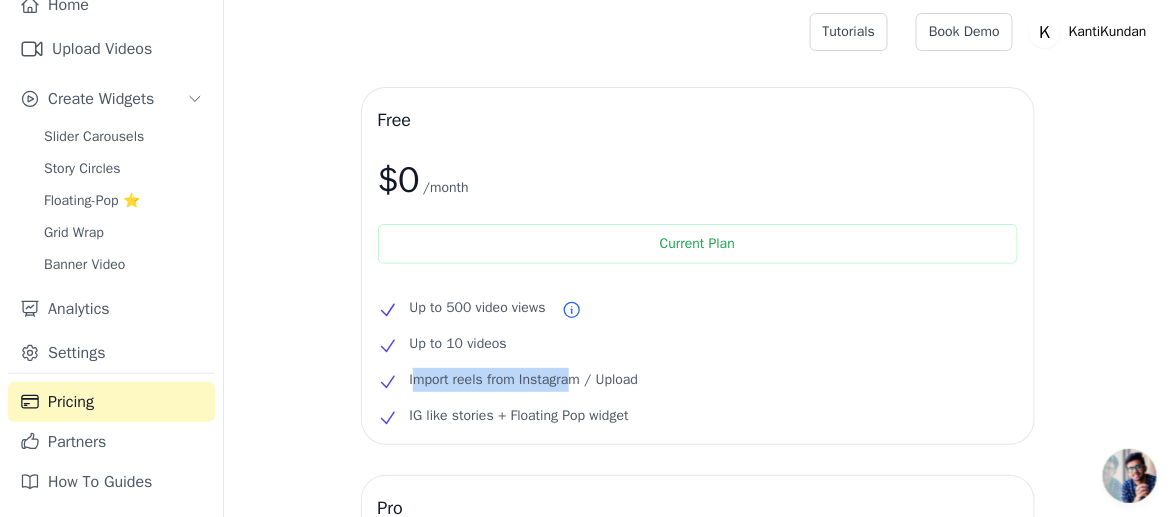 drag, startPoint x: 419, startPoint y: 372, endPoint x: 575, endPoint y: 381, distance: 156.2594 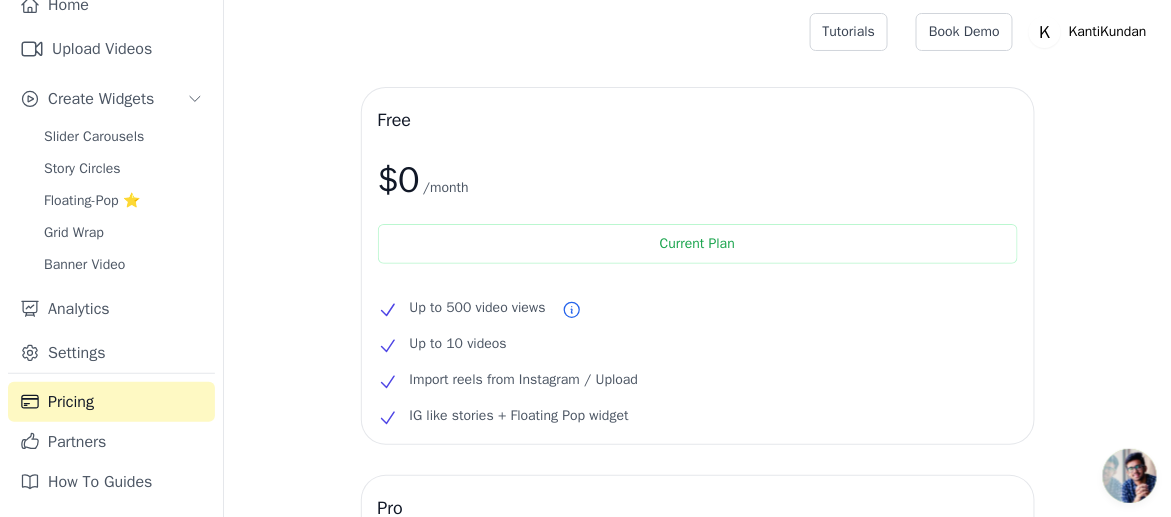 click on "Import reels from Instagram / Upload" at bounding box center [524, 380] 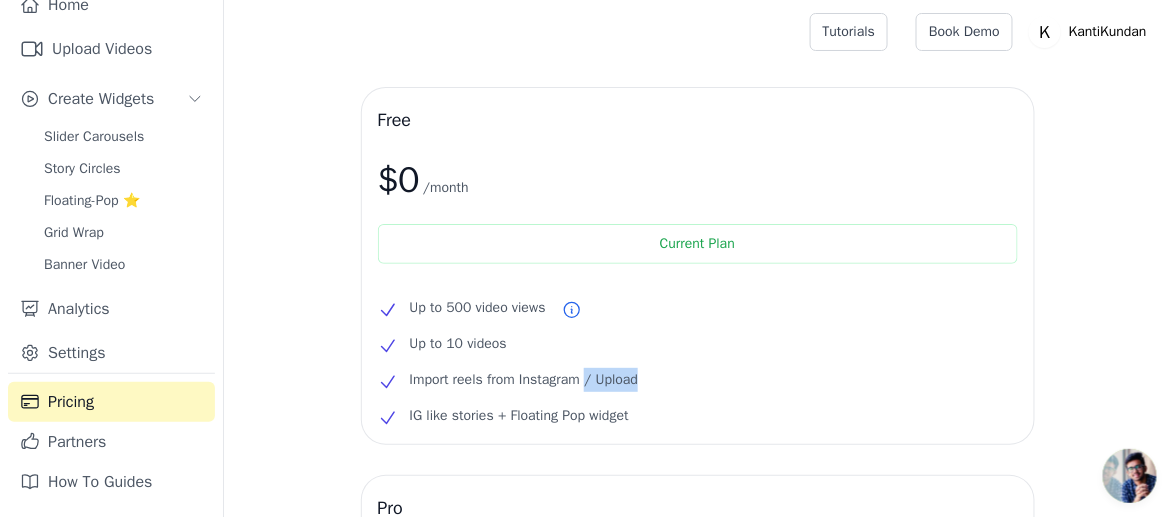 drag, startPoint x: 587, startPoint y: 380, endPoint x: 690, endPoint y: 385, distance: 103.121284 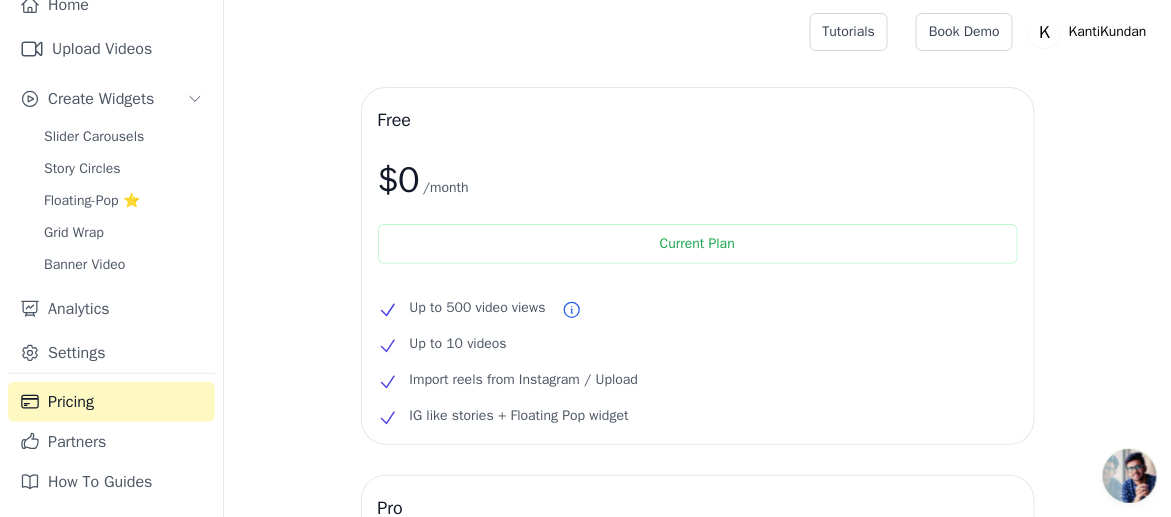 click on "IG like stories + Floating Pop widget" at bounding box center (698, 416) 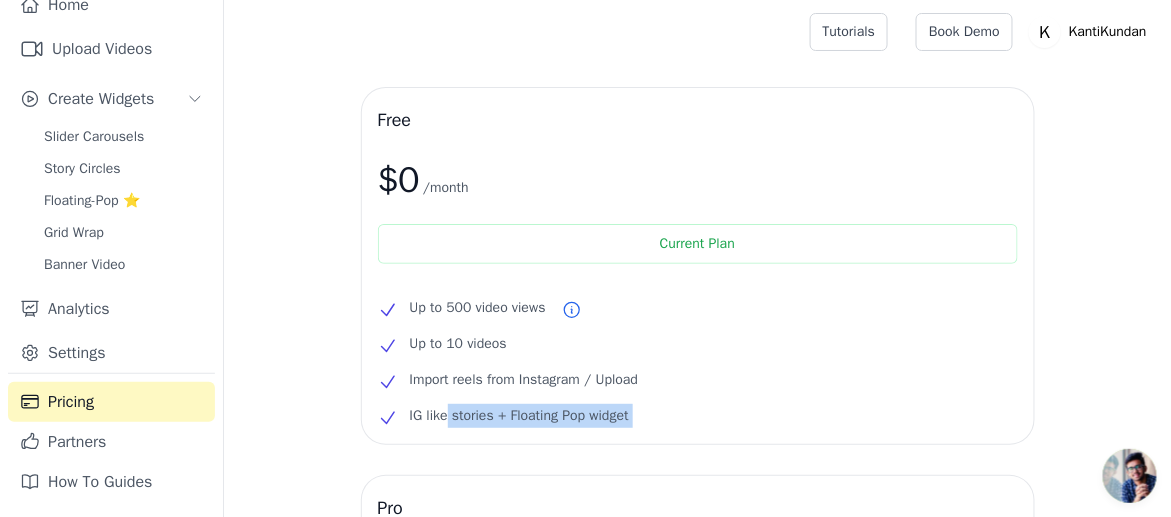 drag, startPoint x: 691, startPoint y: 409, endPoint x: 445, endPoint y: 409, distance: 246 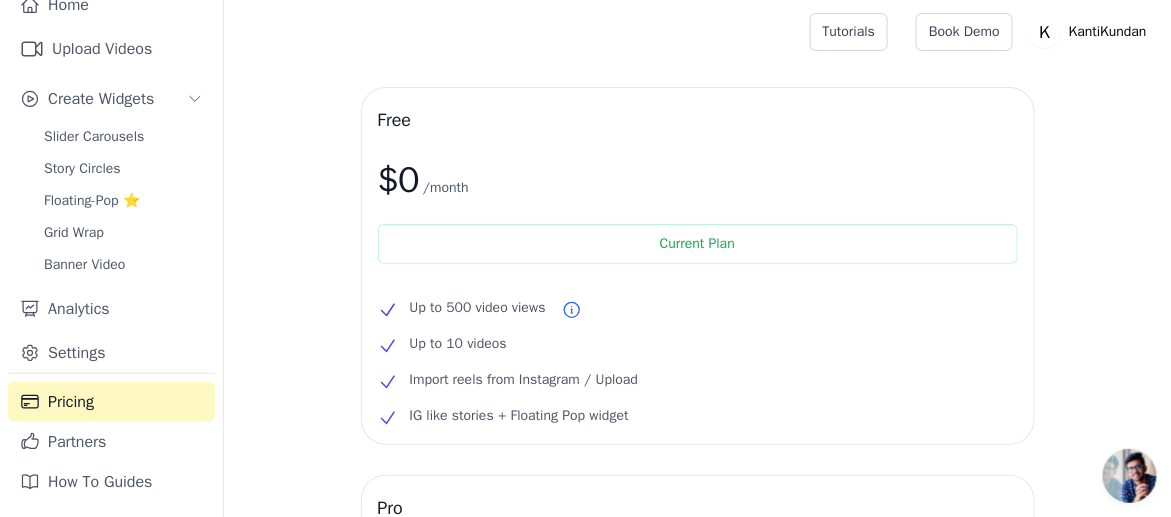 click on "Import reels from Instagram / Upload" at bounding box center (524, 380) 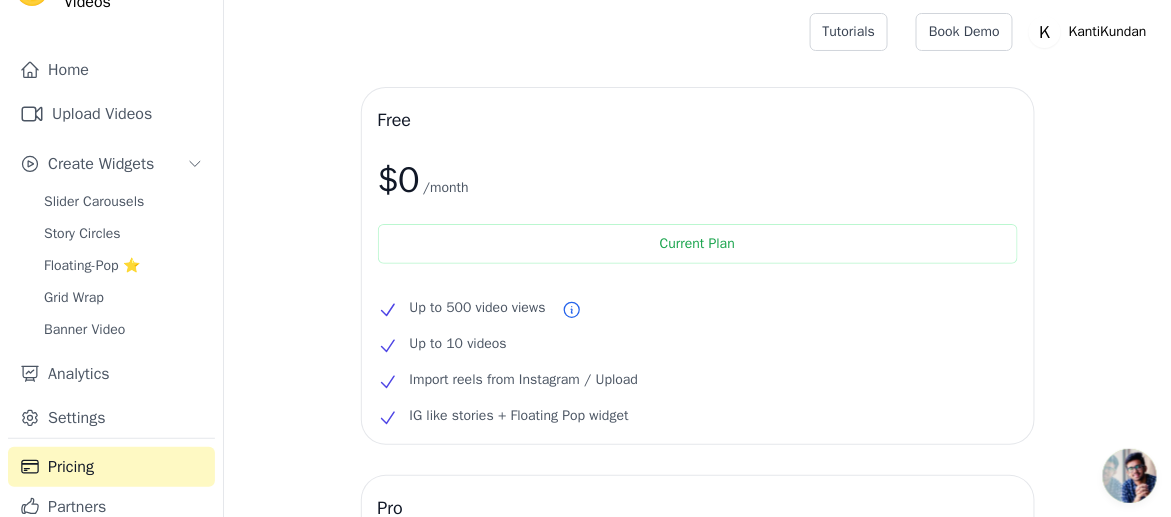 scroll, scrollTop: 0, scrollLeft: 0, axis: both 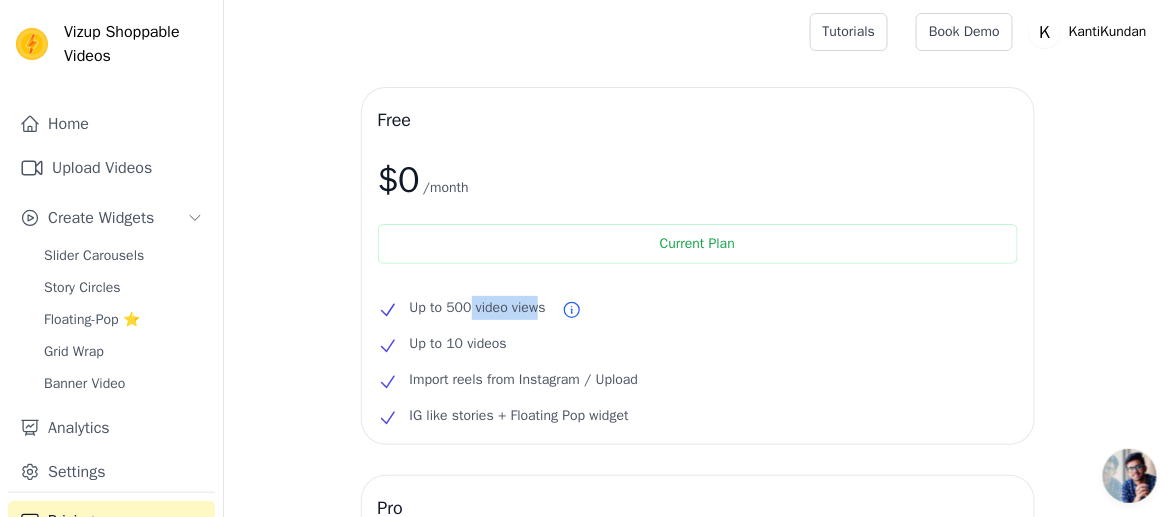 drag, startPoint x: 470, startPoint y: 307, endPoint x: 547, endPoint y: 311, distance: 77.10383 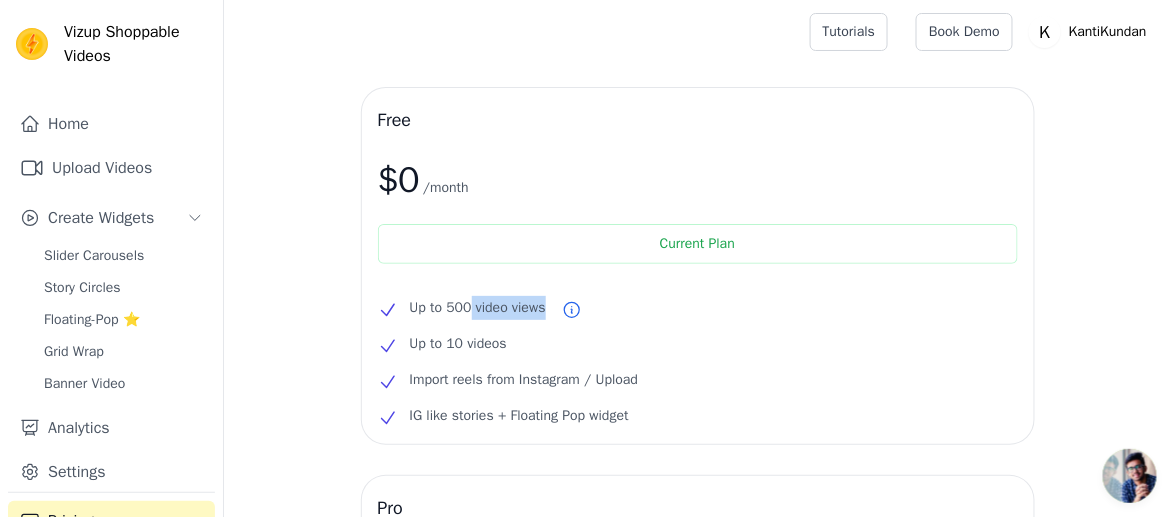 click on "Up to 500 video views" at bounding box center (698, 308) 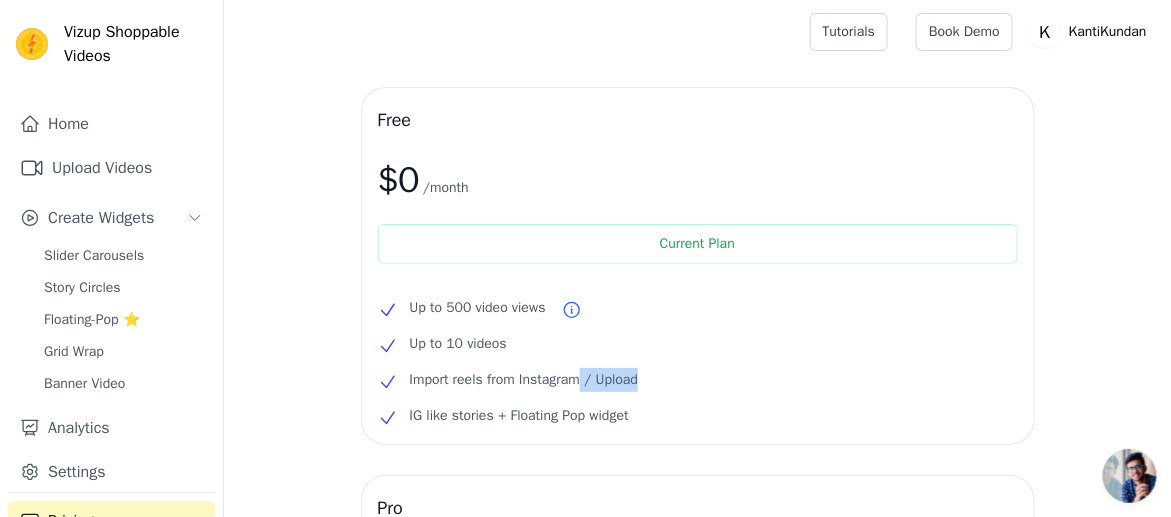 drag, startPoint x: 579, startPoint y: 383, endPoint x: 658, endPoint y: 385, distance: 79.025314 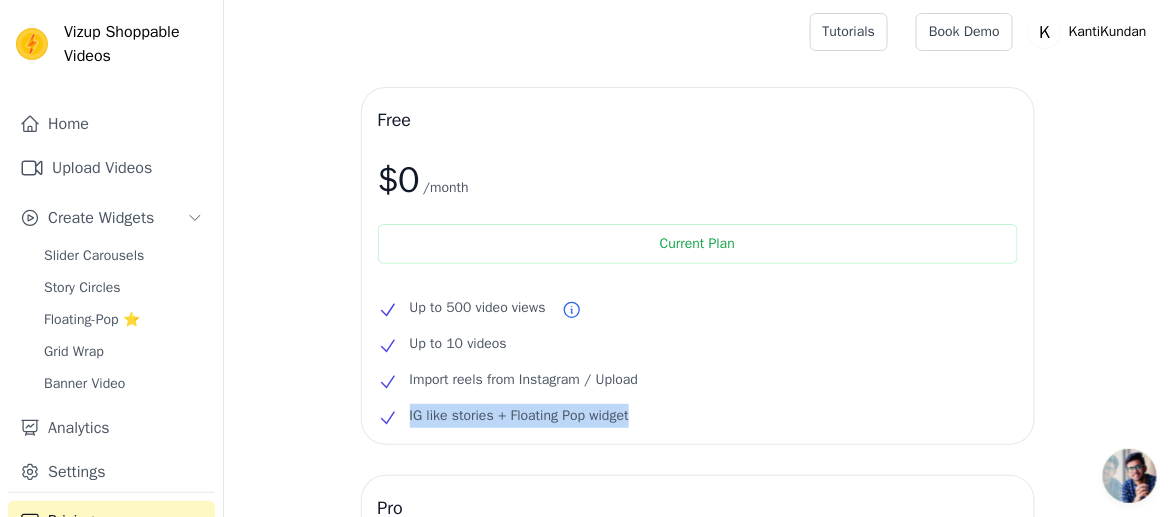 drag, startPoint x: 514, startPoint y: 416, endPoint x: 408, endPoint y: 409, distance: 106.23088 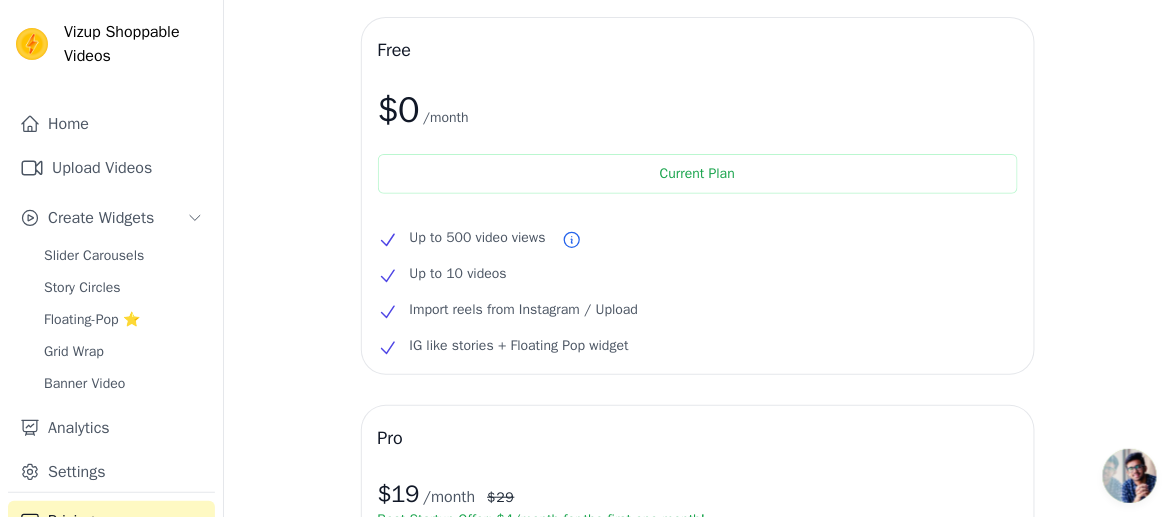 scroll, scrollTop: 100, scrollLeft: 0, axis: vertical 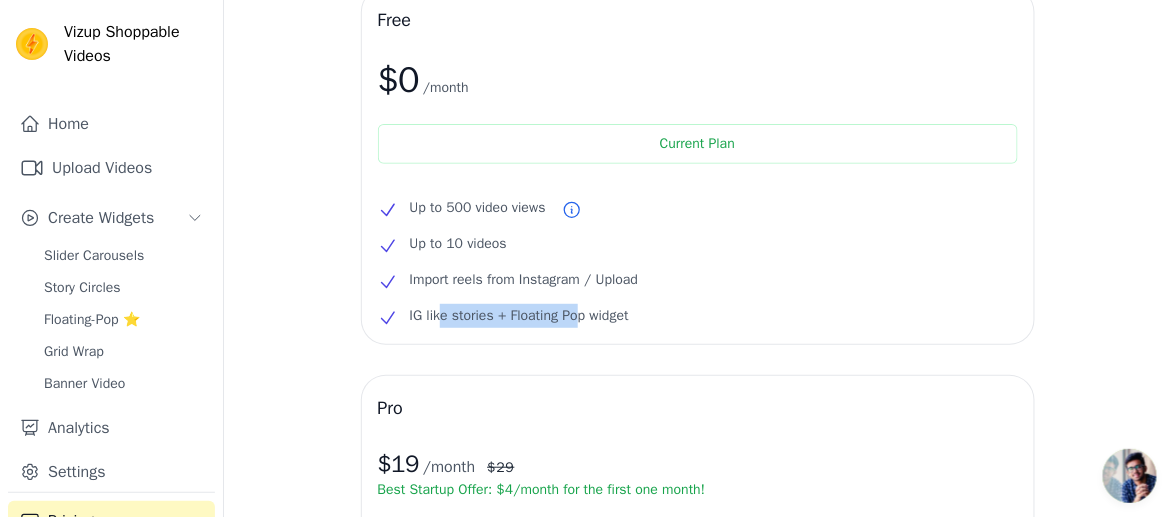 drag, startPoint x: 443, startPoint y: 320, endPoint x: 582, endPoint y: 319, distance: 139.0036 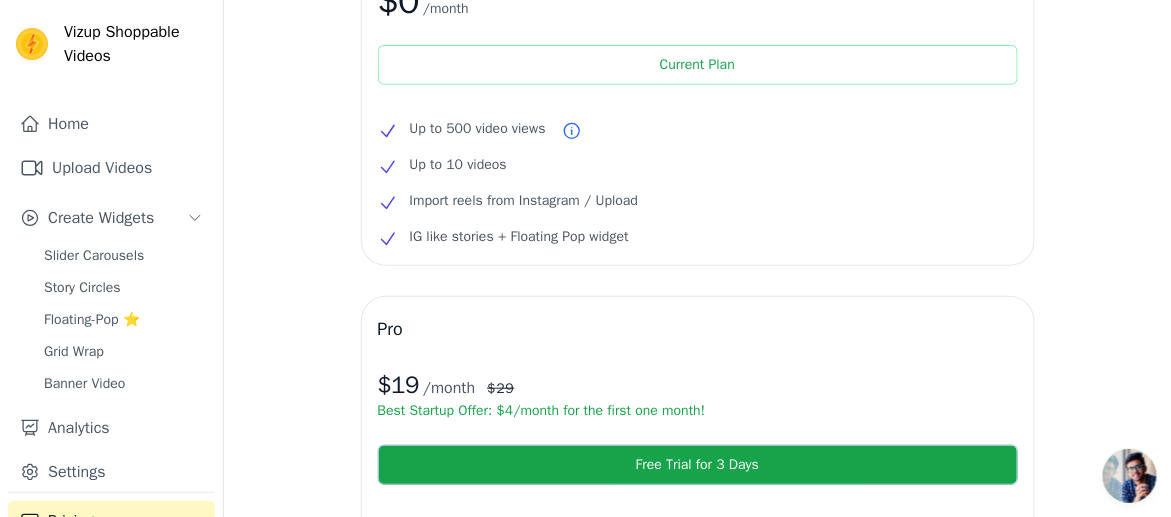 scroll, scrollTop: 0, scrollLeft: 0, axis: both 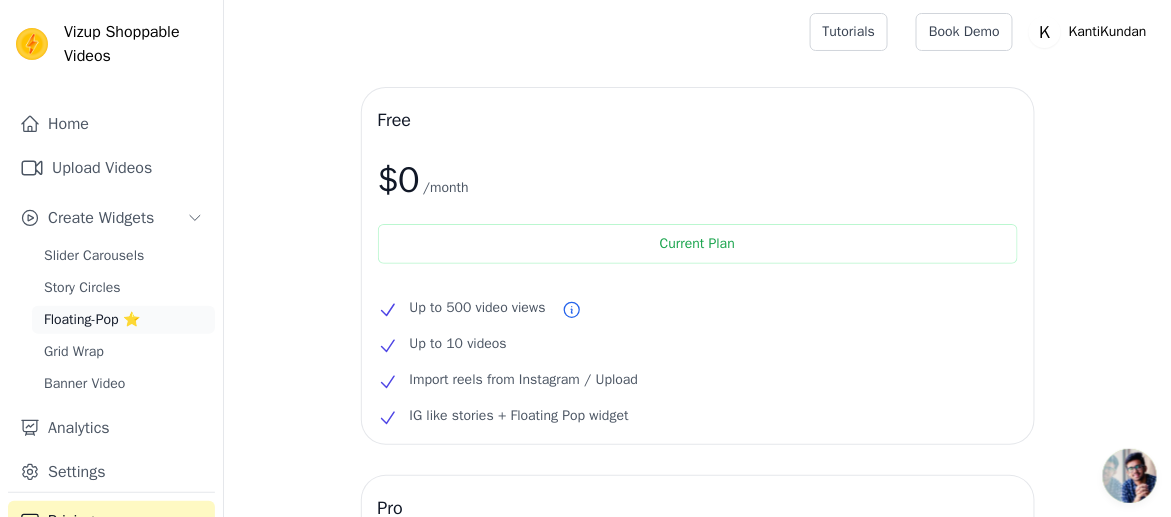 click on "Floating-Pop ⭐" at bounding box center [123, 320] 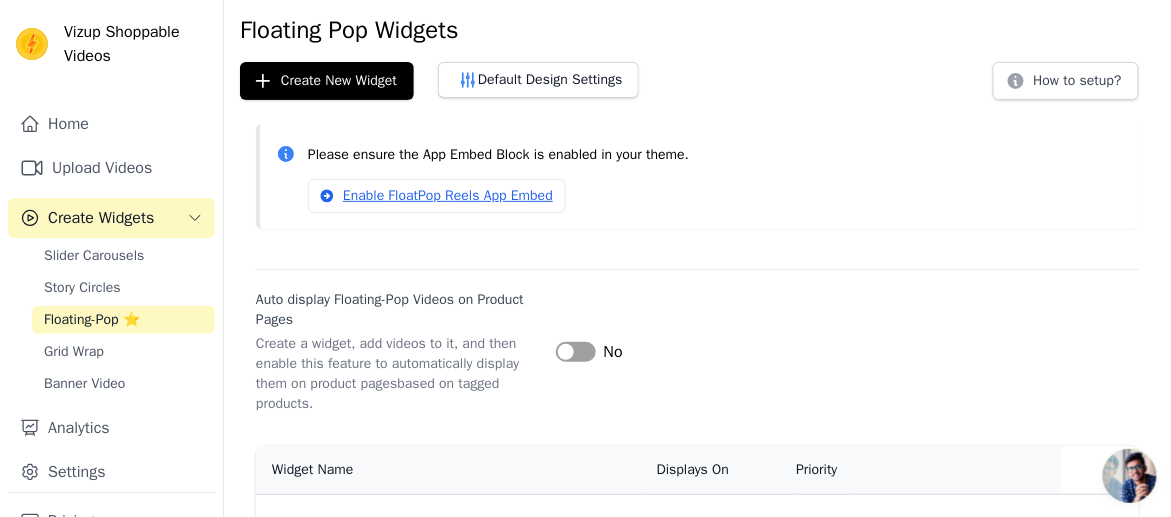 scroll, scrollTop: 141, scrollLeft: 0, axis: vertical 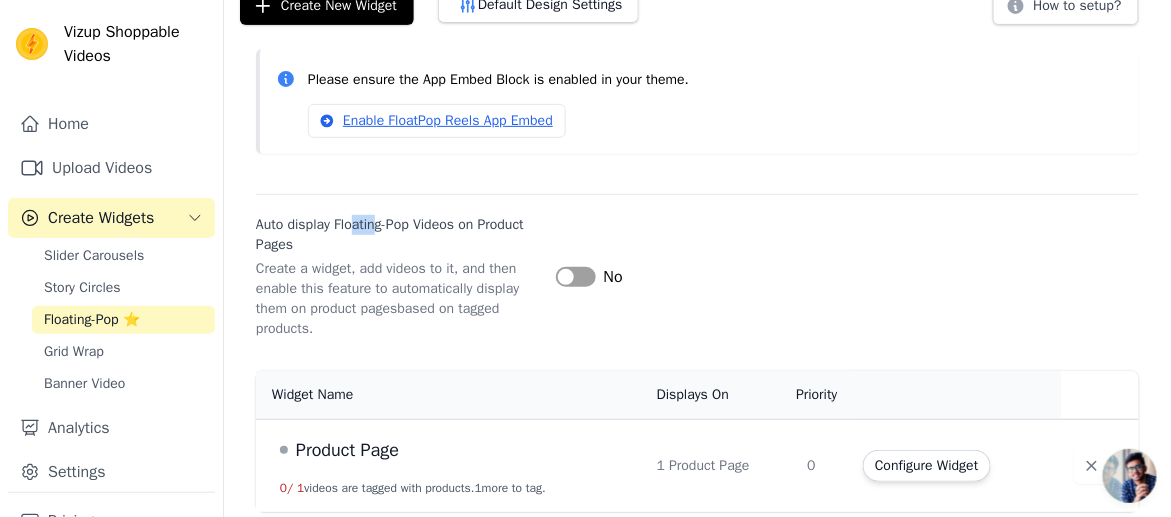 drag, startPoint x: 359, startPoint y: 224, endPoint x: 443, endPoint y: 228, distance: 84.095184 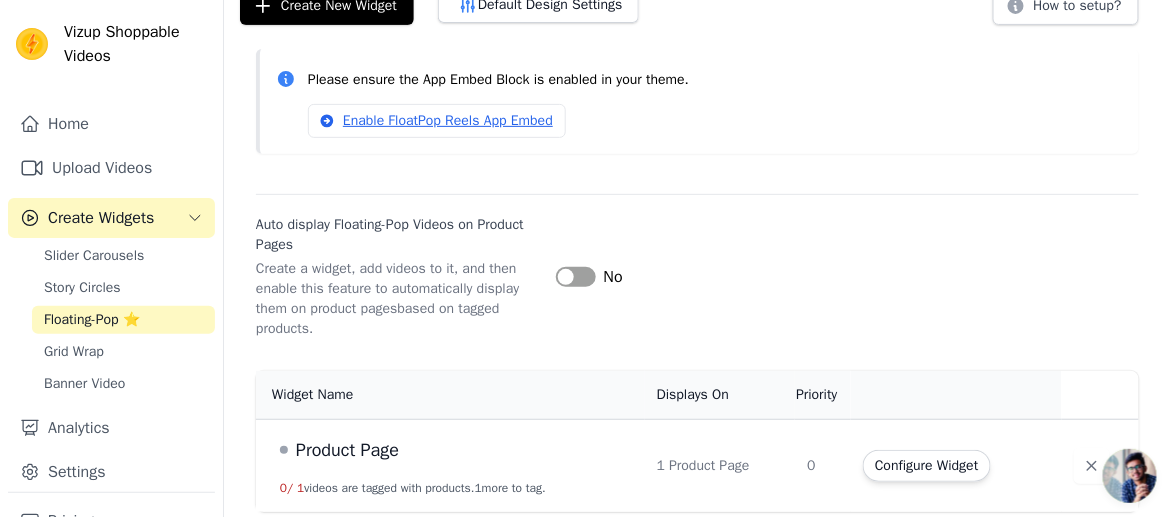 click on "Auto display Floating-Pop Videos on Product Pages" at bounding box center [398, 235] 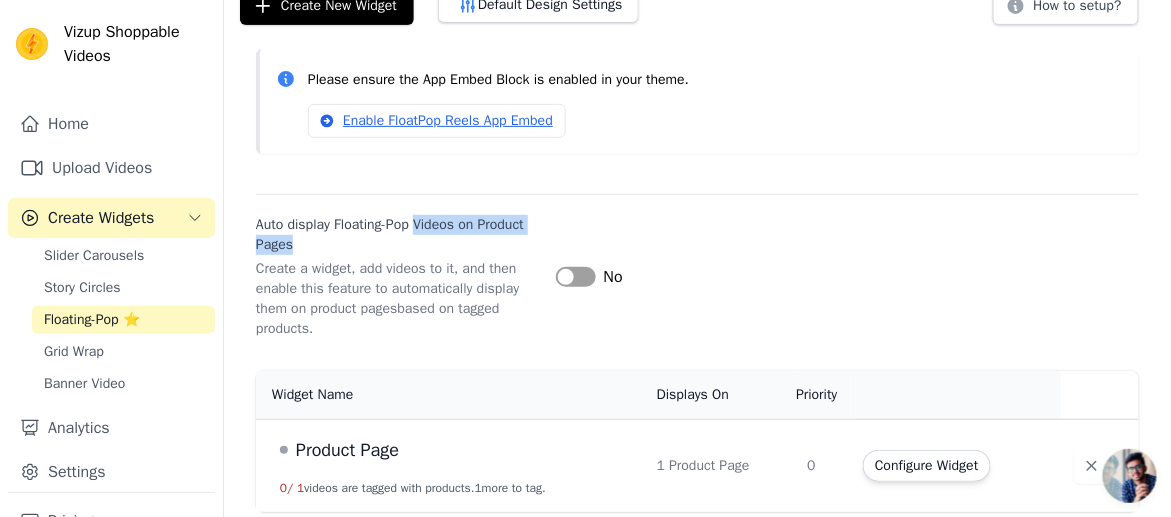 drag, startPoint x: 424, startPoint y: 229, endPoint x: 465, endPoint y: 242, distance: 43.011627 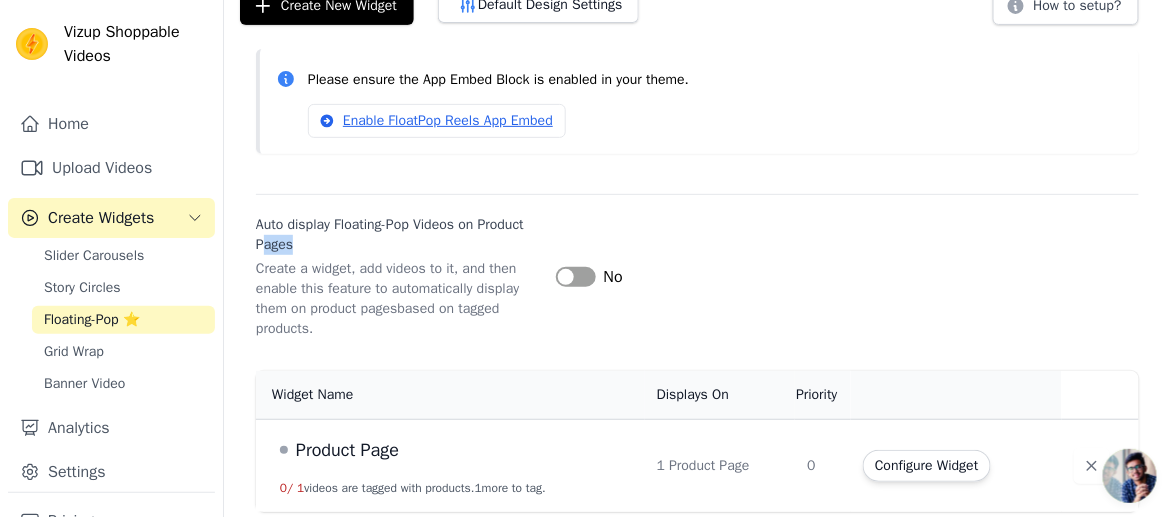 drag, startPoint x: 319, startPoint y: 241, endPoint x: 380, endPoint y: 244, distance: 61.073727 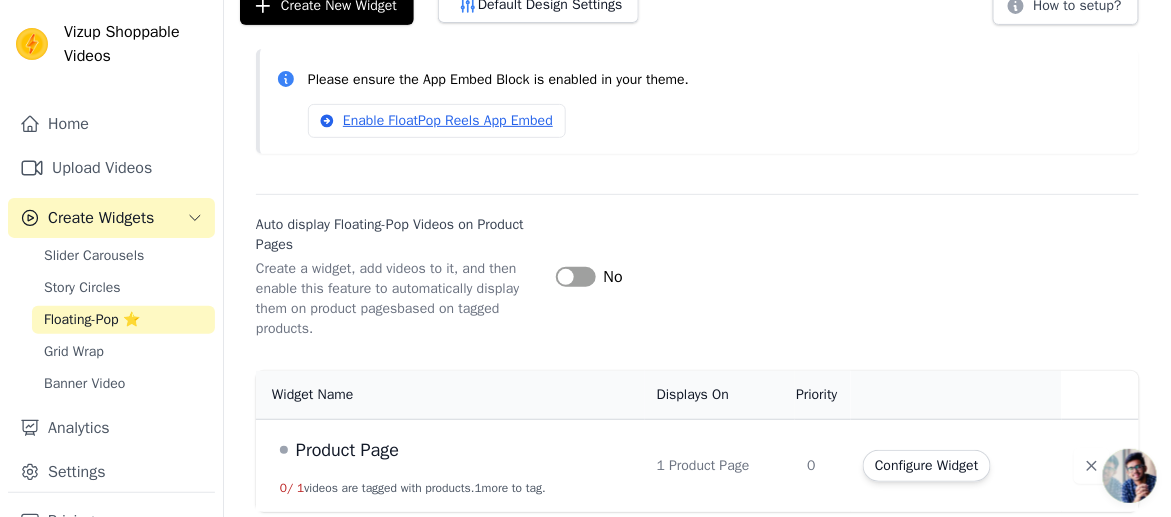 click on "Label" at bounding box center (576, 277) 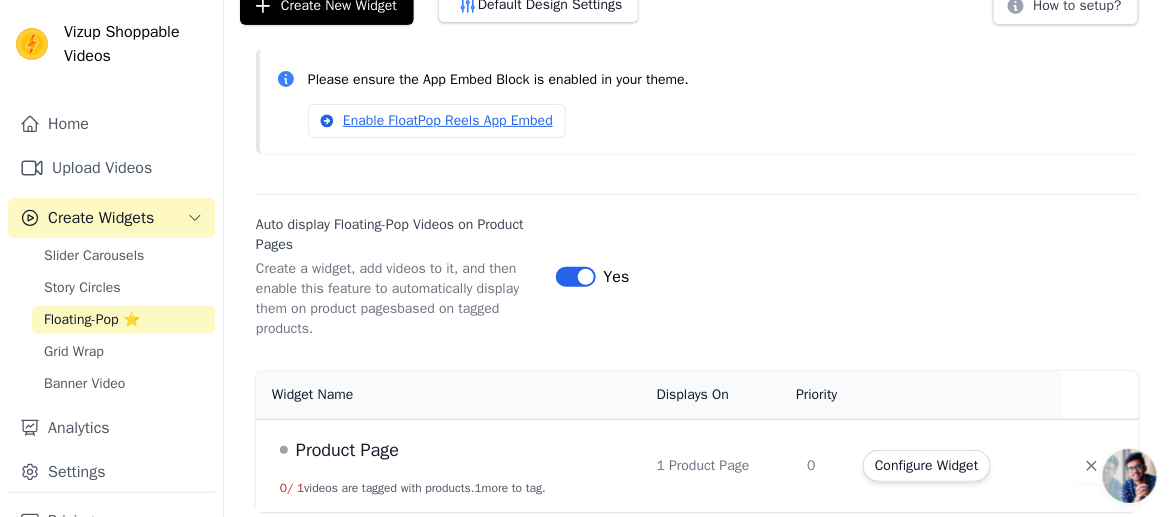 click on "Label" at bounding box center (576, 277) 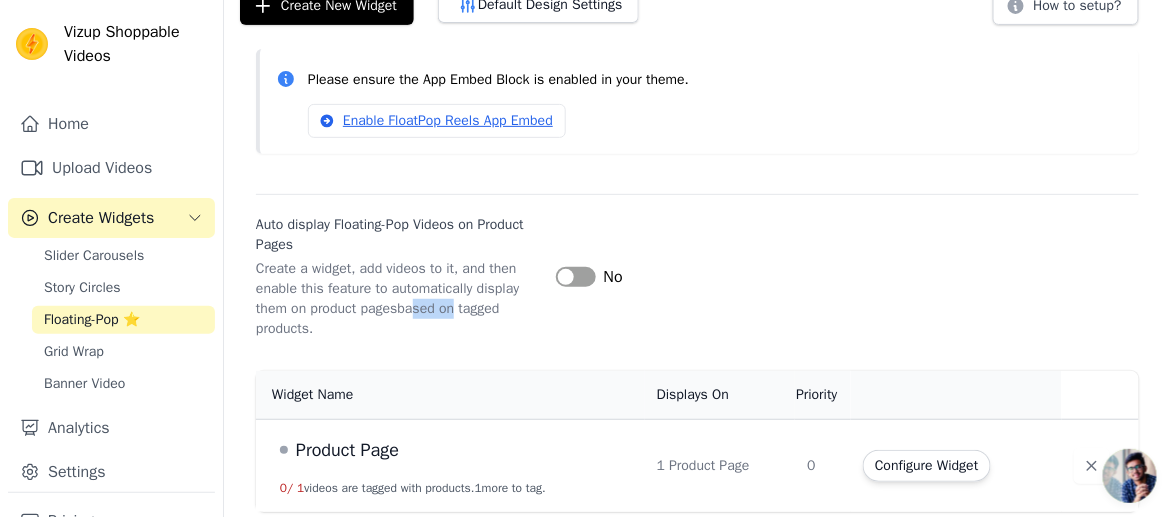 drag, startPoint x: 420, startPoint y: 309, endPoint x: 497, endPoint y: 304, distance: 77.16217 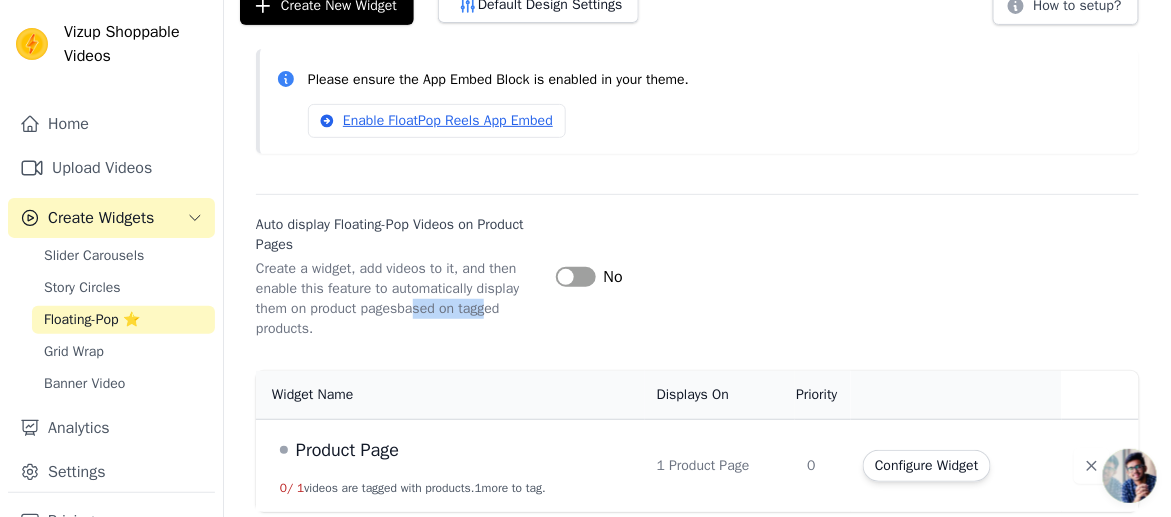 click on "based on tagged products." at bounding box center (378, 318) 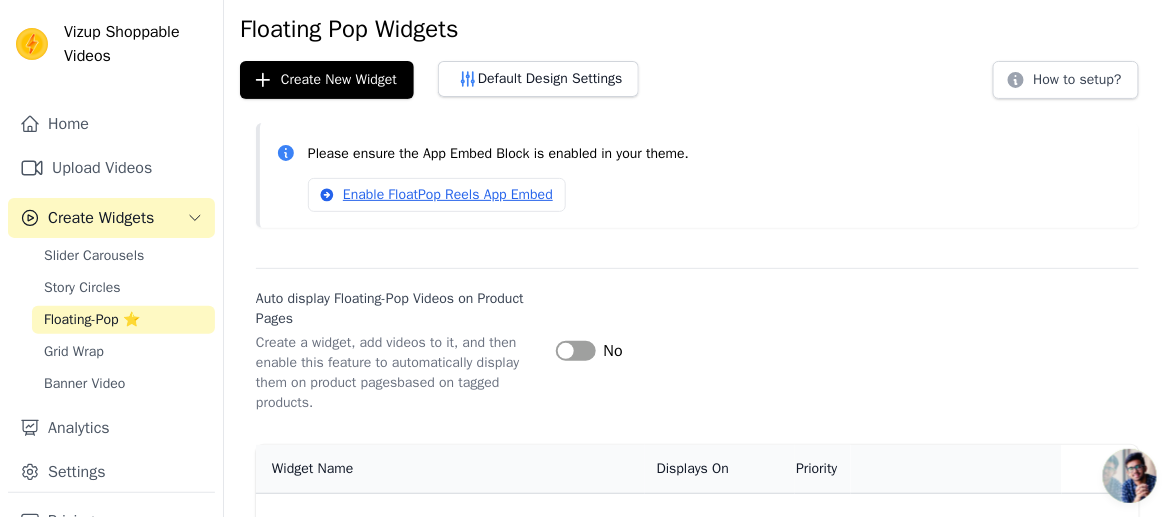 scroll, scrollTop: 0, scrollLeft: 0, axis: both 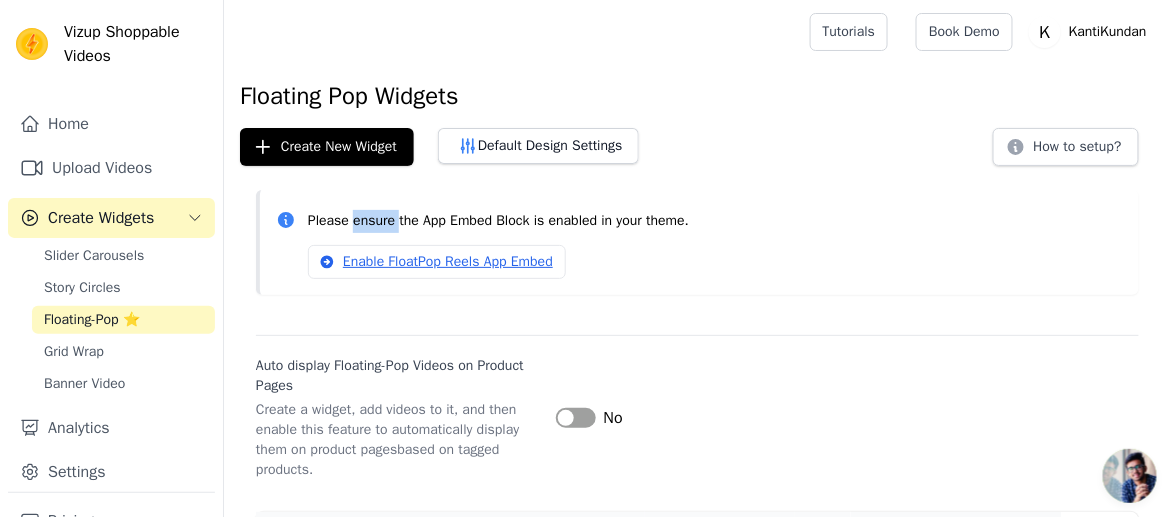 drag, startPoint x: 349, startPoint y: 217, endPoint x: 408, endPoint y: 225, distance: 59.5399 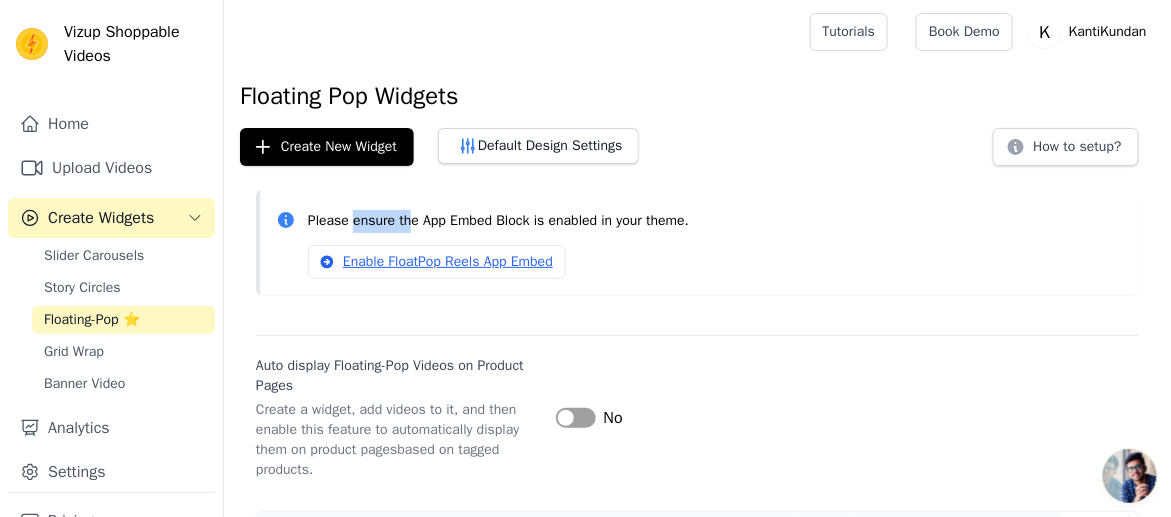 click on "Please ensure the App Embed Block is enabled in your theme." at bounding box center (715, 221) 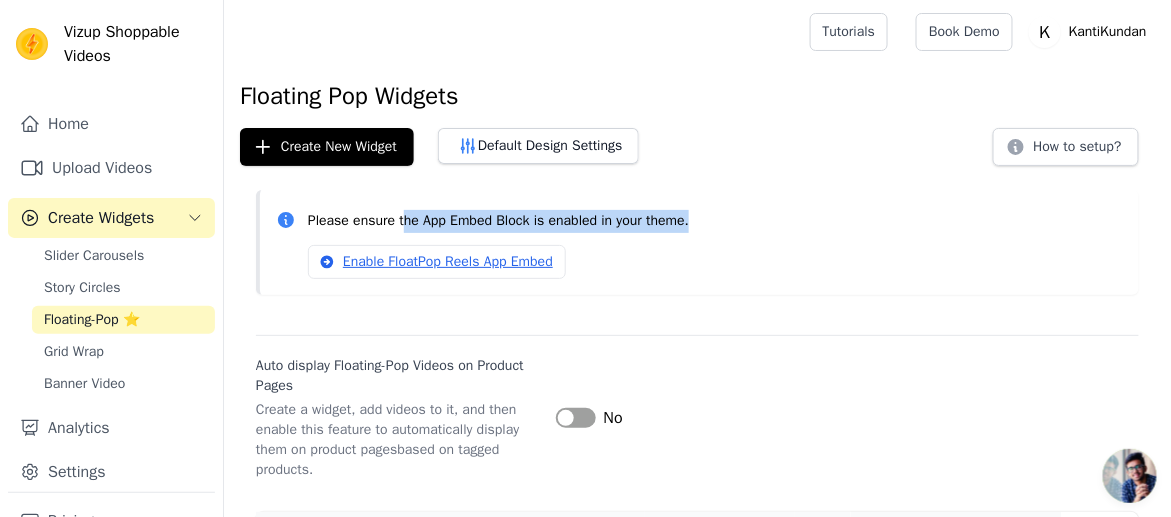 drag, startPoint x: 399, startPoint y: 225, endPoint x: 425, endPoint y: 235, distance: 27.856777 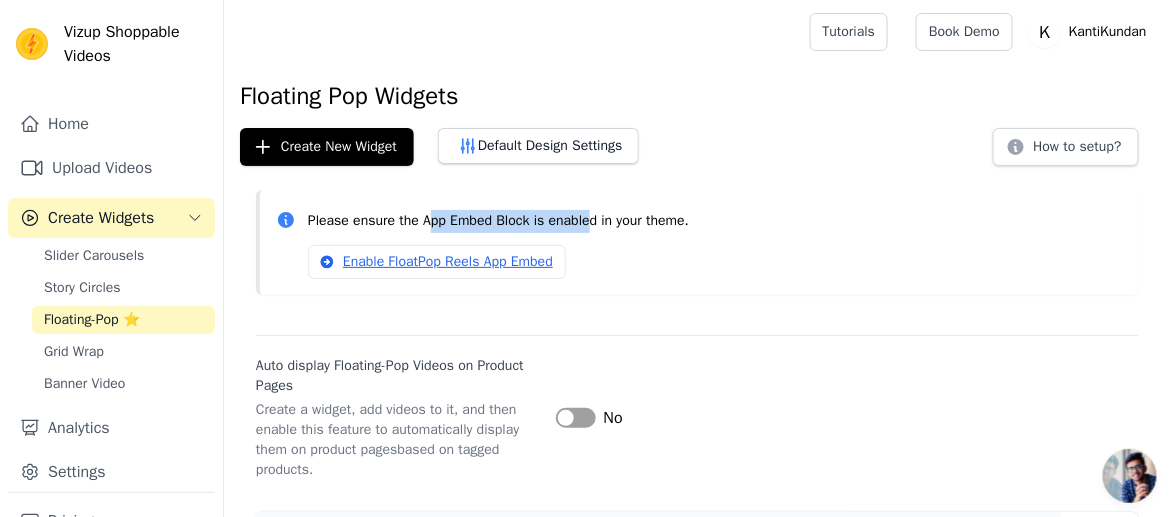 drag, startPoint x: 425, startPoint y: 225, endPoint x: 602, endPoint y: 217, distance: 177.1807 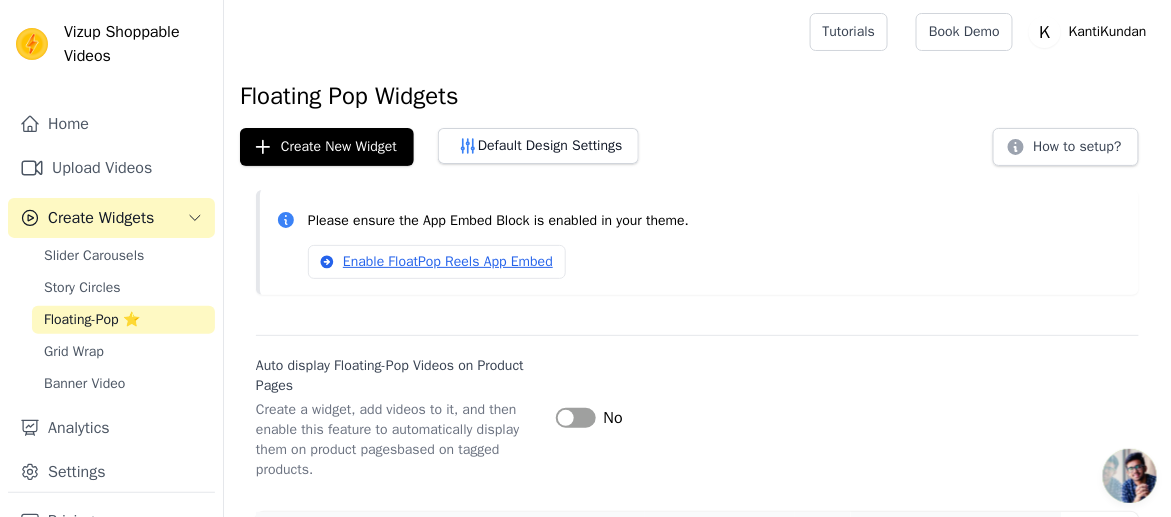click on "Please ensure the App Embed Block is enabled in your theme." at bounding box center (715, 221) 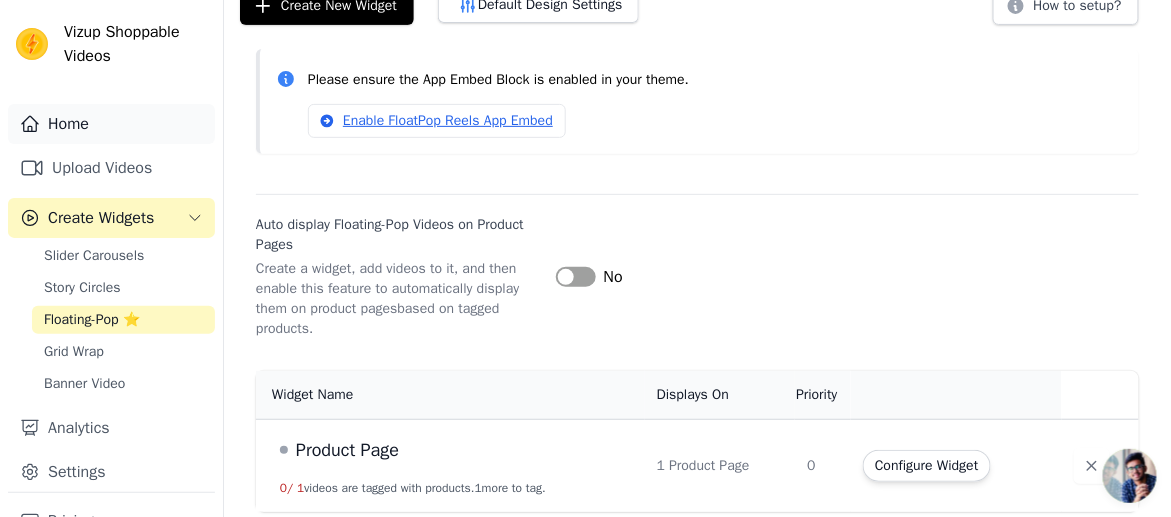 click on "Home" at bounding box center (111, 124) 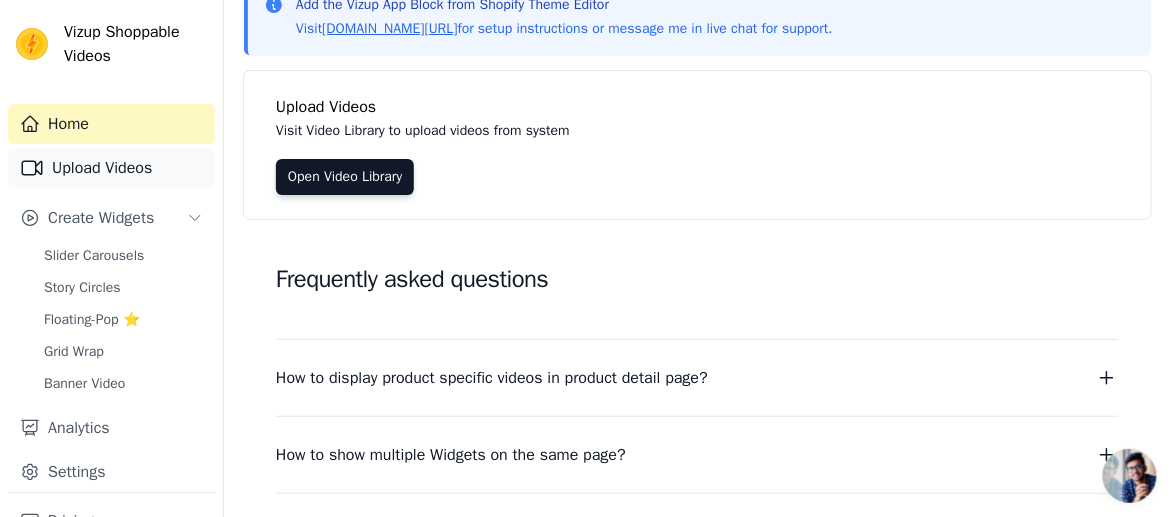click on "Upload Videos" at bounding box center (111, 168) 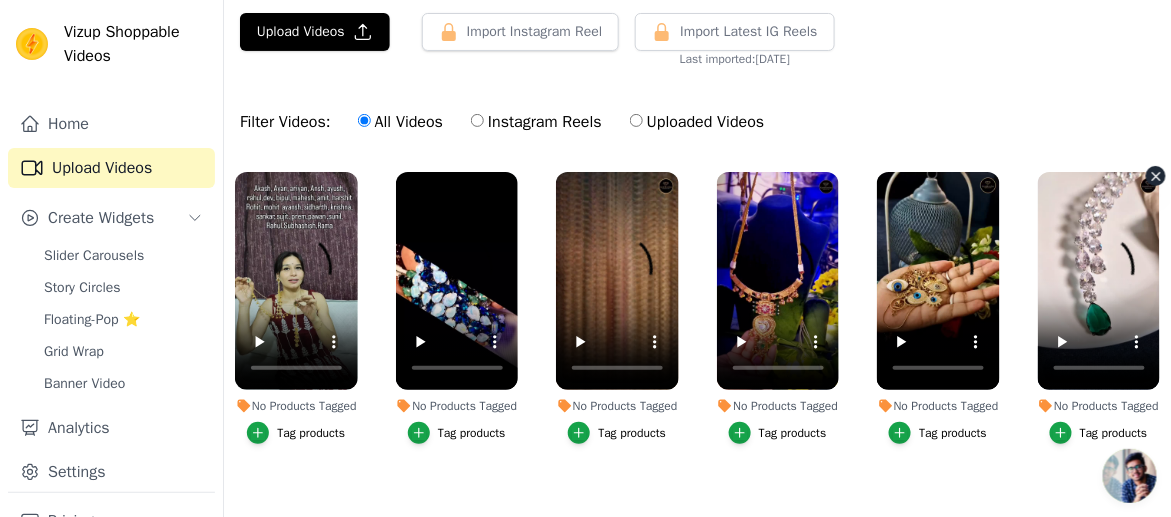 scroll, scrollTop: 0, scrollLeft: 0, axis: both 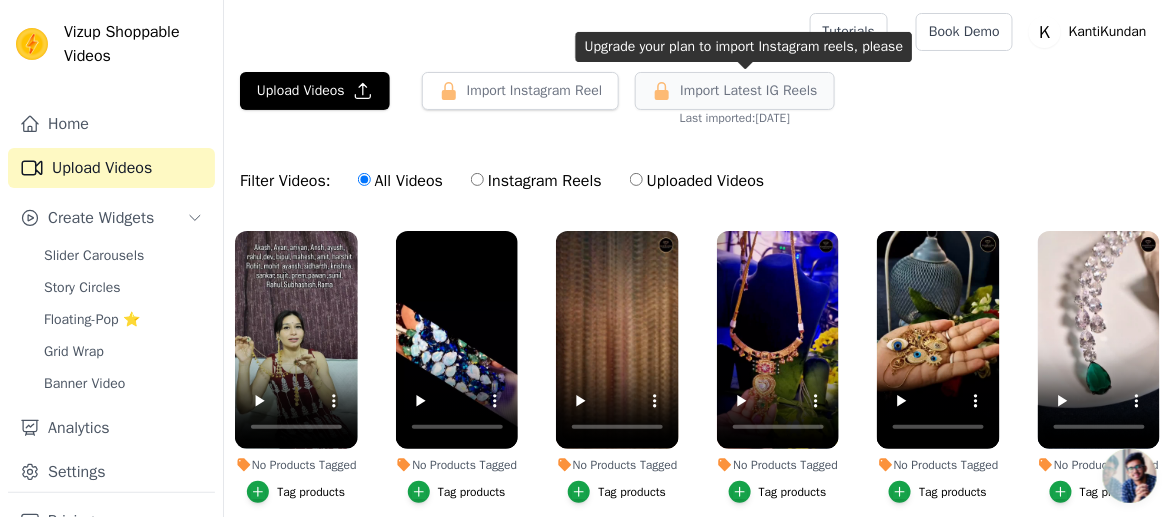 click on "Import Latest IG Reels" at bounding box center [748, 91] 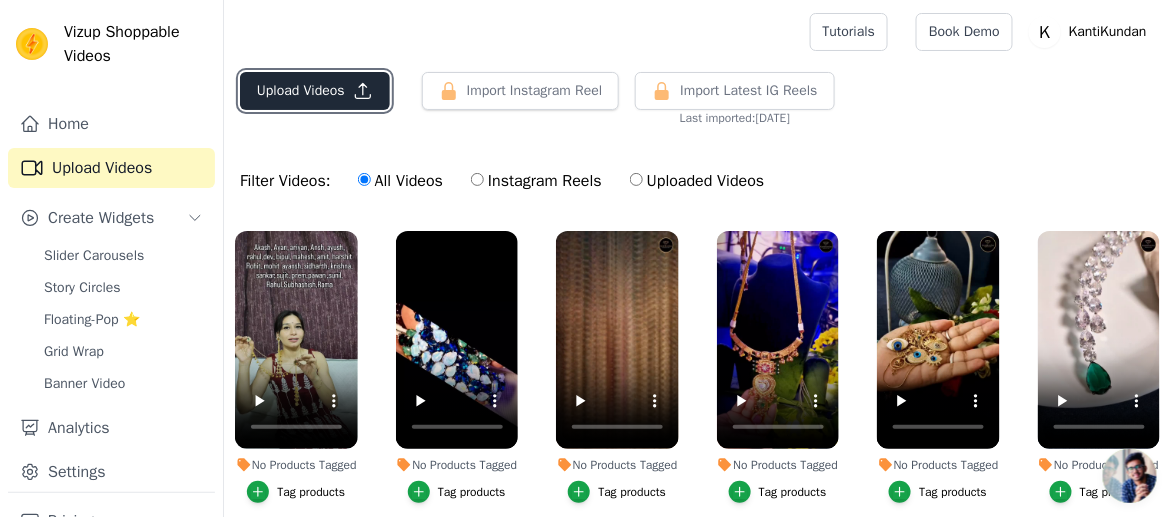 click on "Upload Videos" at bounding box center (315, 91) 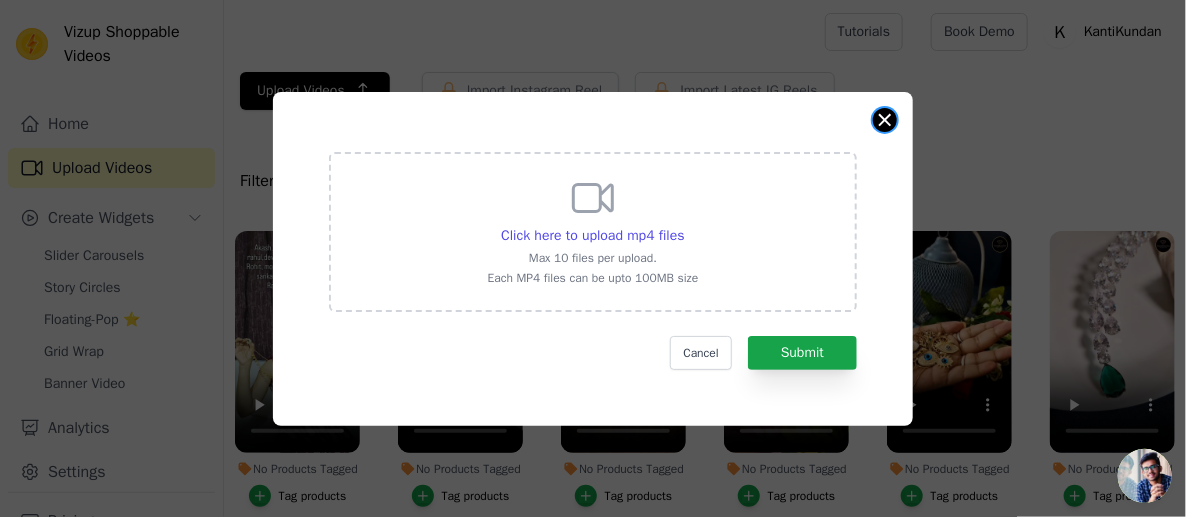 click at bounding box center (885, 120) 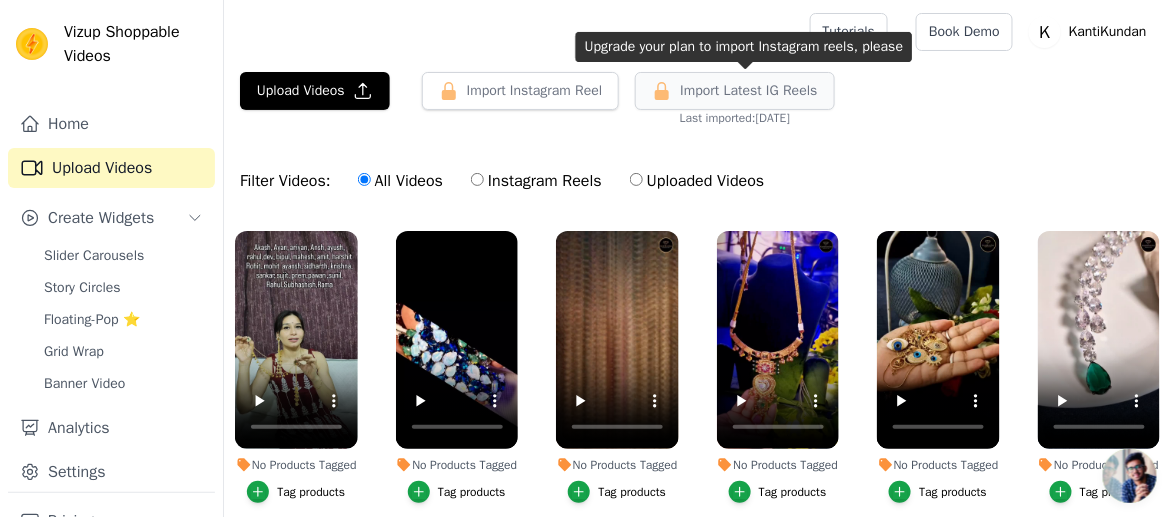 click on "Import Latest IG Reels" at bounding box center [748, 91] 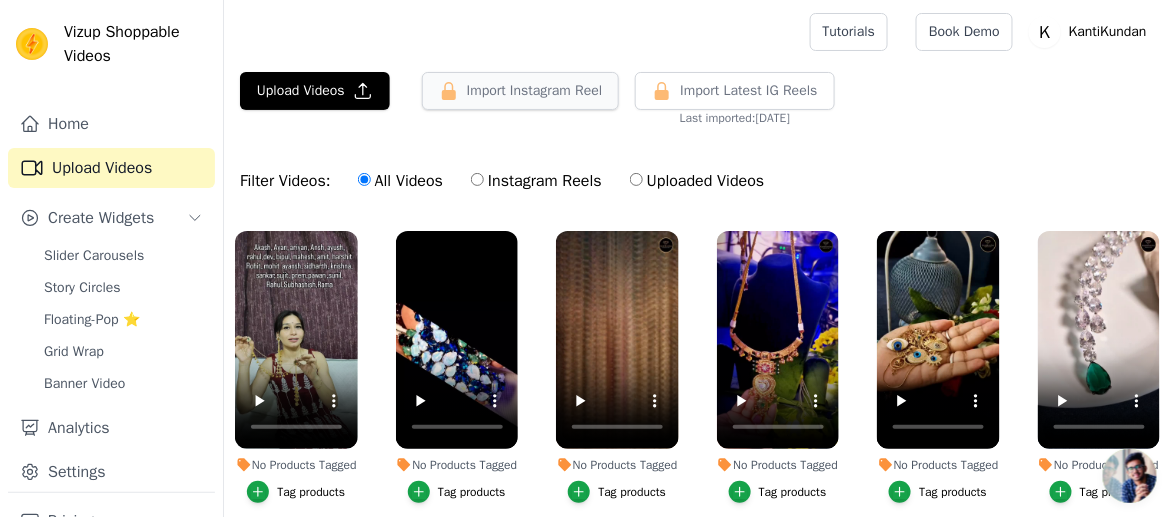 click on "Import Instagram Reel" at bounding box center (521, 91) 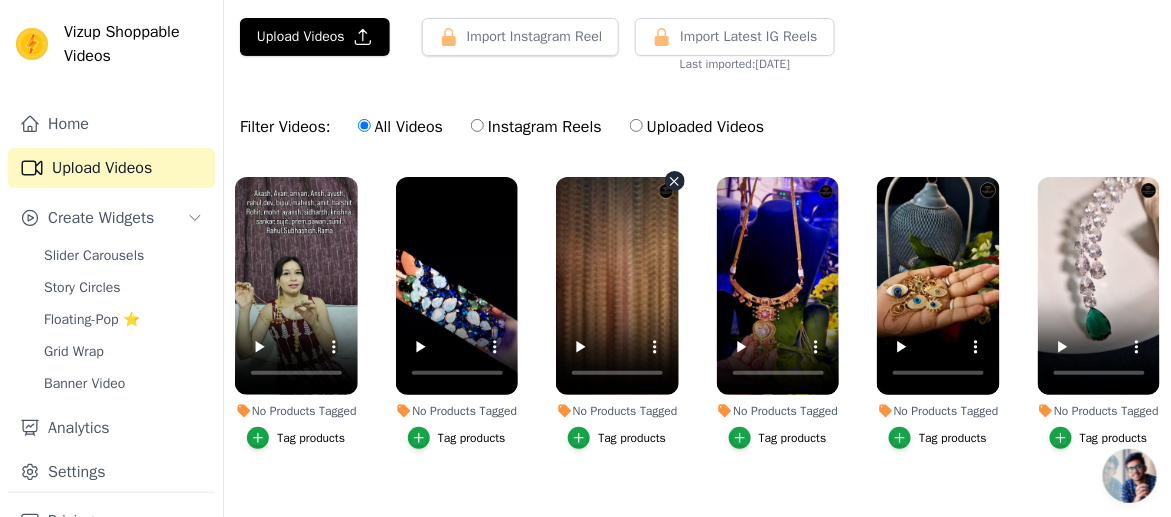 scroll, scrollTop: 0, scrollLeft: 0, axis: both 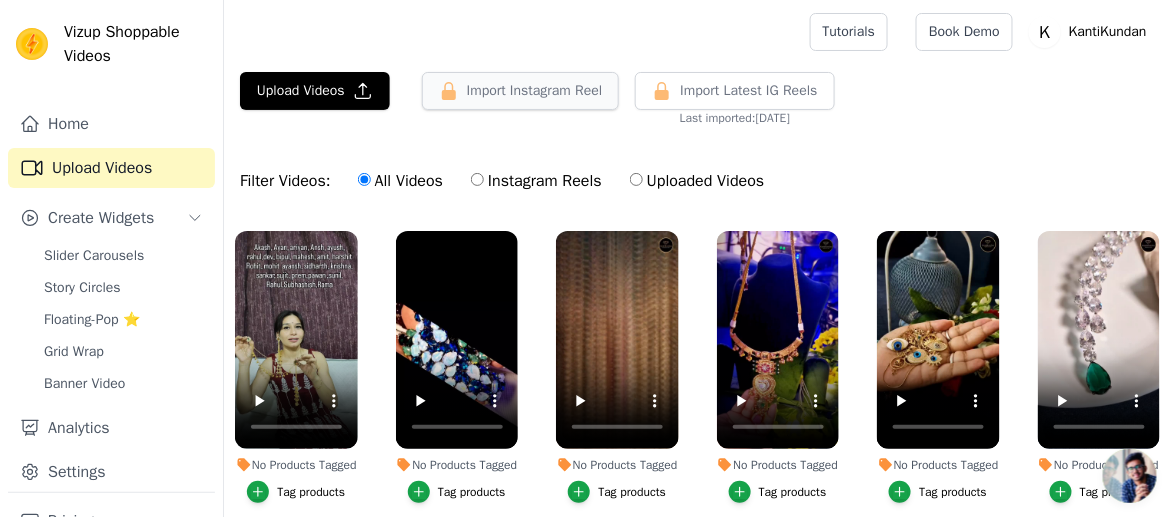 click on "Import Instagram Reel" at bounding box center [521, 91] 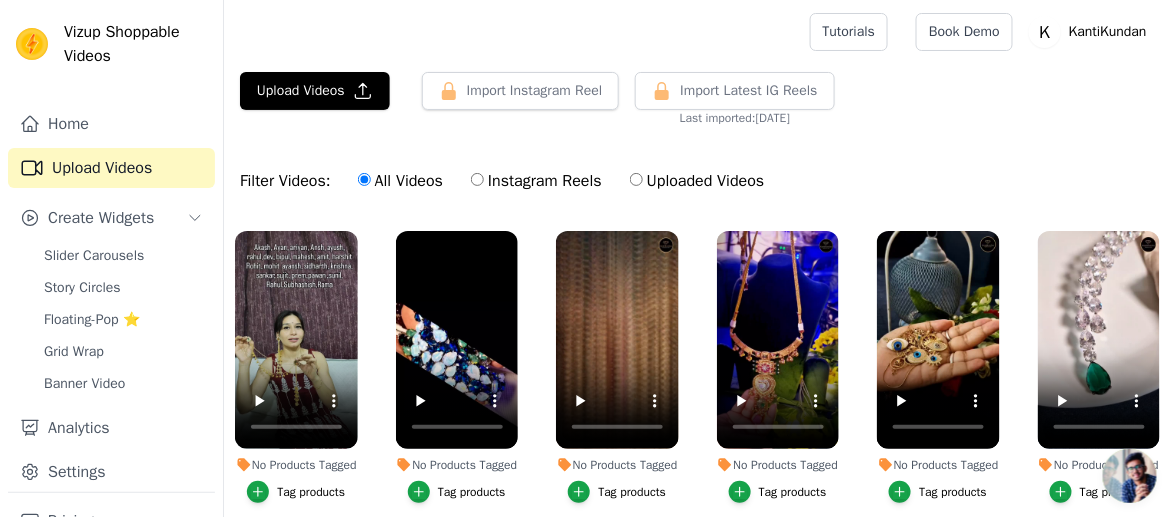 click on "Instagram Reels" at bounding box center (536, 181) 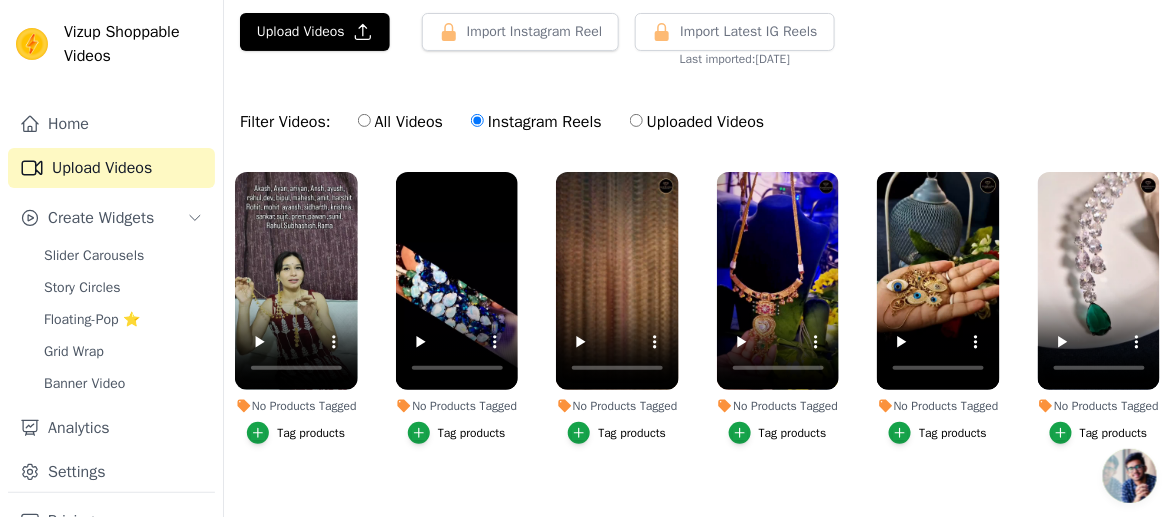 scroll, scrollTop: 0, scrollLeft: 0, axis: both 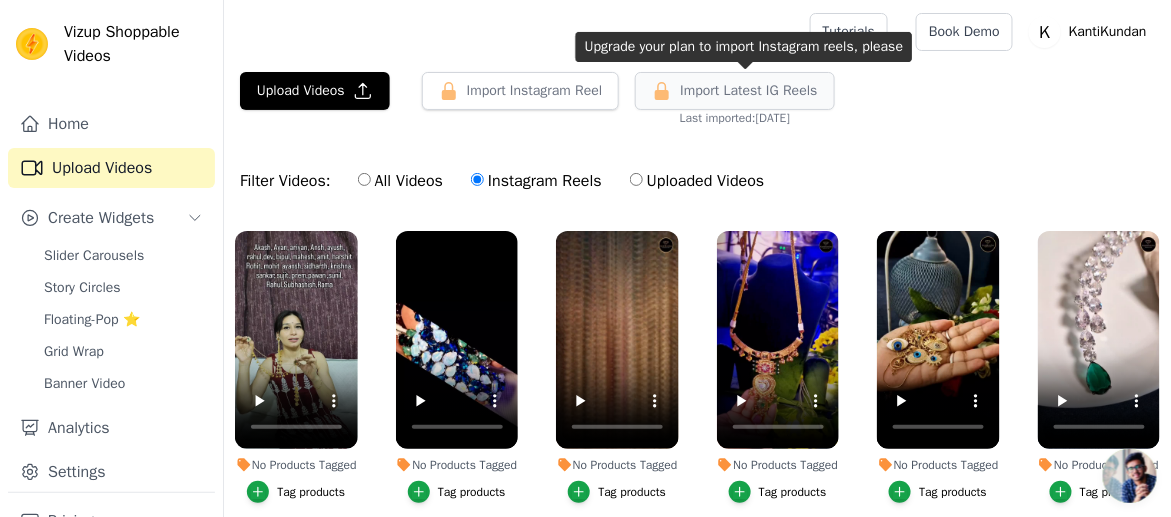 click on "Import Latest IG Reels" at bounding box center (734, 91) 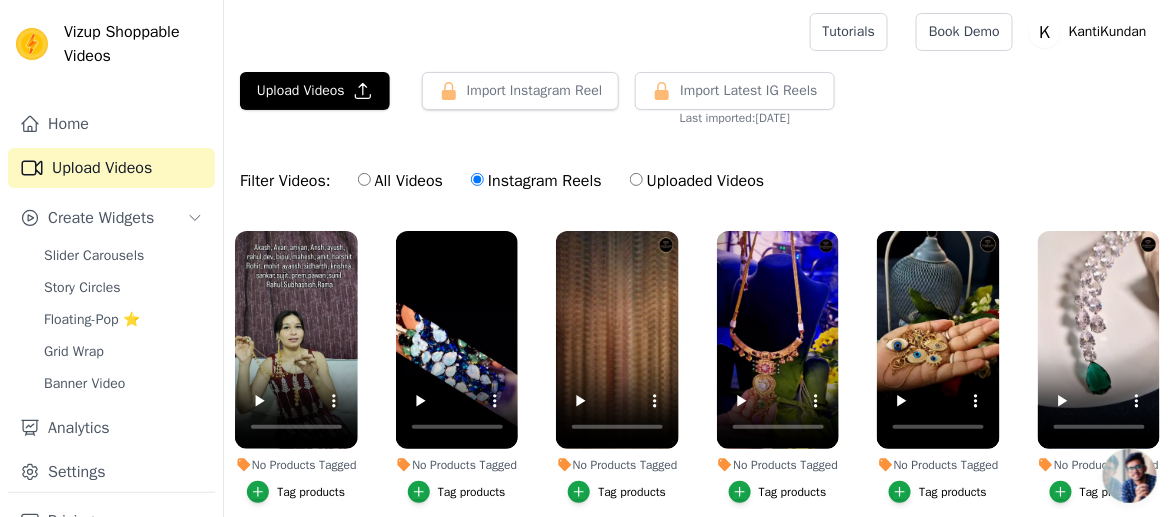 click on "Uploaded Videos" at bounding box center (697, 181) 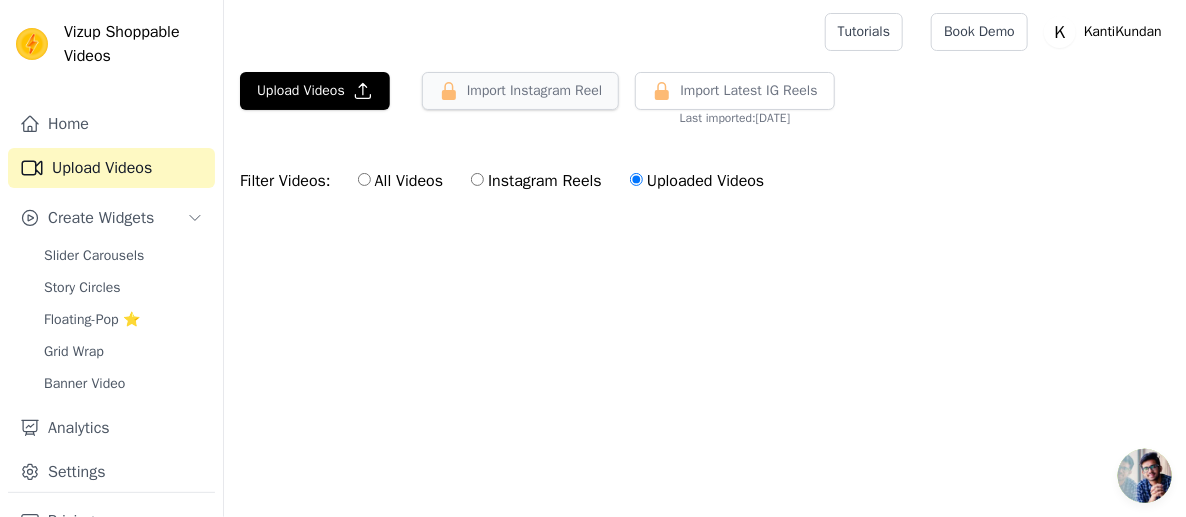 click on "Import Instagram Reel" at bounding box center [521, 91] 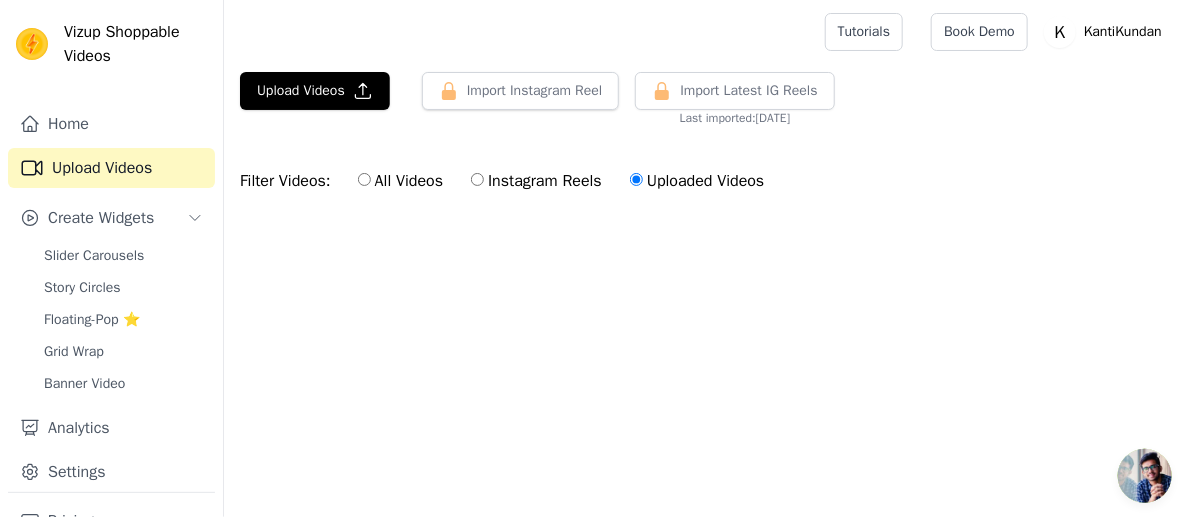 click on "Instagram Reels" at bounding box center (536, 181) 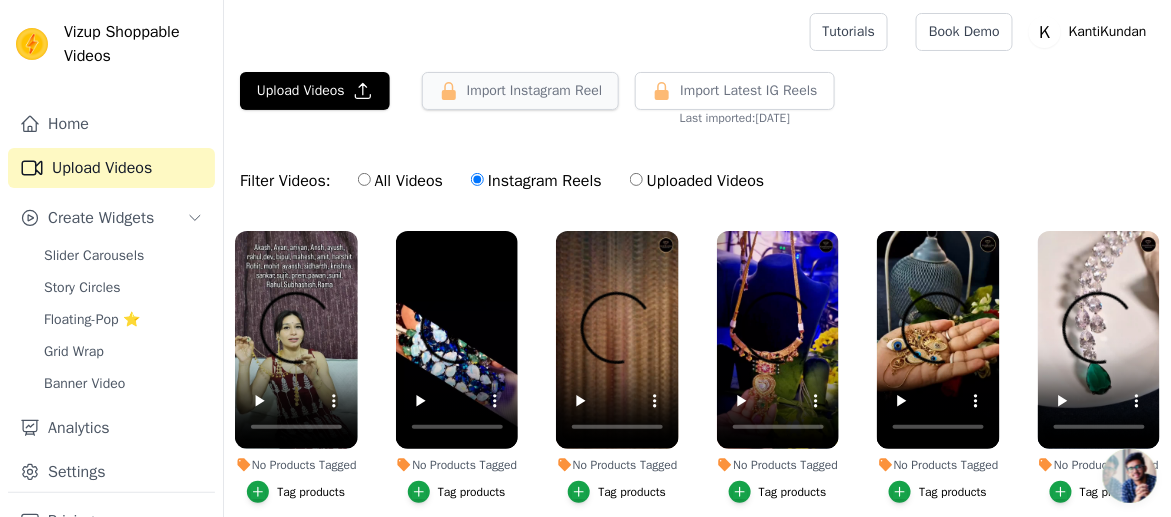 click on "Import Instagram Reel" at bounding box center [521, 91] 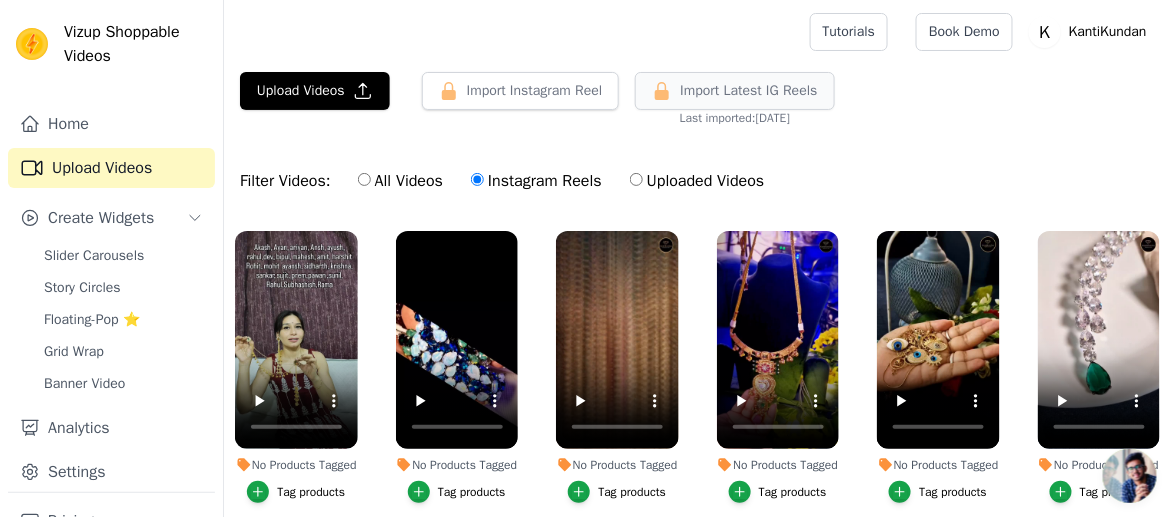 drag, startPoint x: 775, startPoint y: 77, endPoint x: 773, endPoint y: 90, distance: 13.152946 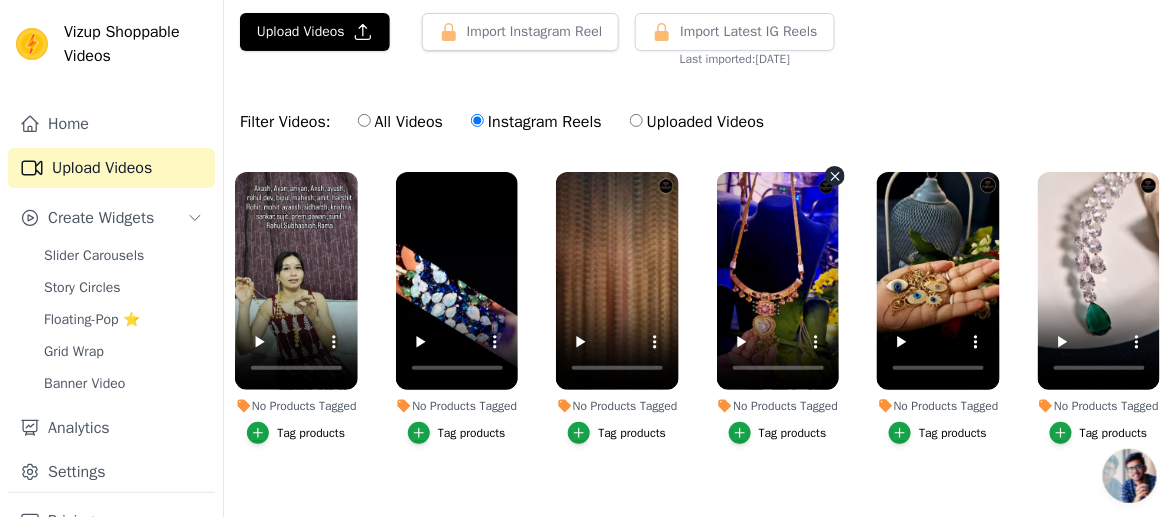 scroll, scrollTop: 0, scrollLeft: 0, axis: both 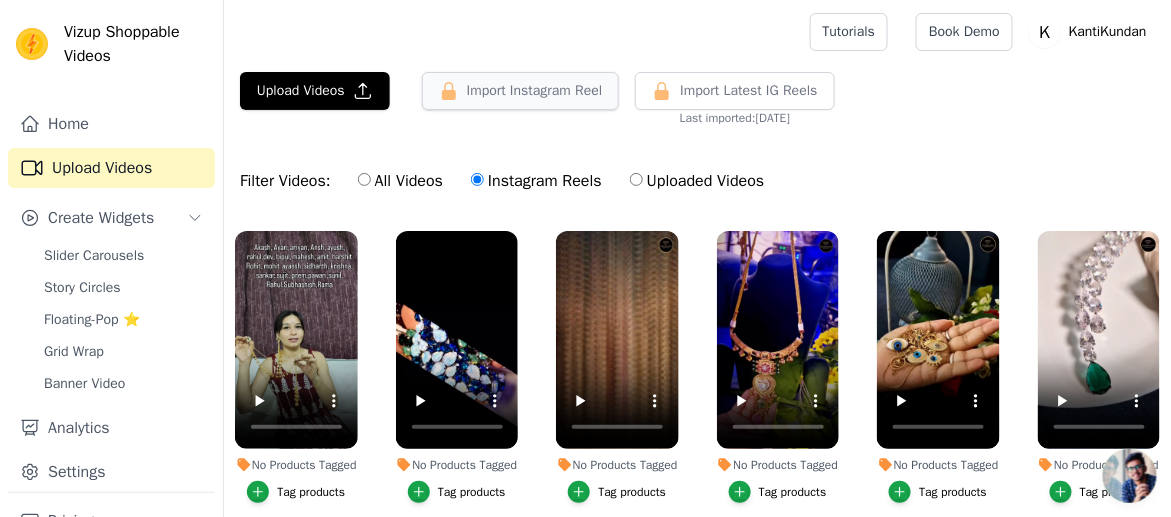 click on "Import Instagram Reel" at bounding box center (521, 91) 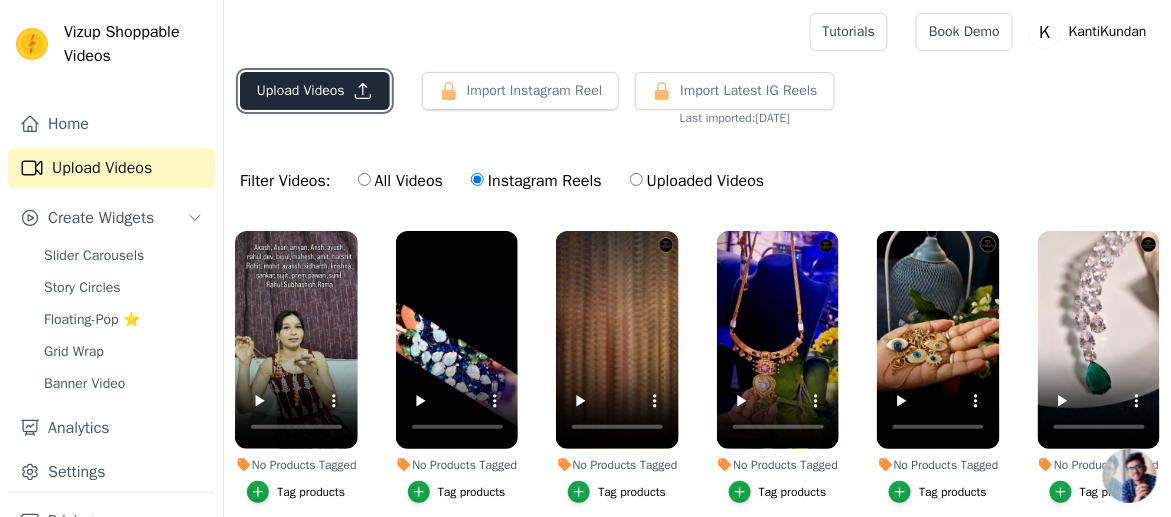 click on "Upload Videos" at bounding box center [315, 91] 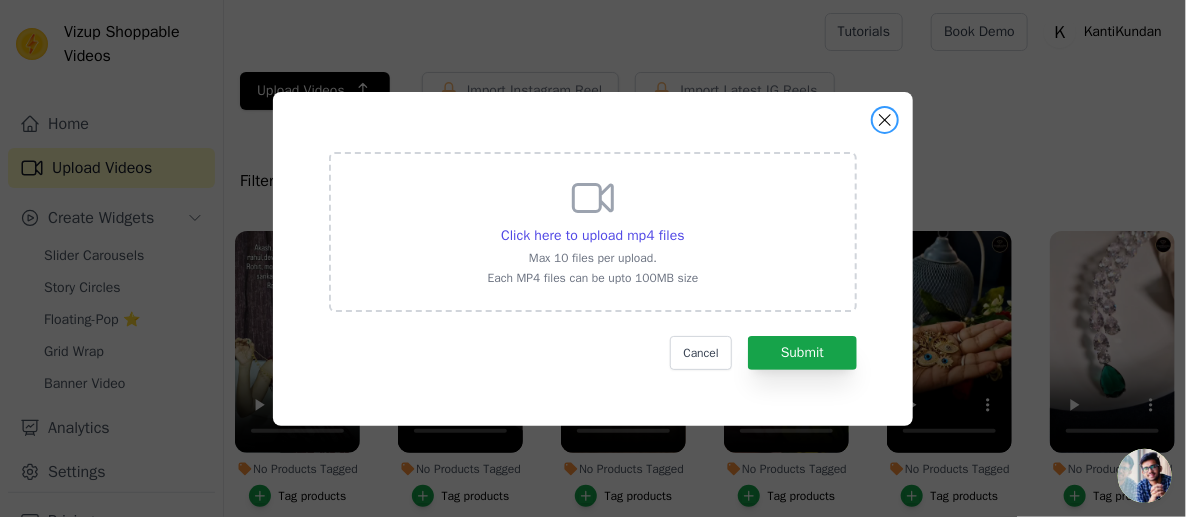 drag, startPoint x: 892, startPoint y: 119, endPoint x: 868, endPoint y: 125, distance: 24.738634 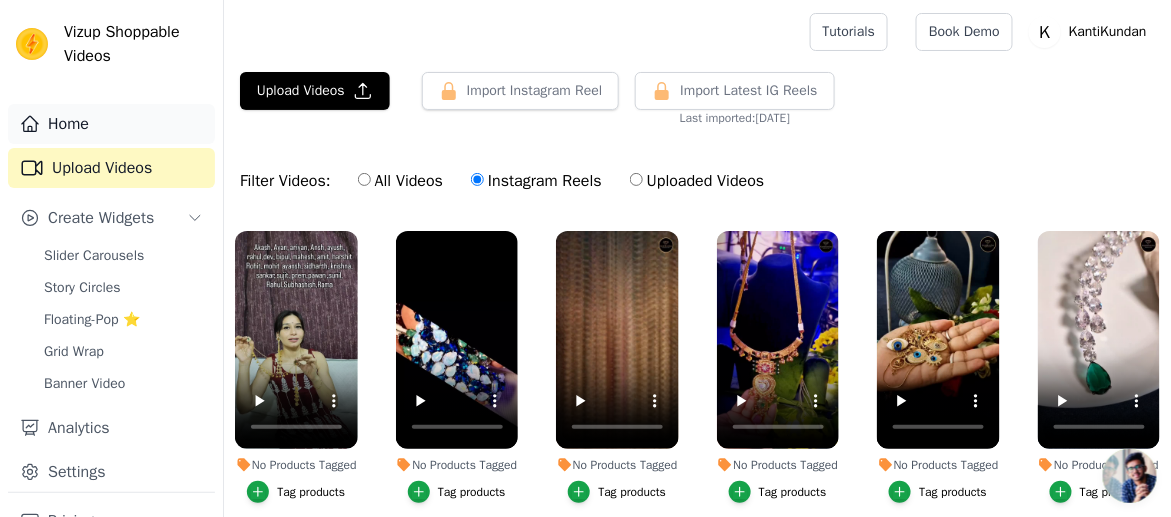 click on "Home" at bounding box center (111, 124) 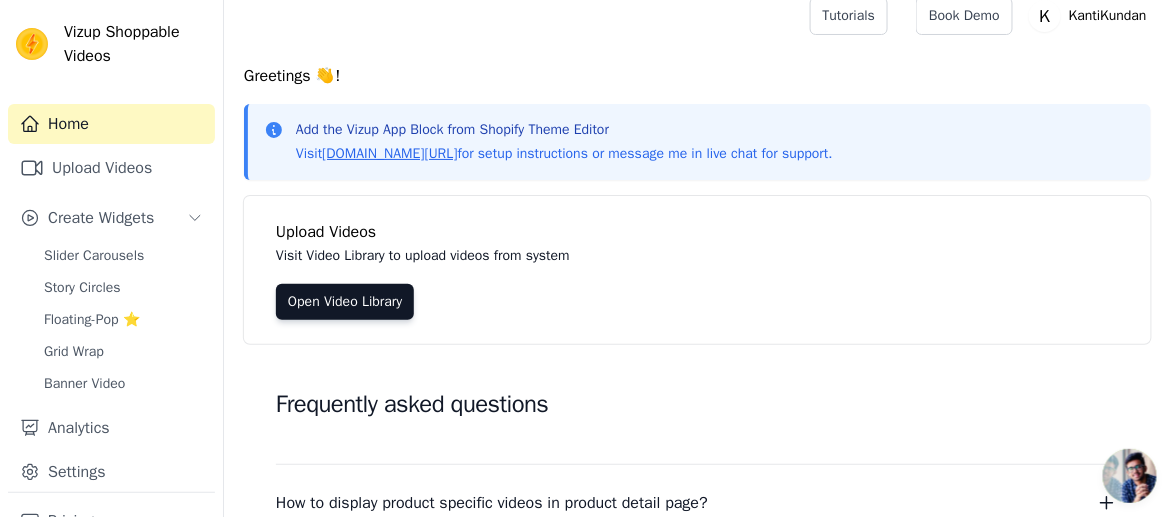 scroll, scrollTop: 0, scrollLeft: 0, axis: both 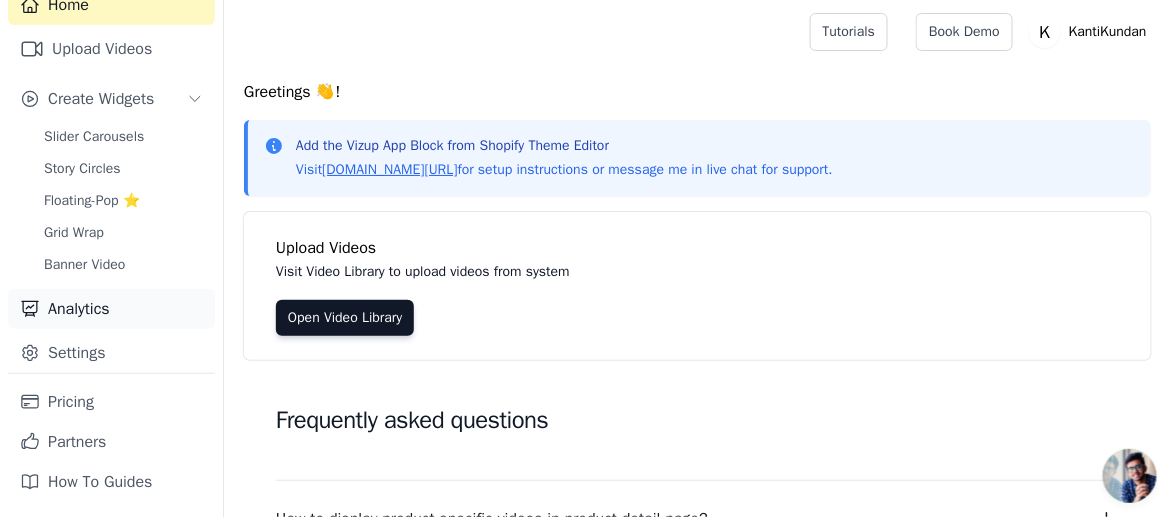 click on "Analytics" at bounding box center [111, 309] 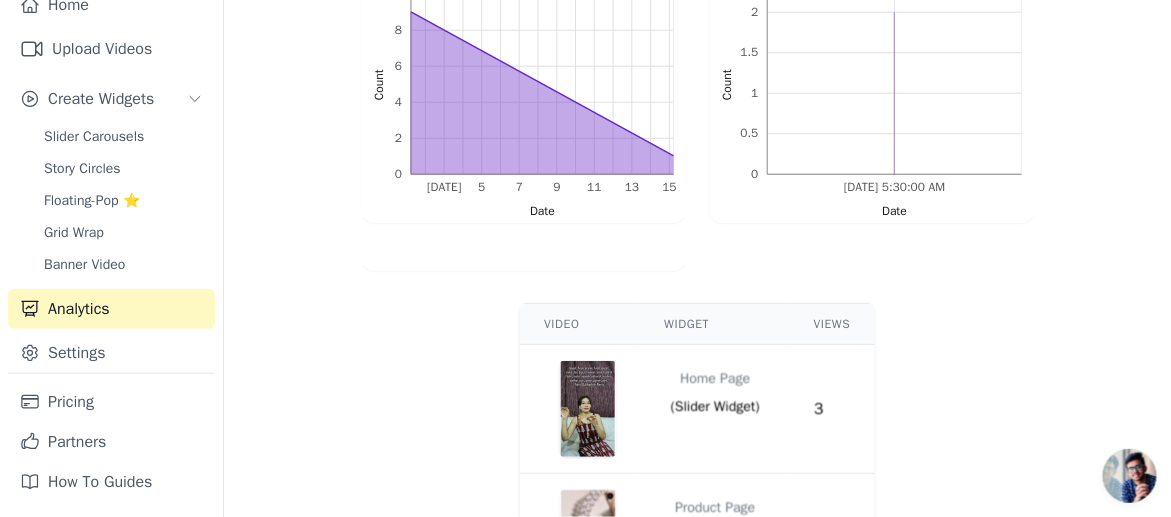 scroll, scrollTop: 700, scrollLeft: 0, axis: vertical 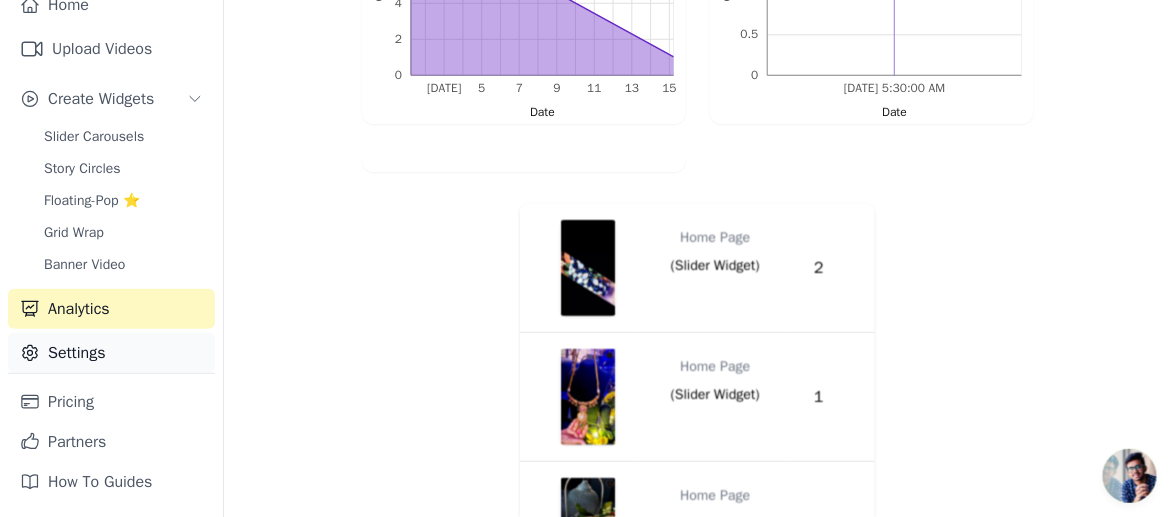 click on "Settings" at bounding box center (111, 353) 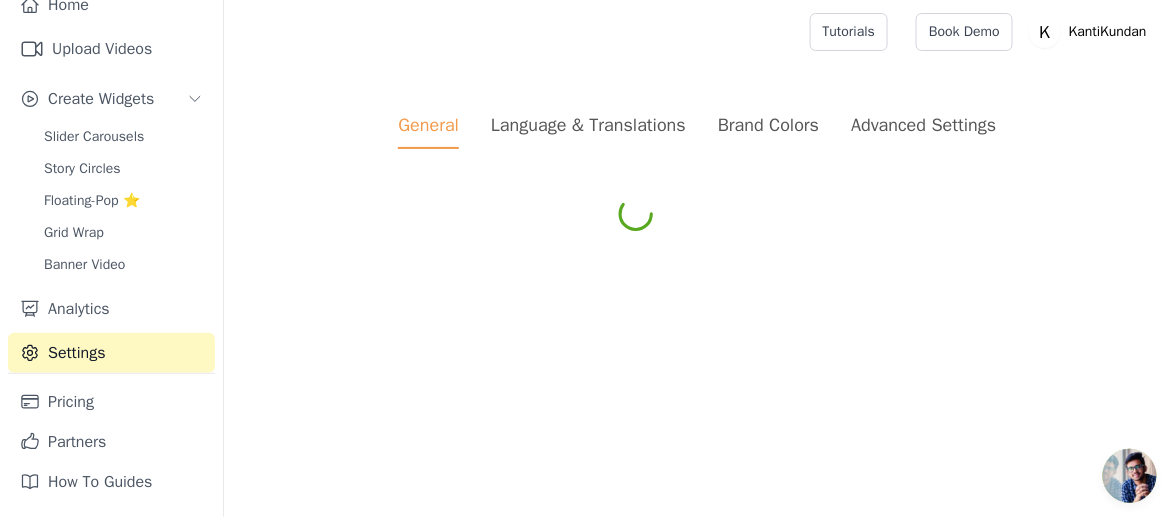 scroll, scrollTop: 0, scrollLeft: 0, axis: both 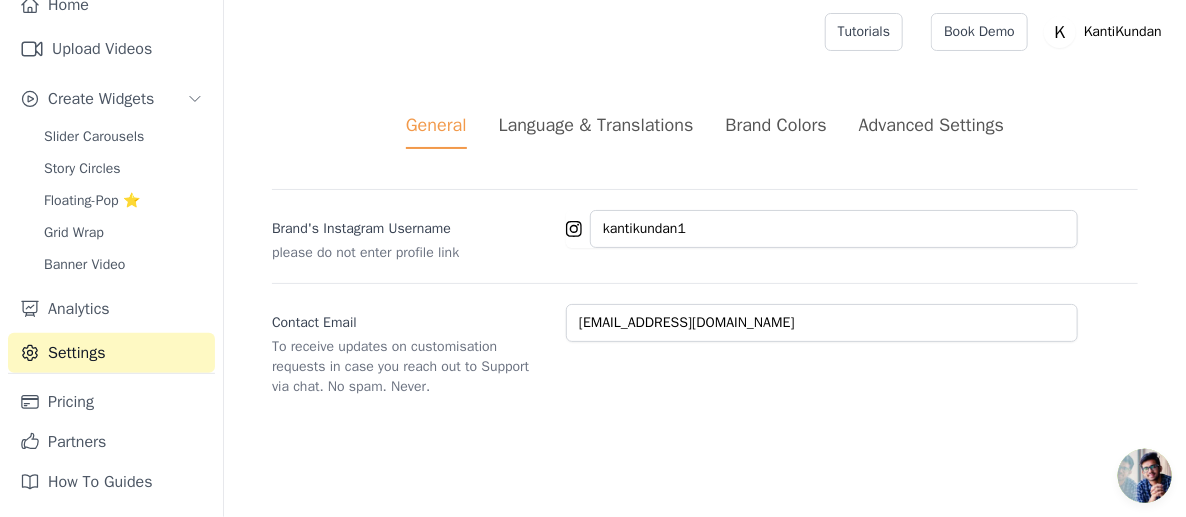click on "Brand Colors" at bounding box center [776, 125] 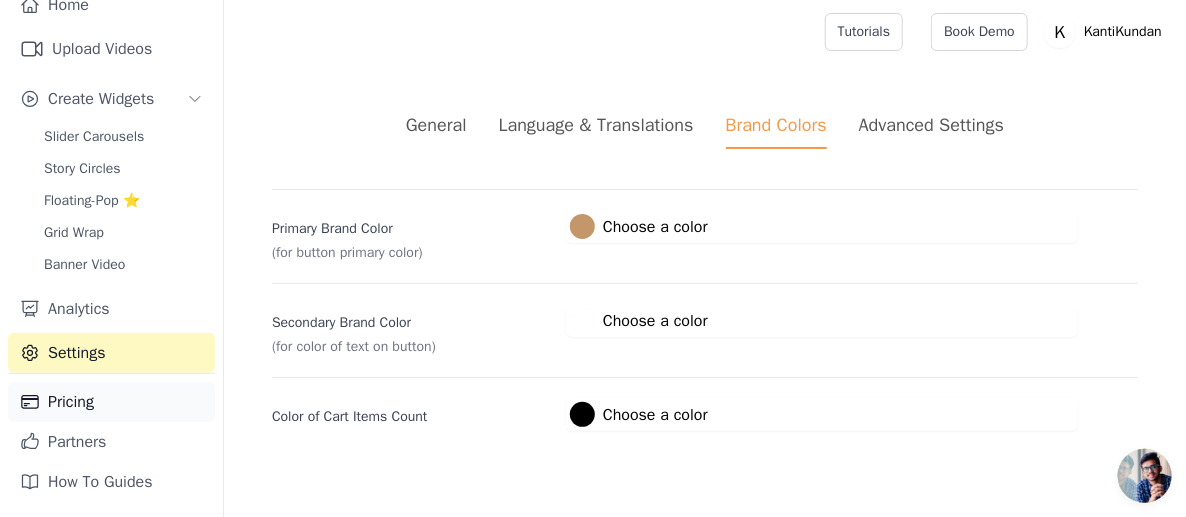 click on "Pricing" at bounding box center [111, 402] 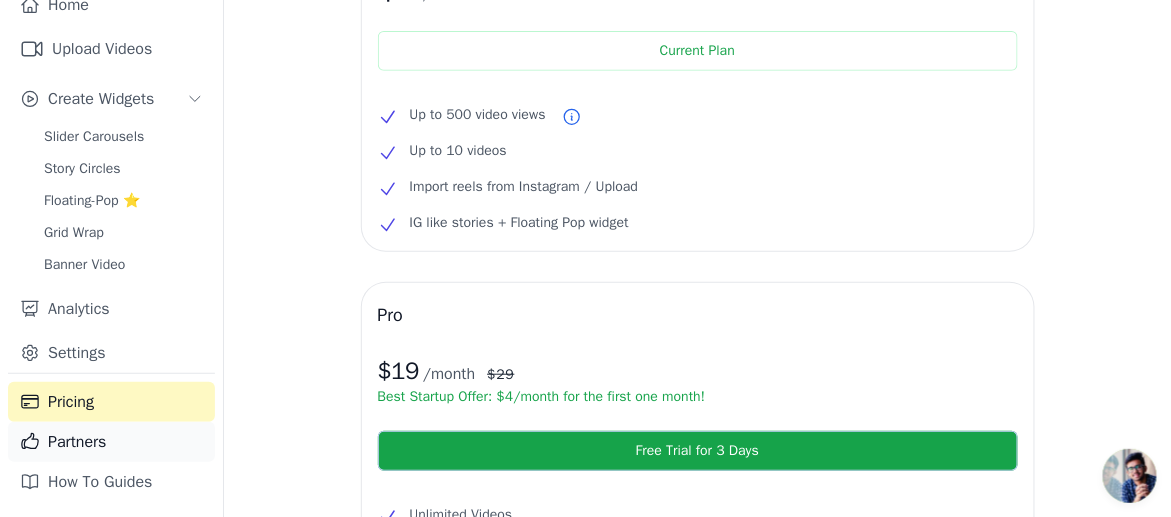 scroll, scrollTop: 200, scrollLeft: 0, axis: vertical 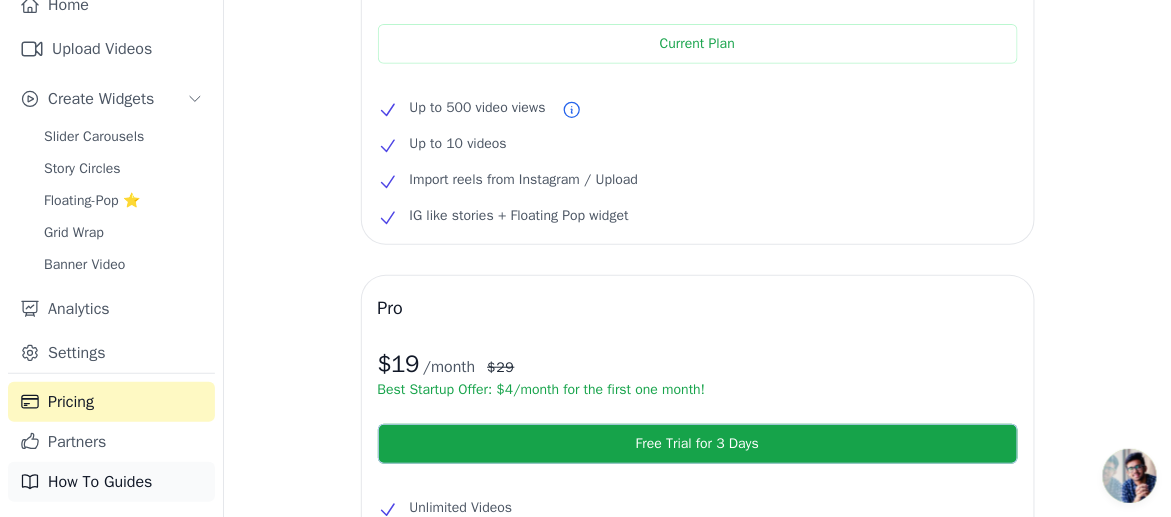click on "How To Guides" at bounding box center (111, 482) 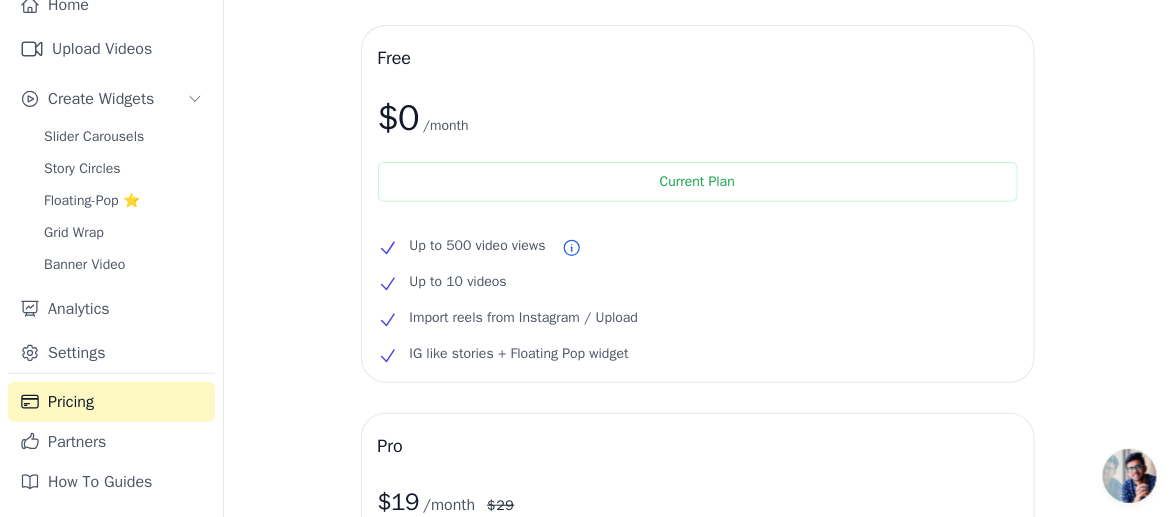 scroll, scrollTop: 0, scrollLeft: 0, axis: both 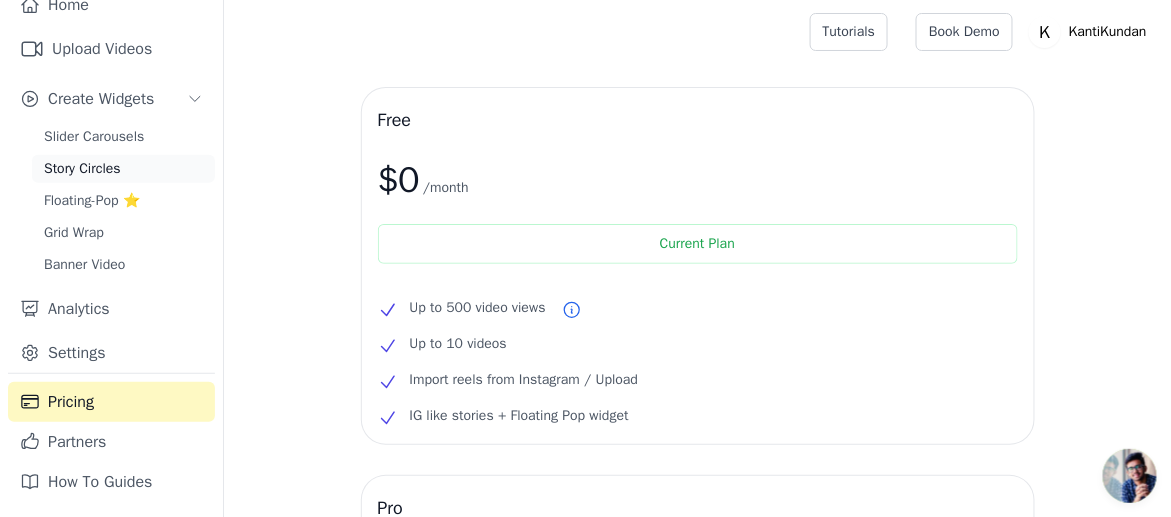 click on "Story Circles" at bounding box center (82, 169) 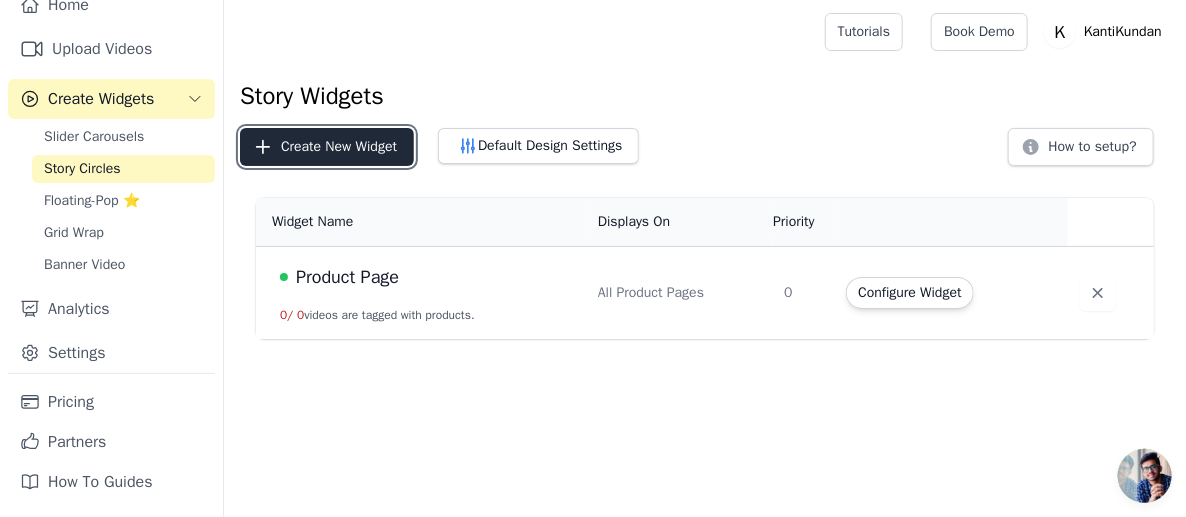 click on "Create New Widget" at bounding box center (327, 147) 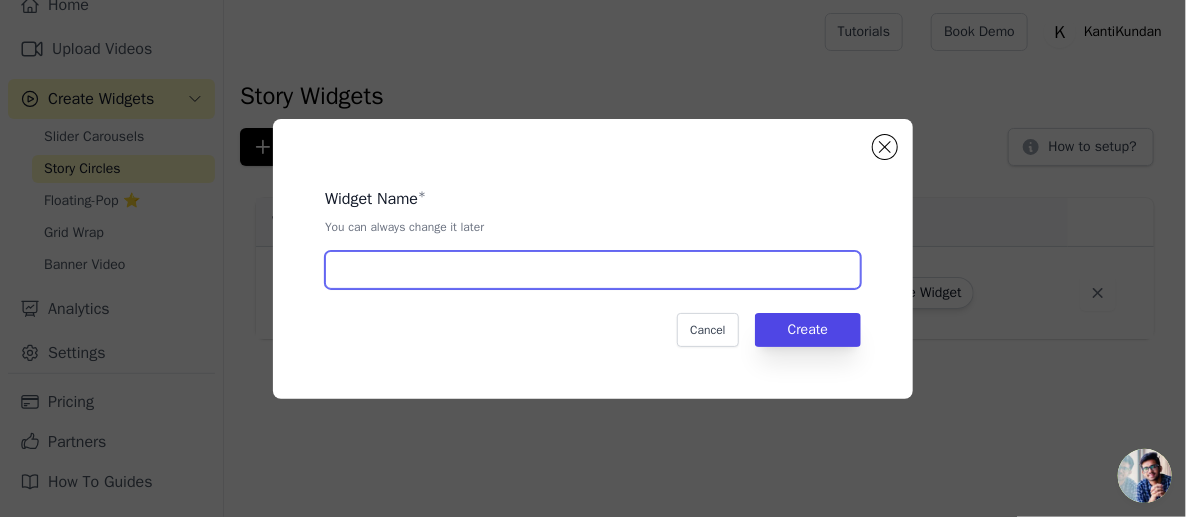 click at bounding box center (593, 270) 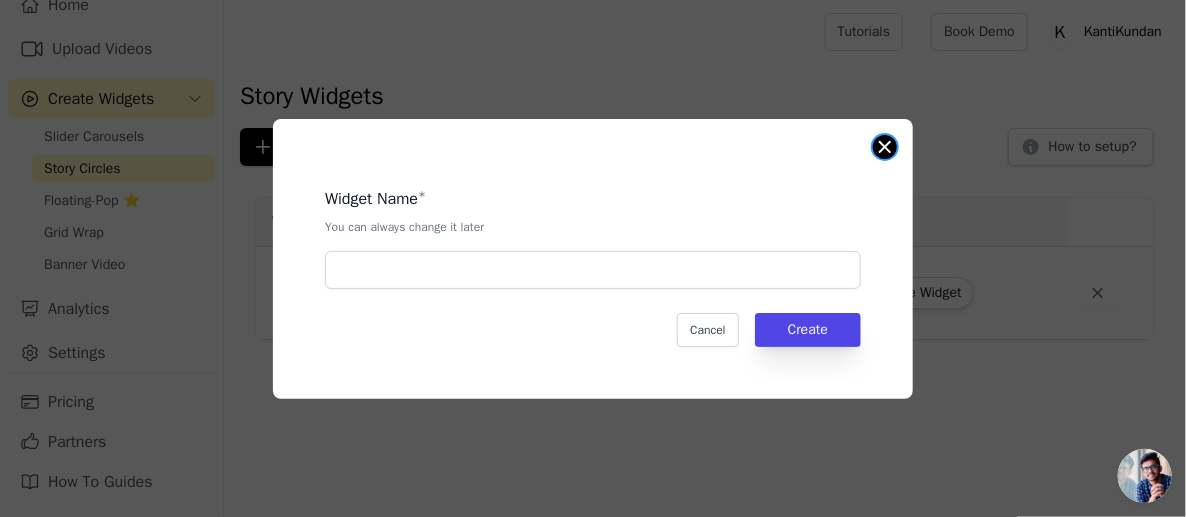 click at bounding box center (885, 147) 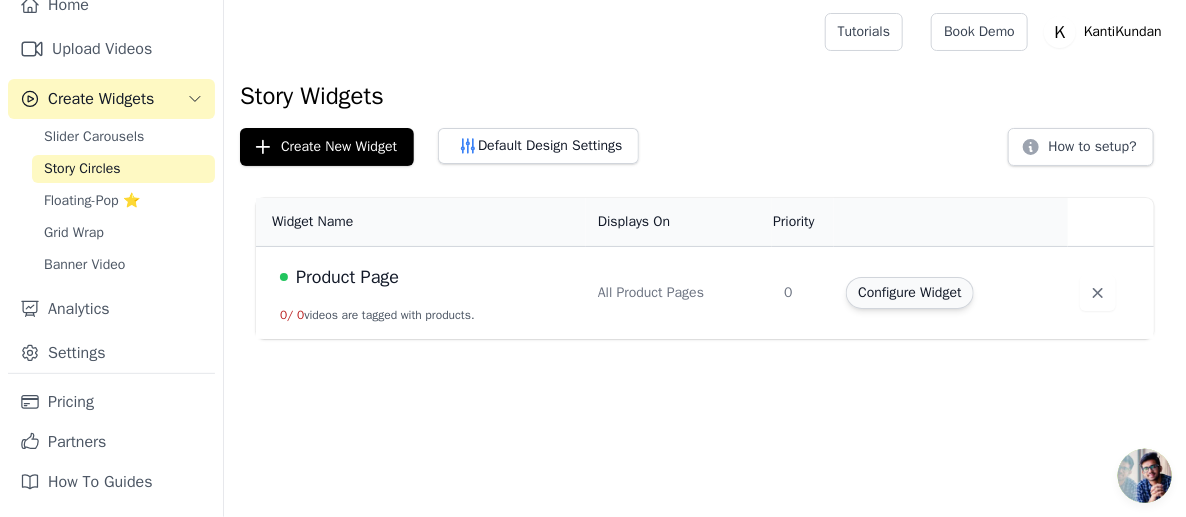 click on "Configure Widget" at bounding box center [909, 293] 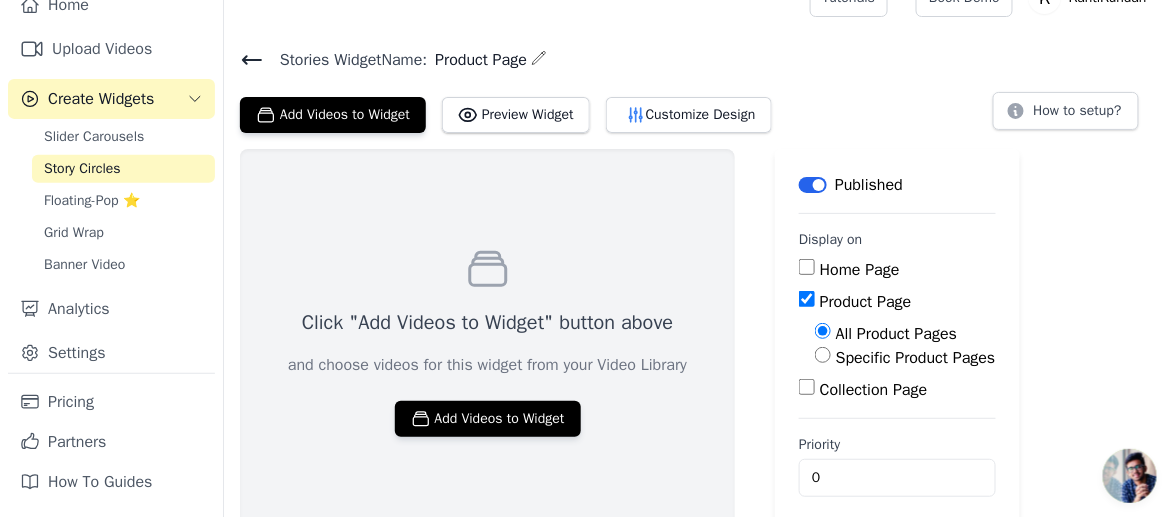 scroll, scrollTop: 51, scrollLeft: 0, axis: vertical 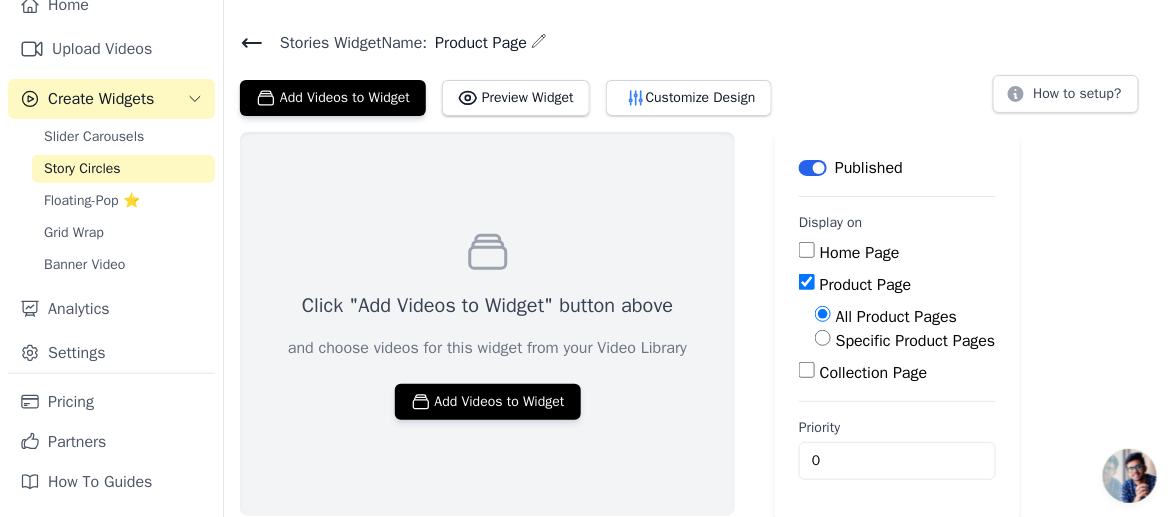drag, startPoint x: 814, startPoint y: 246, endPoint x: 797, endPoint y: 280, distance: 38.013157 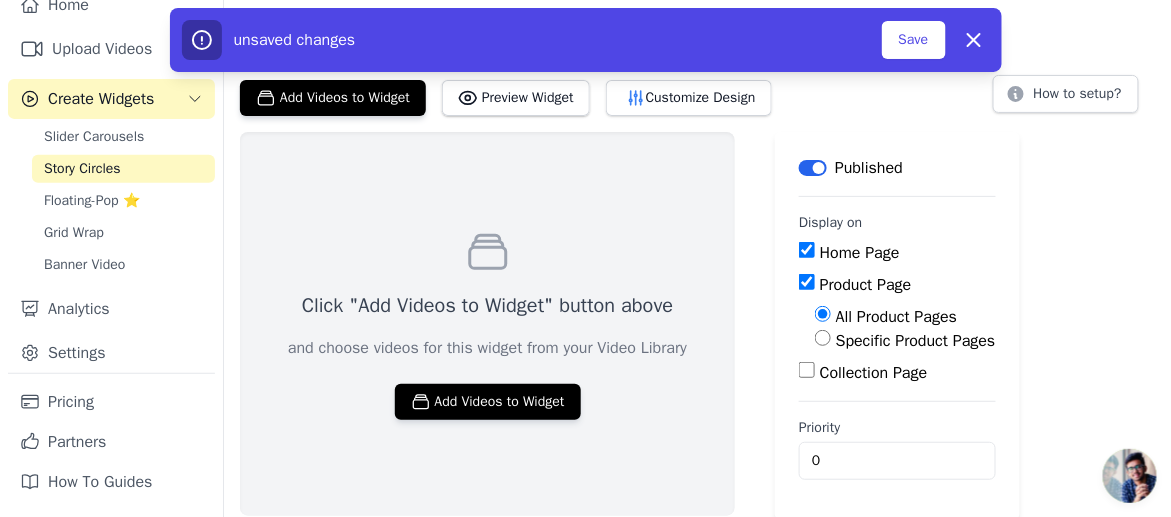 click on "Product Page" at bounding box center [807, 282] 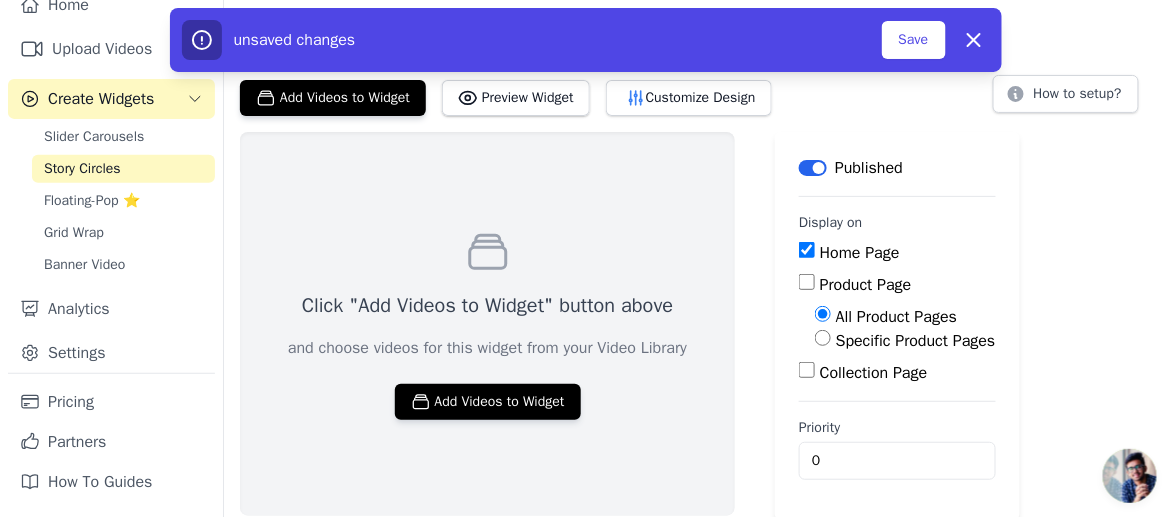 scroll, scrollTop: 48, scrollLeft: 0, axis: vertical 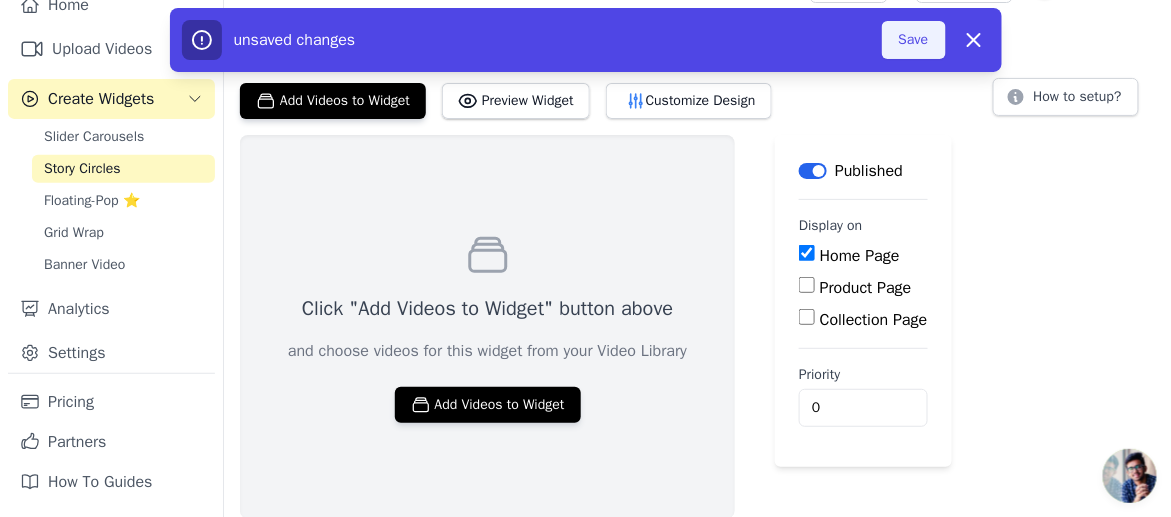 click on "Save" at bounding box center (914, 40) 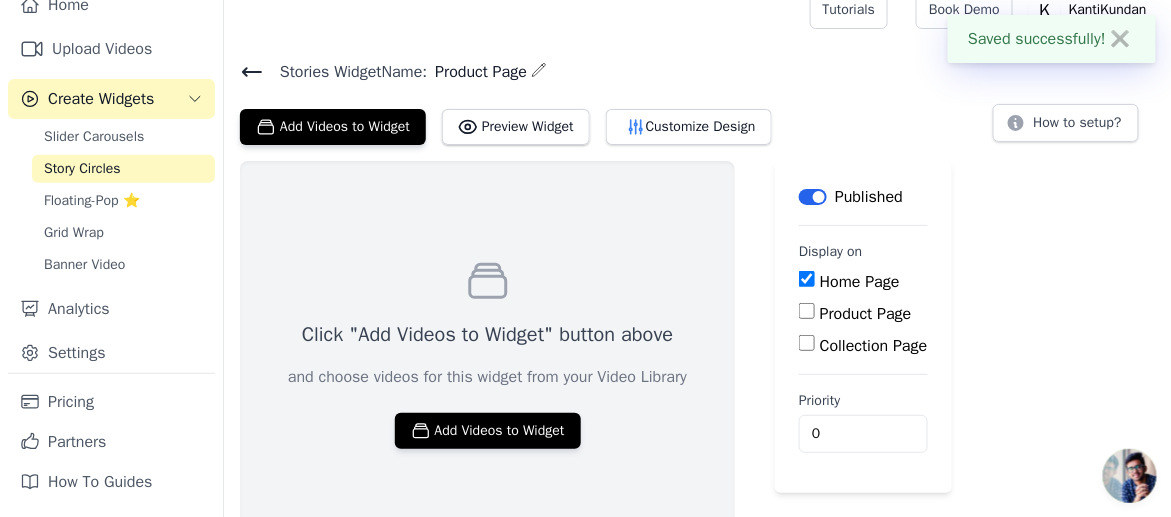 scroll, scrollTop: 0, scrollLeft: 0, axis: both 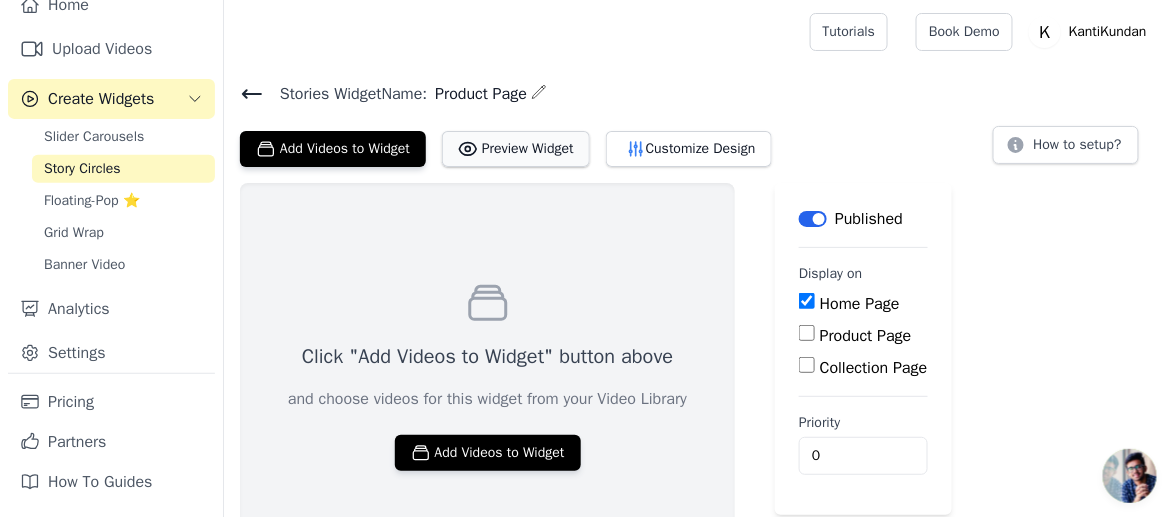 click on "Preview Widget" at bounding box center (516, 149) 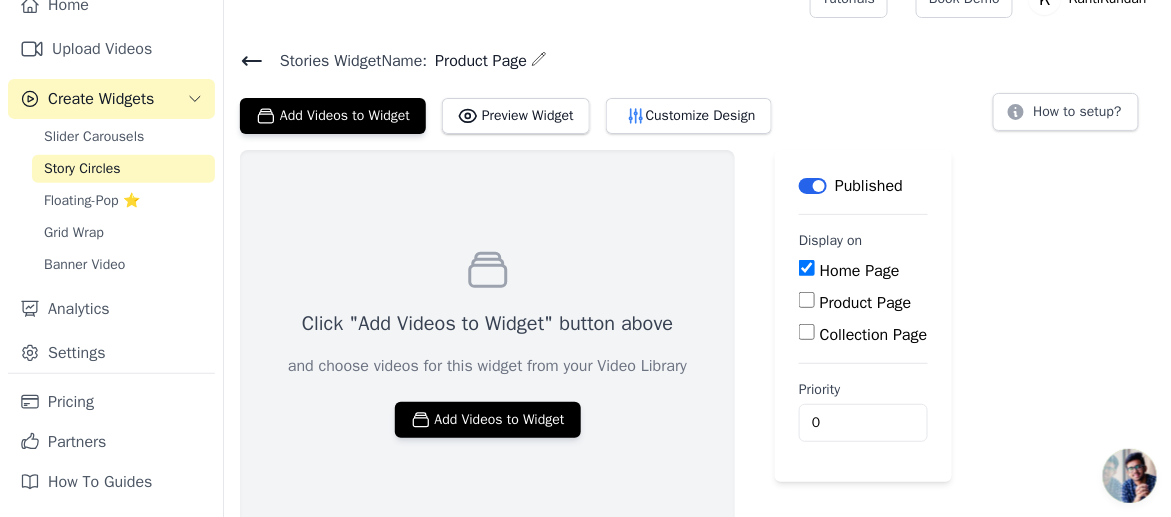 scroll, scrollTop: 48, scrollLeft: 0, axis: vertical 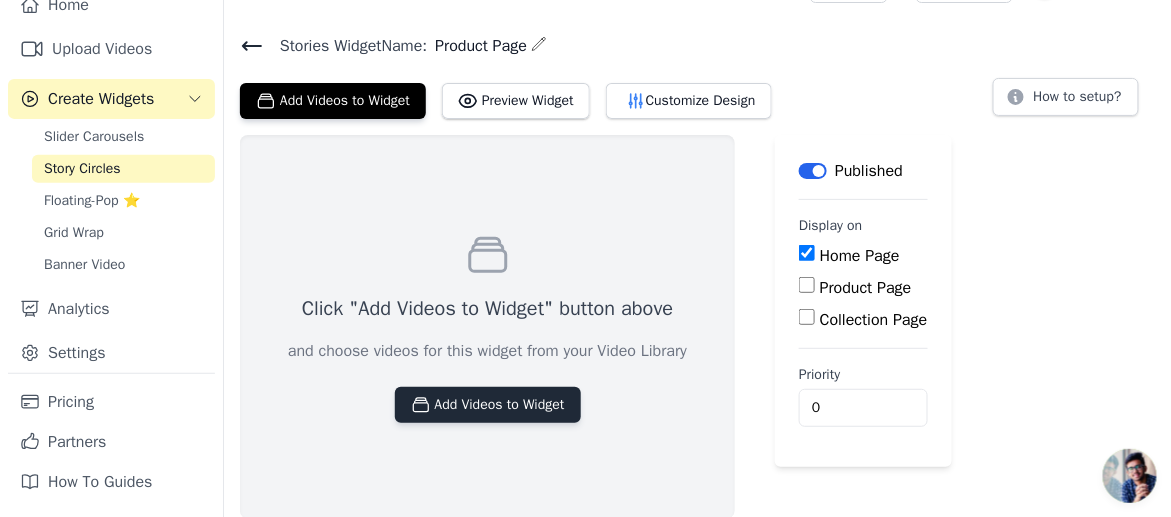 click on "Add Videos to Widget" at bounding box center [488, 405] 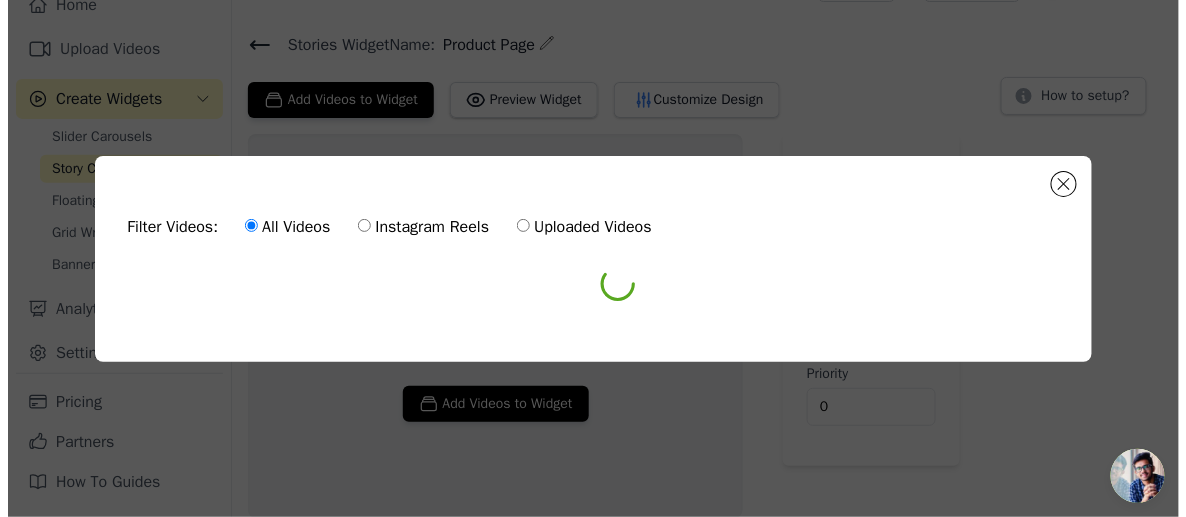 scroll, scrollTop: 0, scrollLeft: 0, axis: both 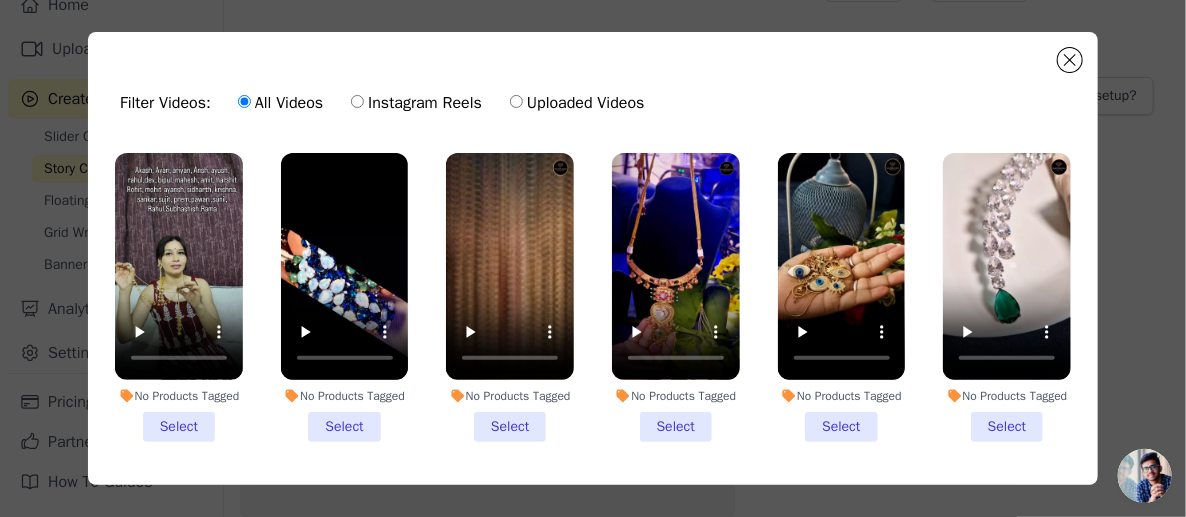 click on "Uploaded Videos" at bounding box center (577, 103) 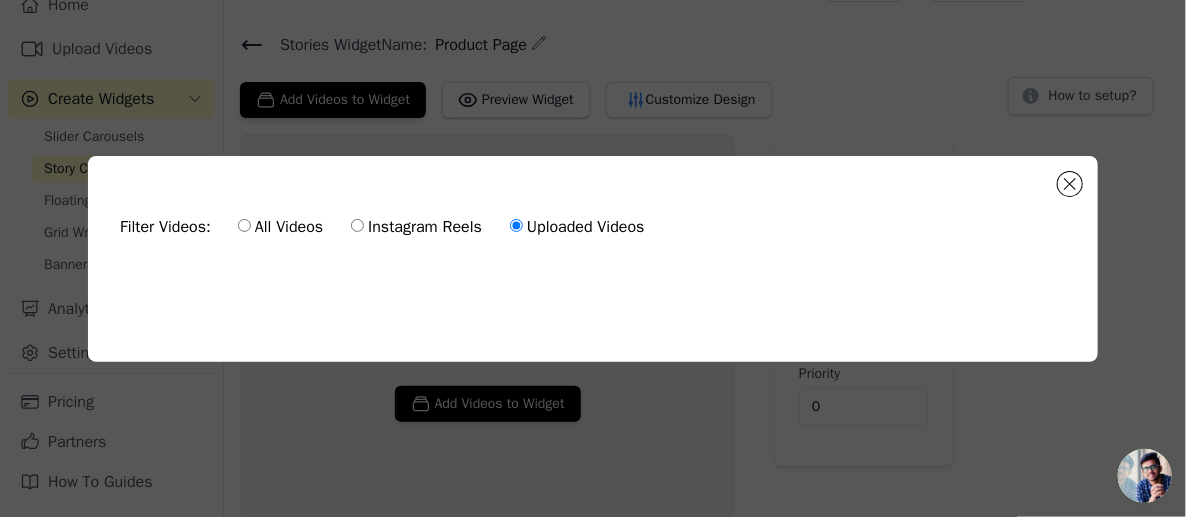 click on "Instagram Reels" at bounding box center [416, 227] 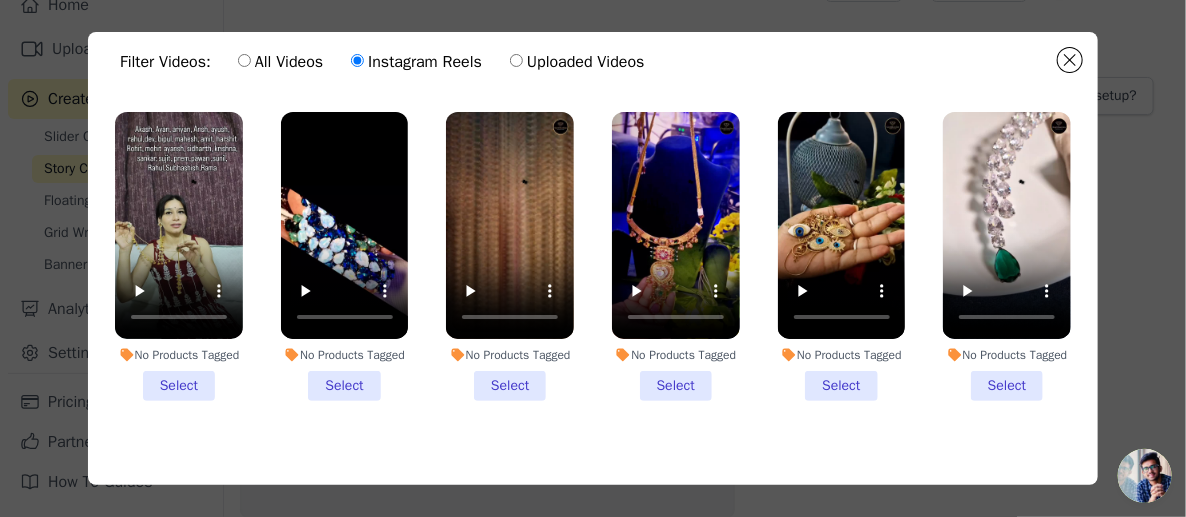 scroll, scrollTop: 0, scrollLeft: 0, axis: both 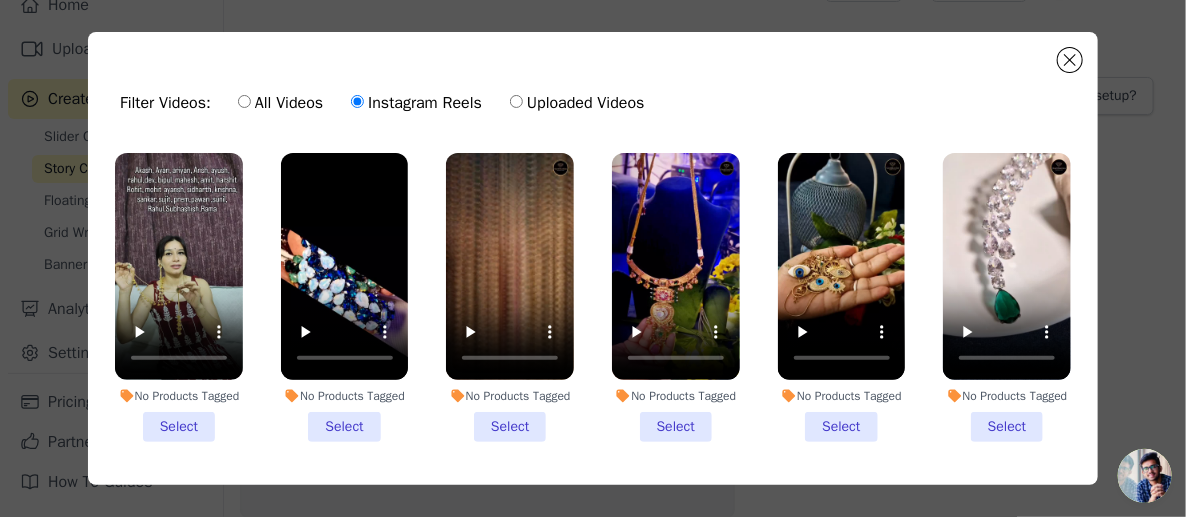 click on "All Videos" at bounding box center [280, 103] 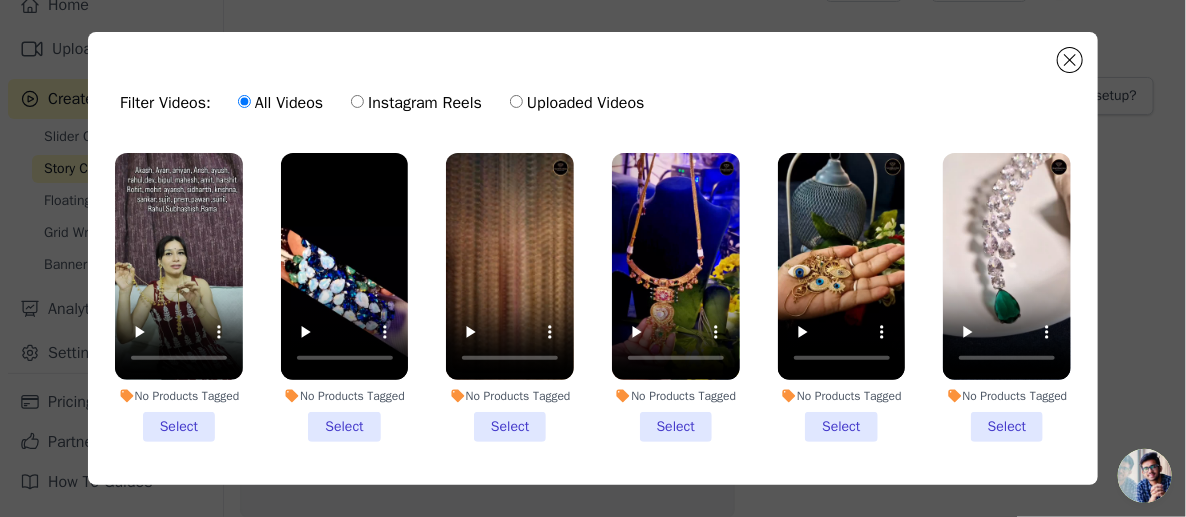 click on "Filter Videos:
All Videos
Instagram Reels
Uploaded Videos
No Products Tagged     Select
No Products Tagged     Select
No Products Tagged     Select
No Products Tagged     Select
No Products Tagged     Select
No Products Tagged     Select       0  videos selected     Add To Widget   Dismiss" 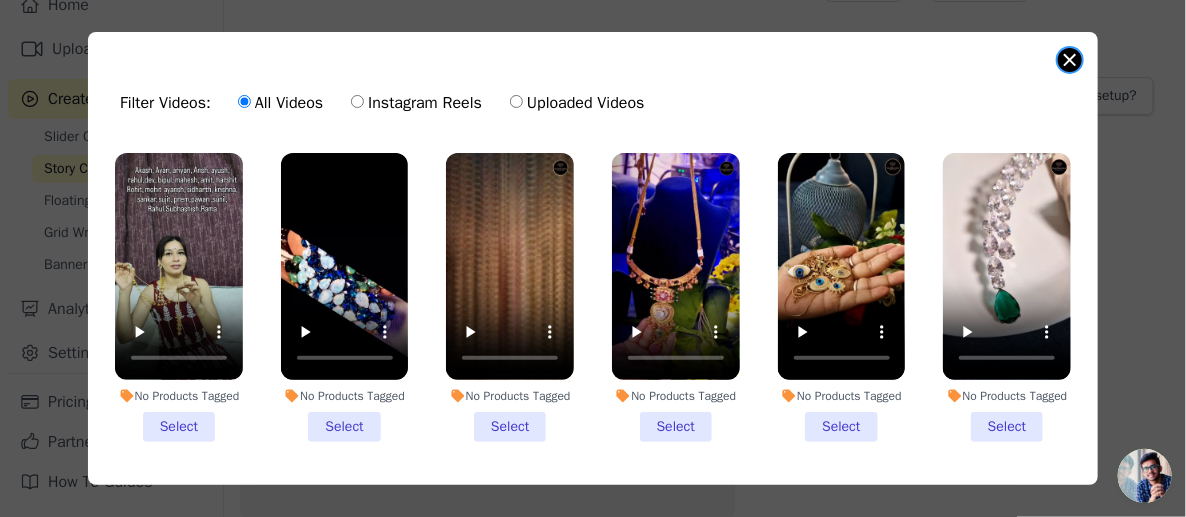 click at bounding box center (1070, 60) 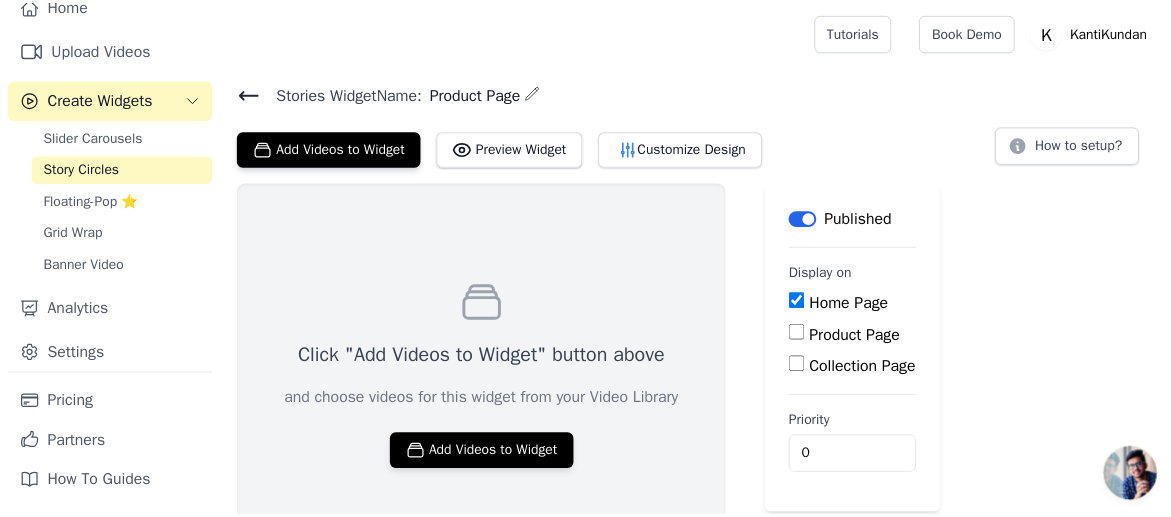 scroll, scrollTop: 48, scrollLeft: 0, axis: vertical 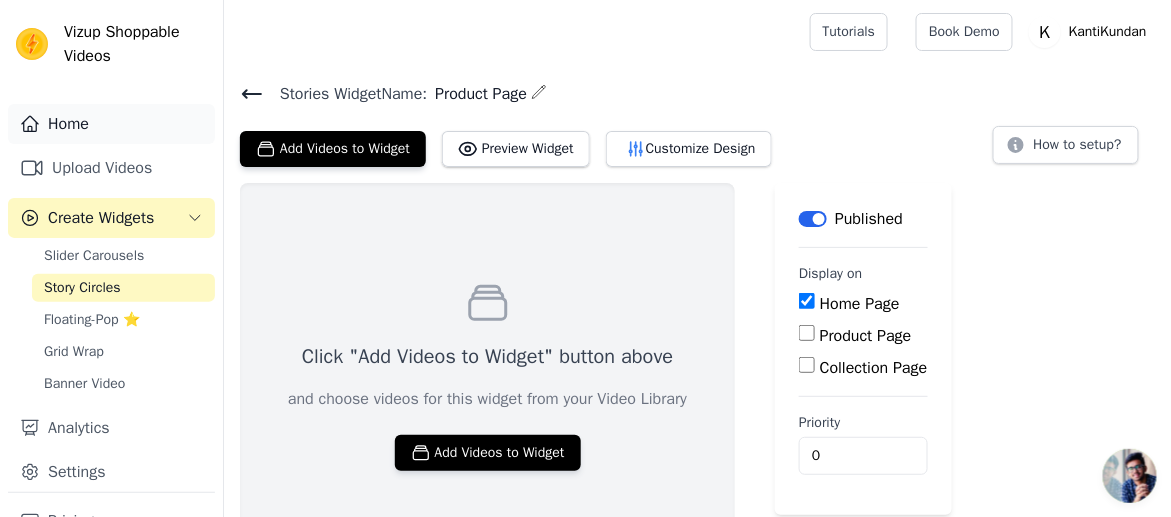 click on "Home" at bounding box center (111, 124) 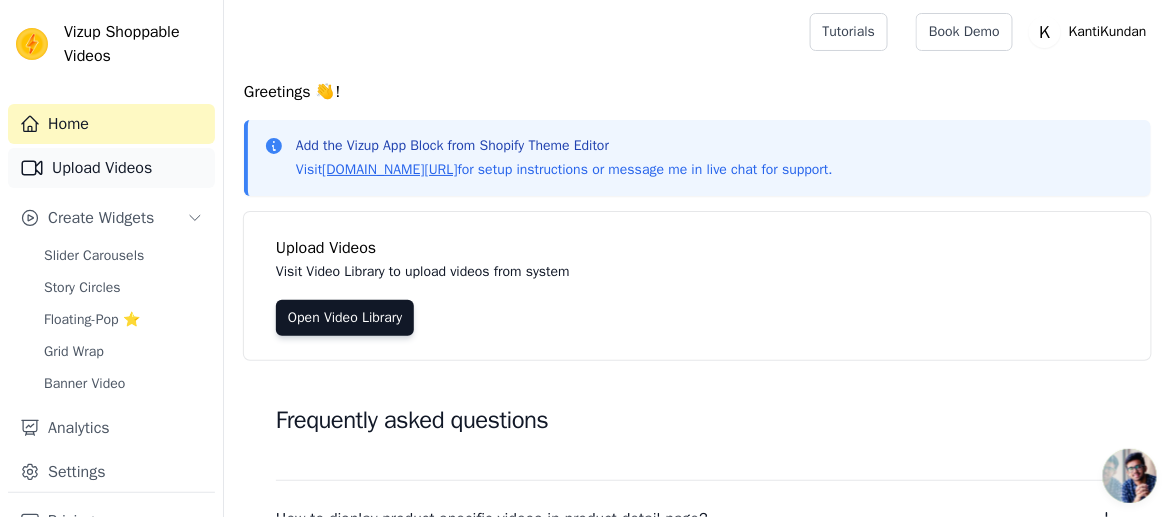 click on "Upload Videos" at bounding box center [111, 168] 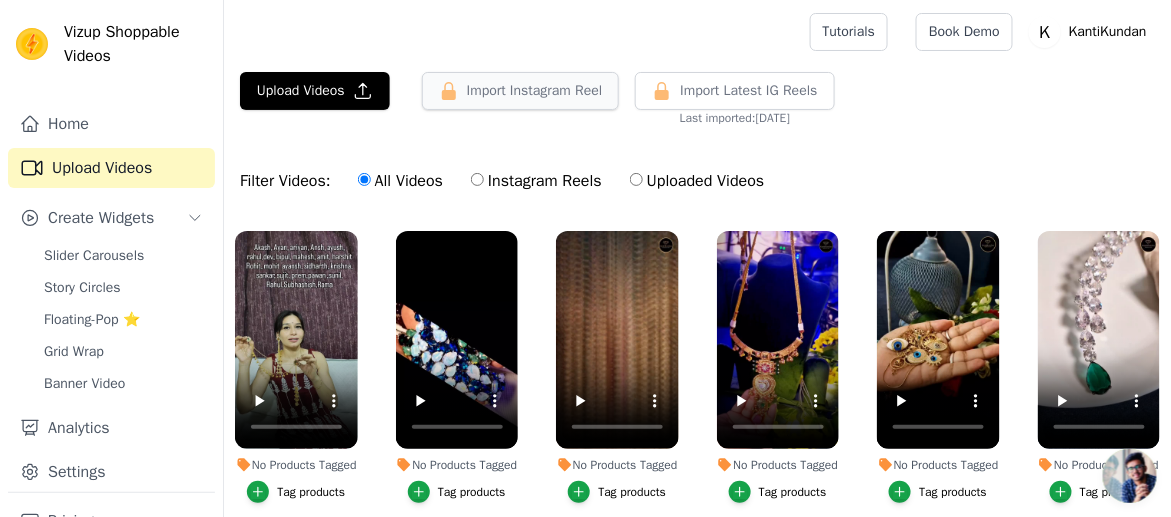 click on "Import Instagram Reel" at bounding box center (521, 91) 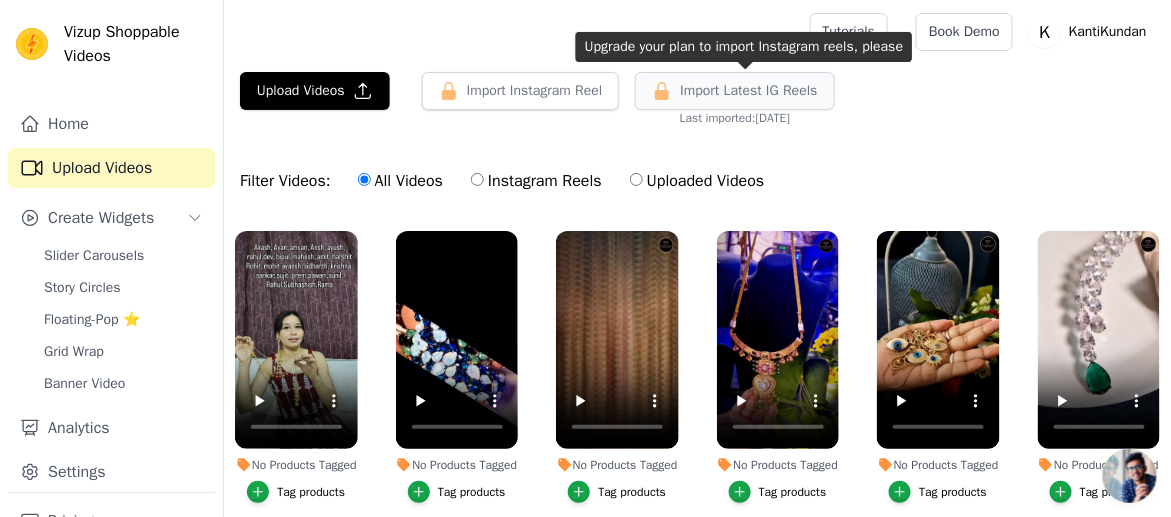click 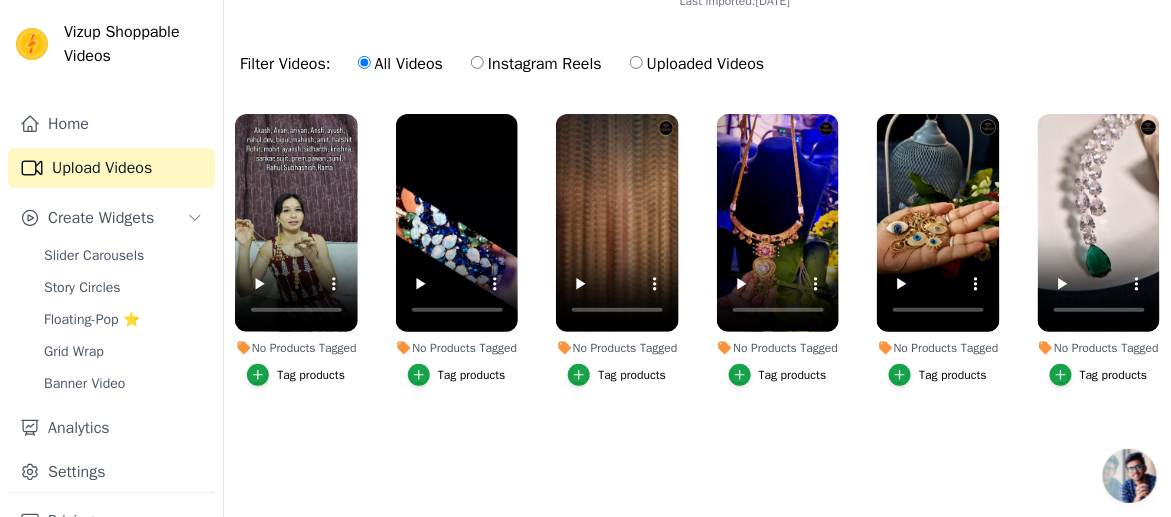 scroll, scrollTop: 41, scrollLeft: 0, axis: vertical 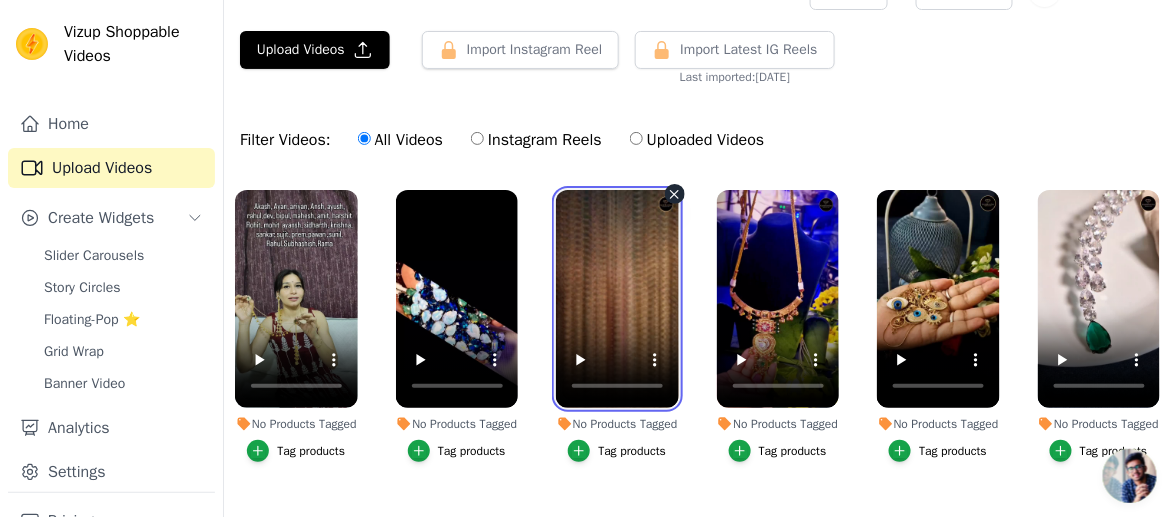 type 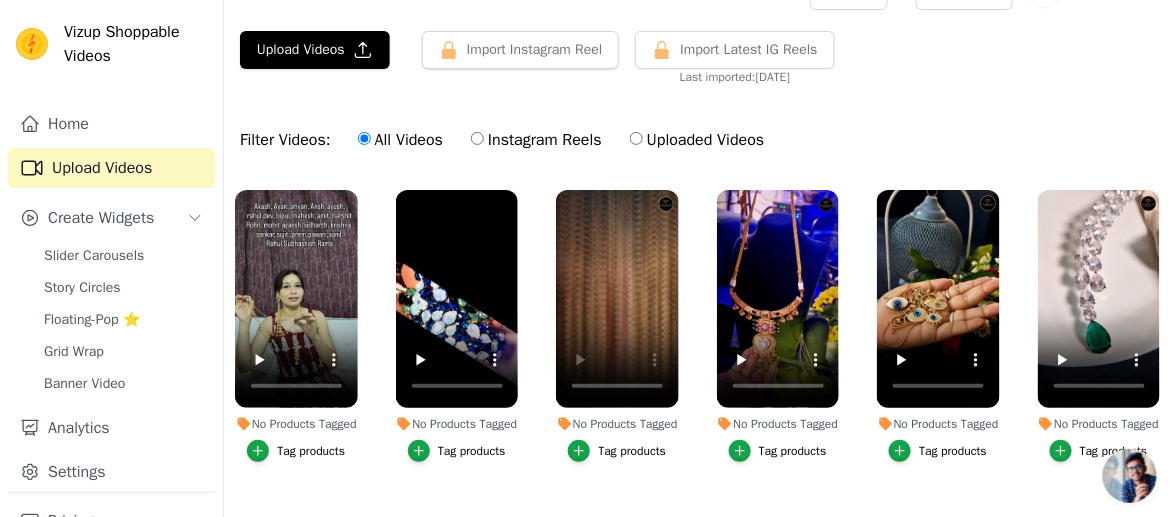 click on "Filter Videos:
All Videos
Instagram Reels
Uploaded Videos" at bounding box center (697, 140) 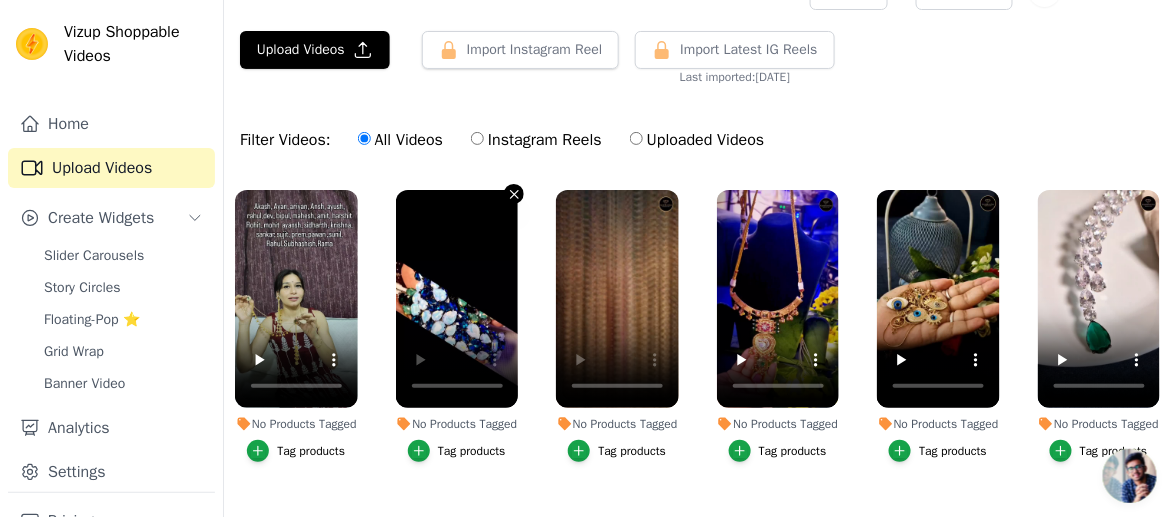 click 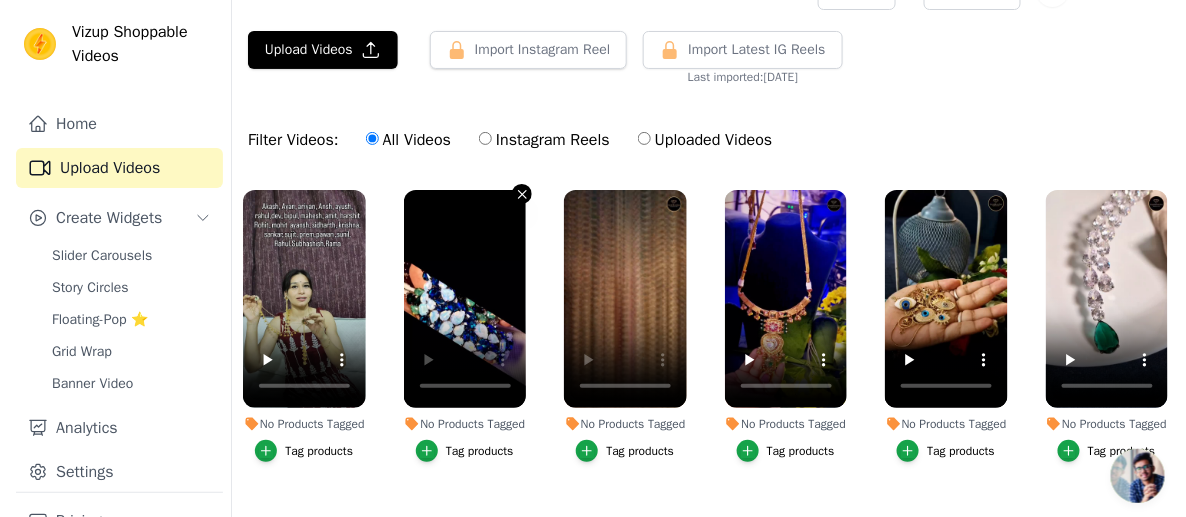 scroll, scrollTop: 0, scrollLeft: 0, axis: both 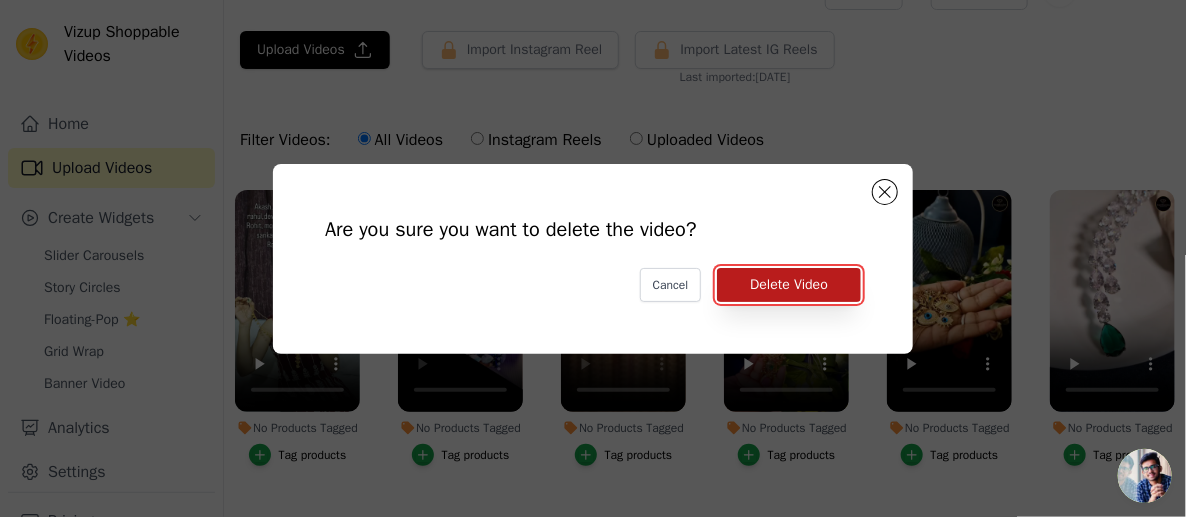 click on "Delete Video" at bounding box center (789, 285) 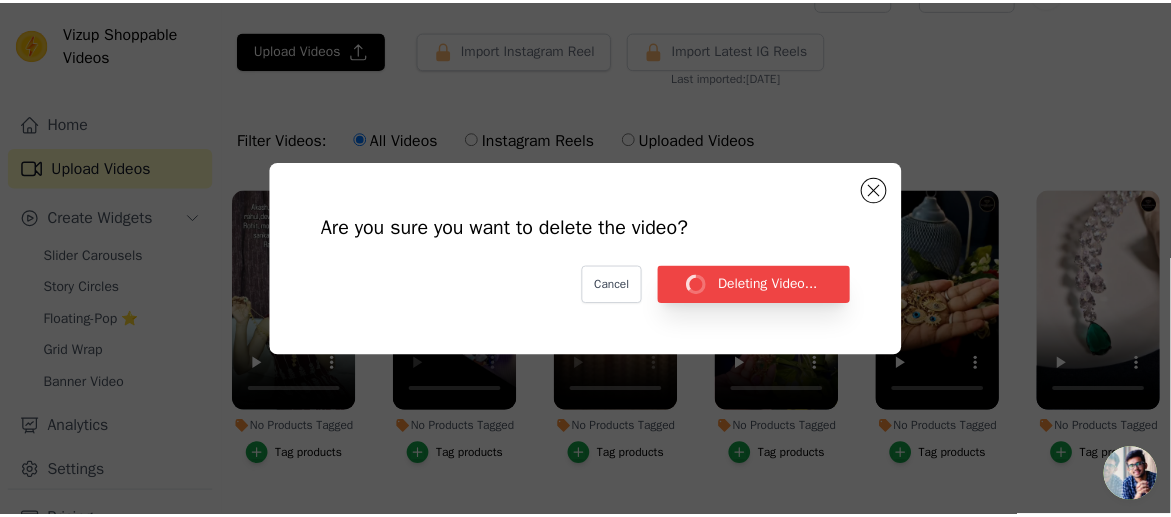 scroll, scrollTop: 41, scrollLeft: 0, axis: vertical 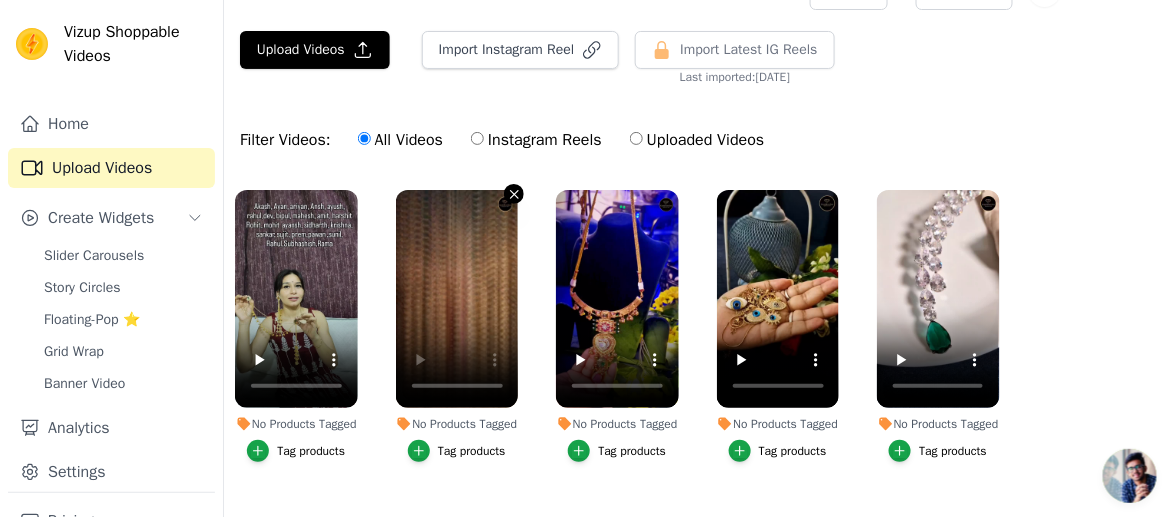 click 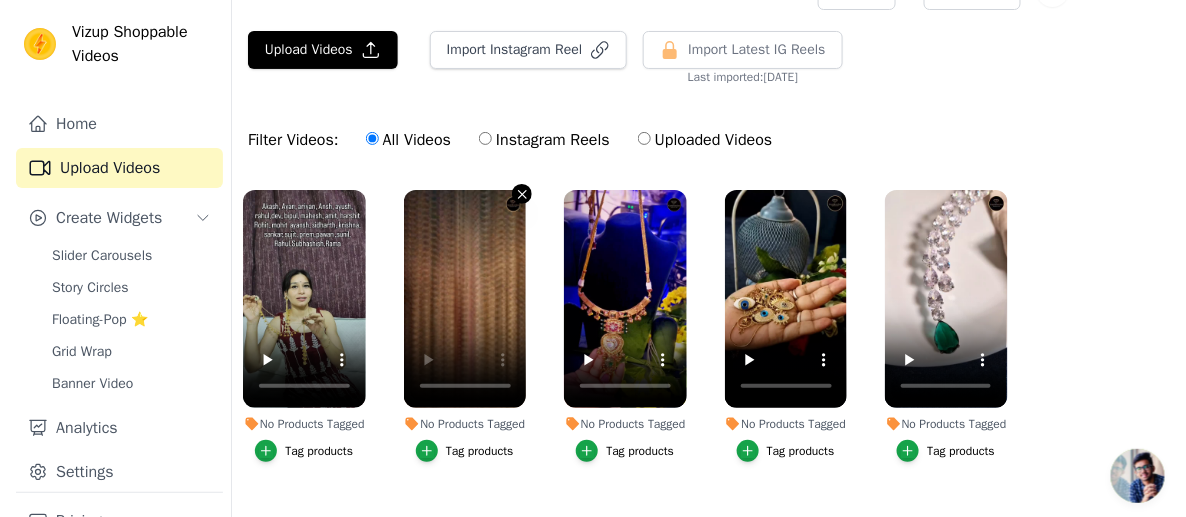 scroll, scrollTop: 0, scrollLeft: 0, axis: both 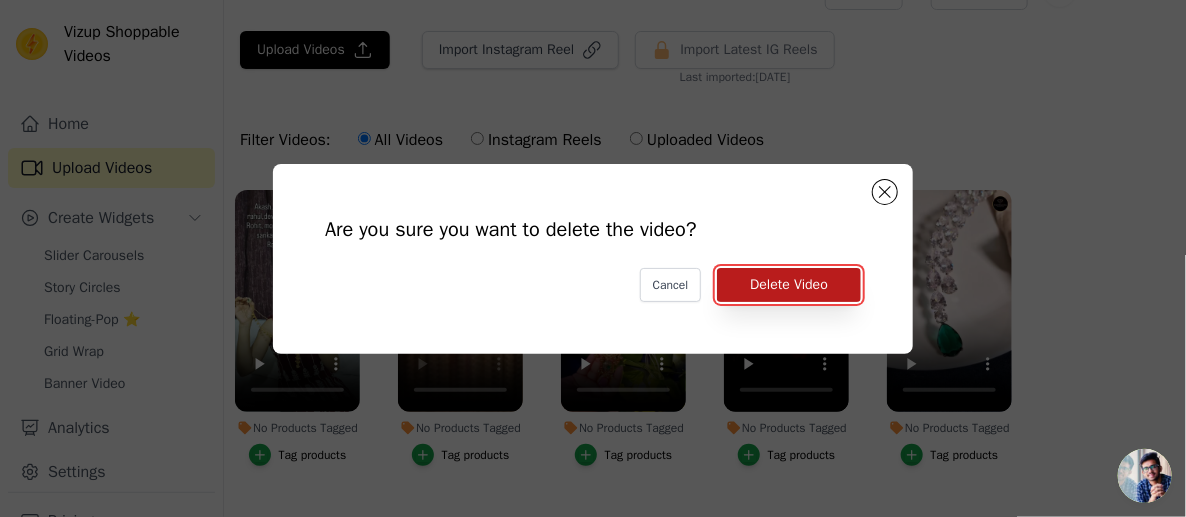 click on "Delete Video" at bounding box center (789, 285) 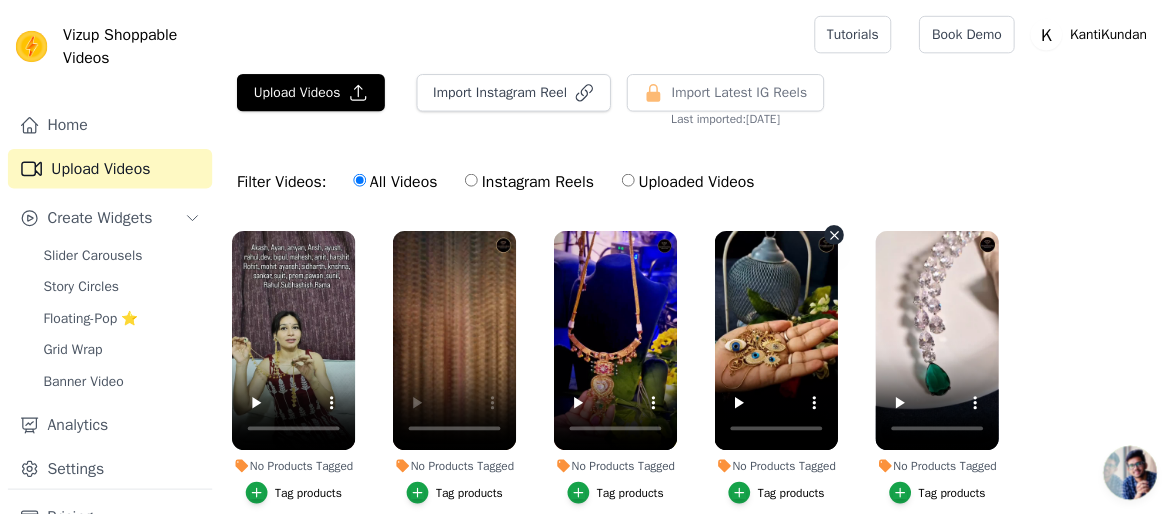 scroll, scrollTop: 41, scrollLeft: 0, axis: vertical 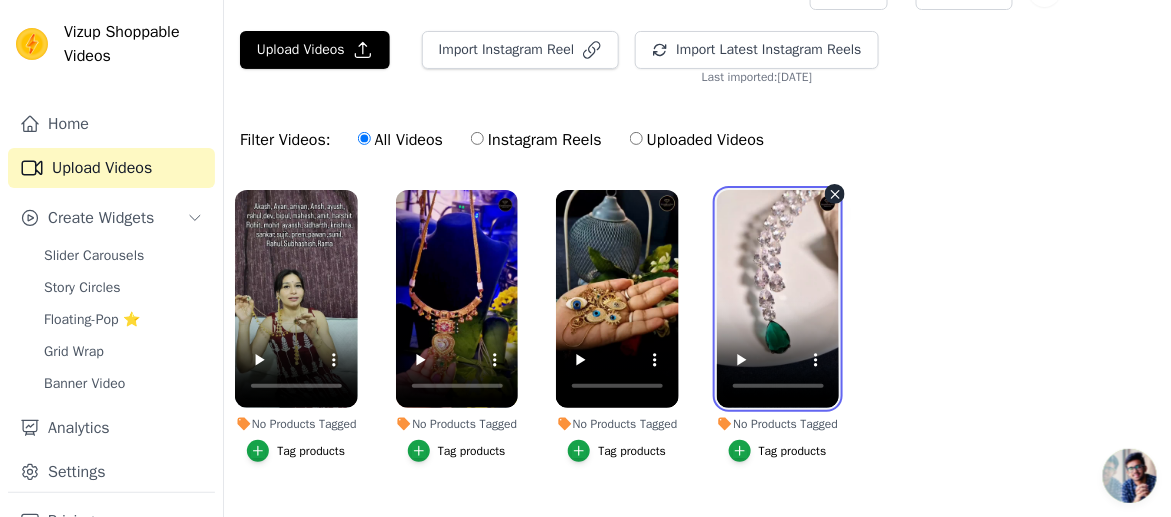 type 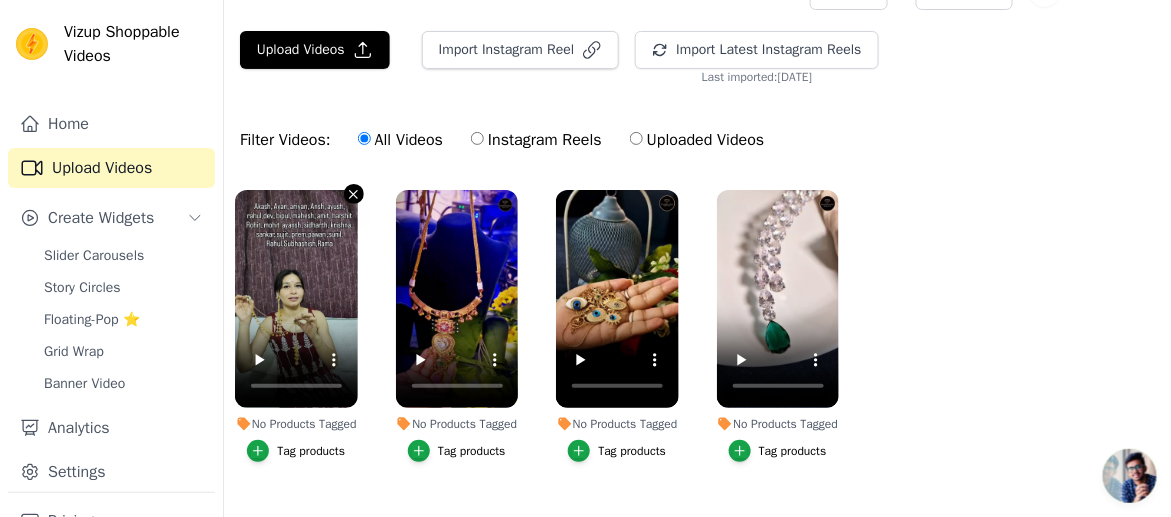 click 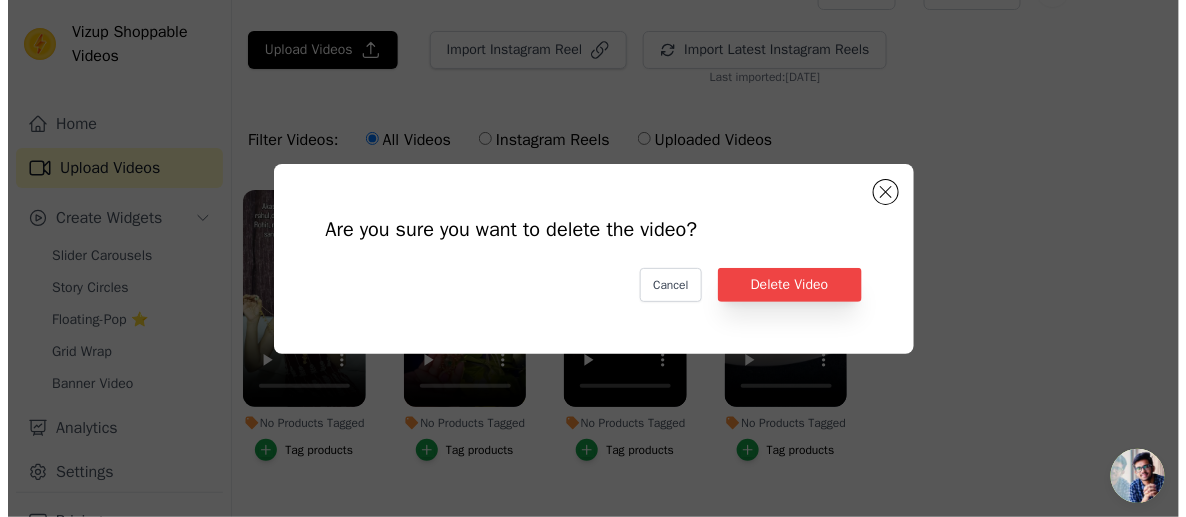 scroll, scrollTop: 0, scrollLeft: 0, axis: both 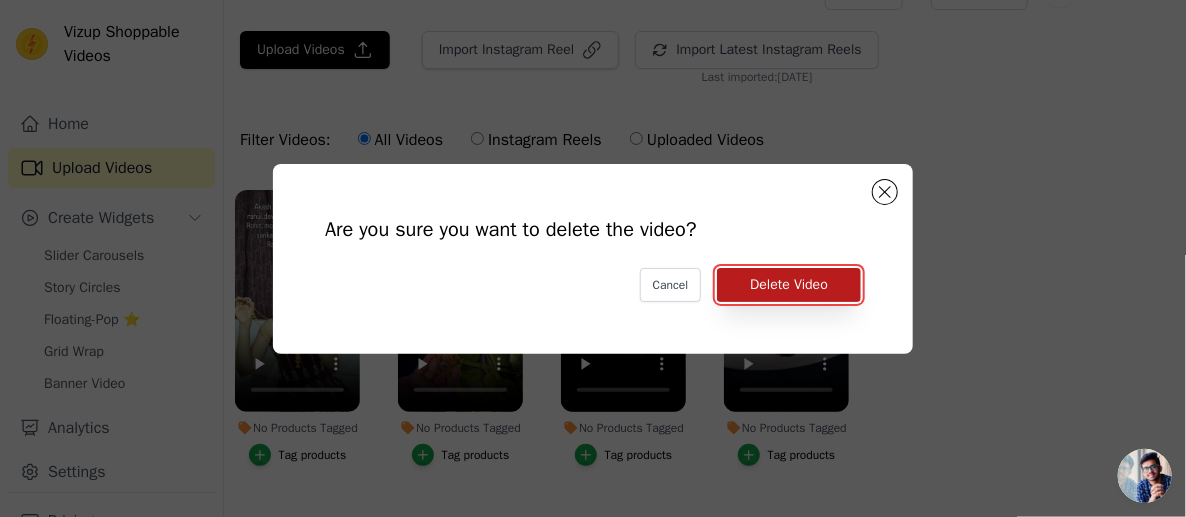 click on "Delete Video" at bounding box center [789, 285] 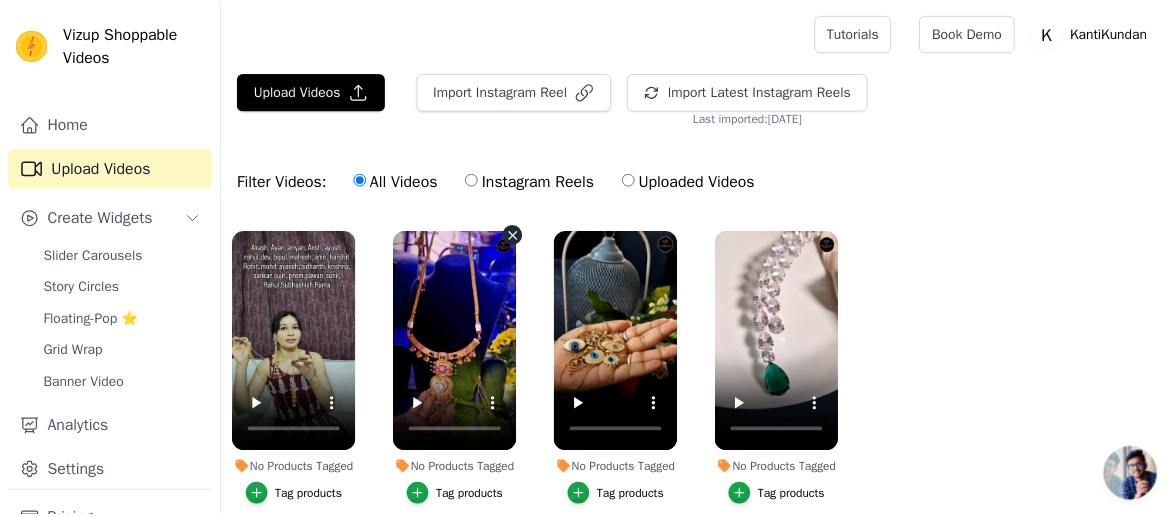scroll, scrollTop: 41, scrollLeft: 0, axis: vertical 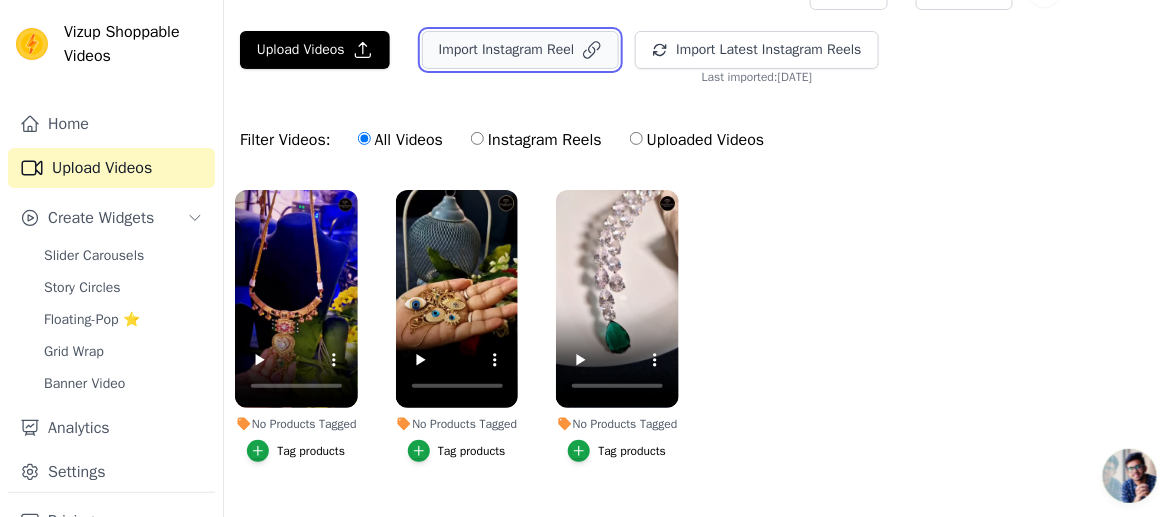 click on "Import Instagram Reel" at bounding box center [521, 50] 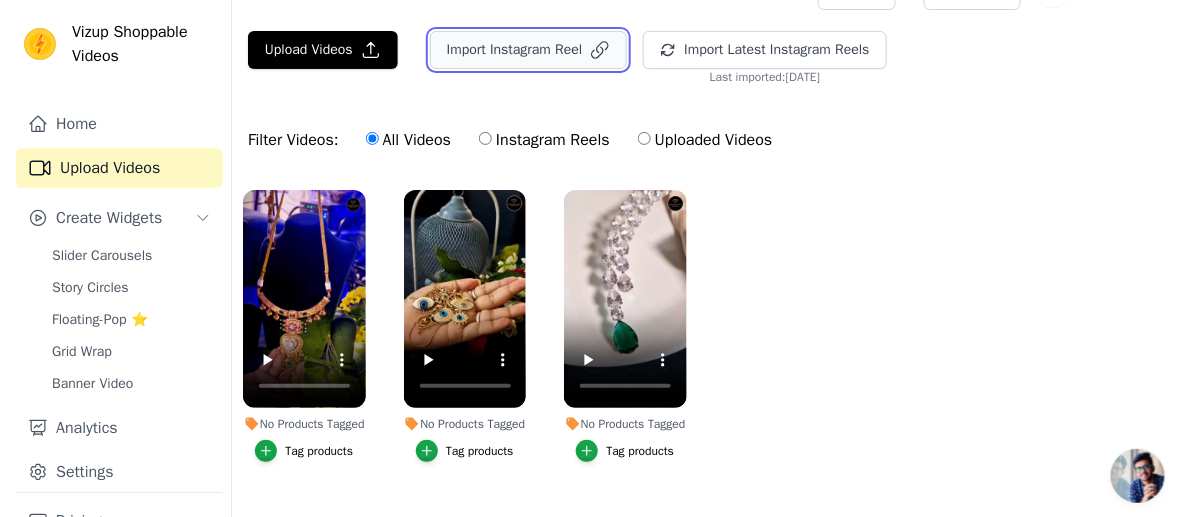 scroll, scrollTop: 0, scrollLeft: 0, axis: both 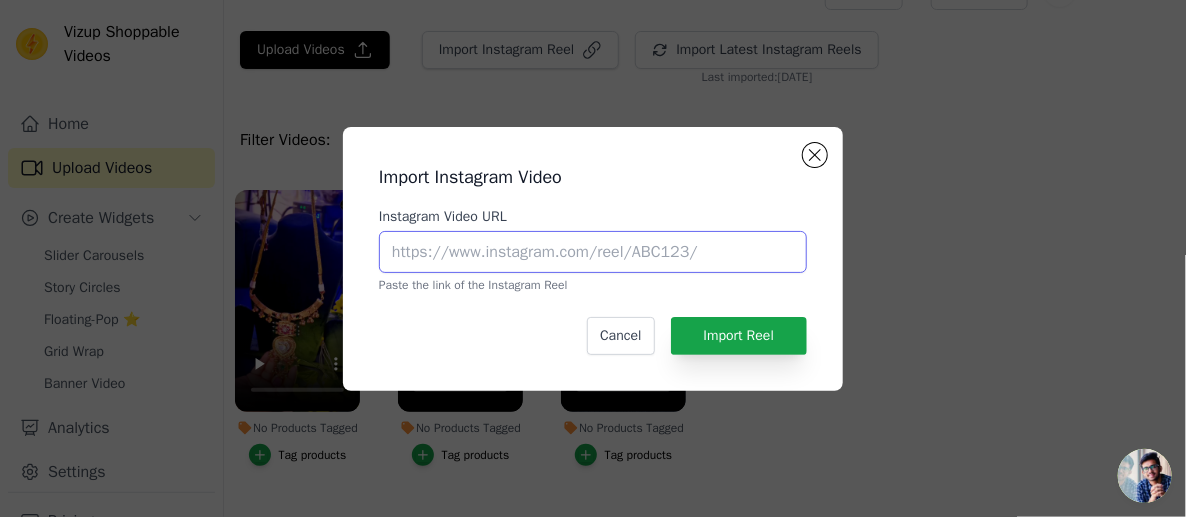 click on "Instagram Video URL" at bounding box center [593, 252] 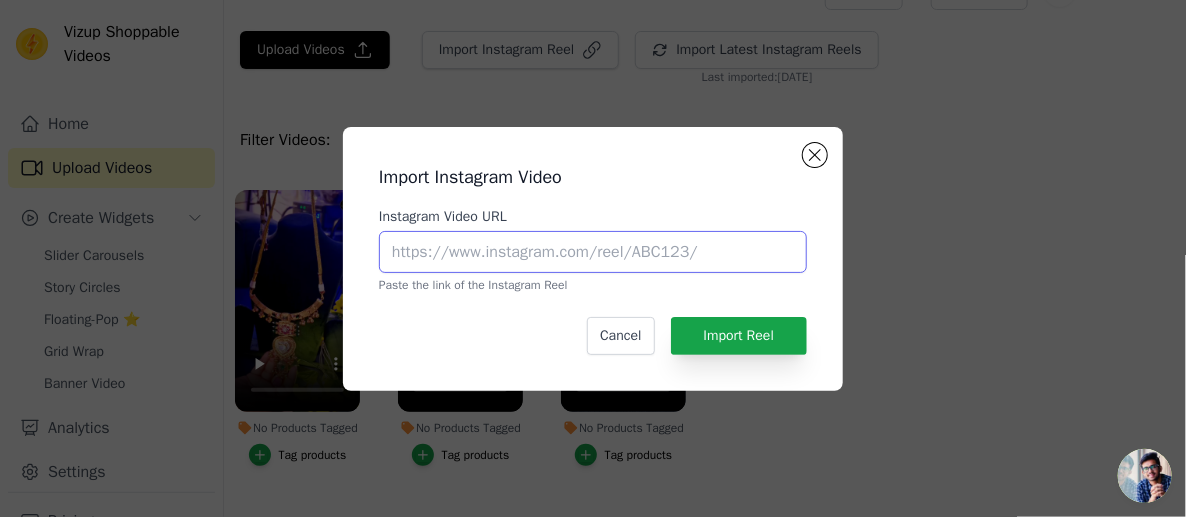 click on "Instagram Video URL" at bounding box center (593, 252) 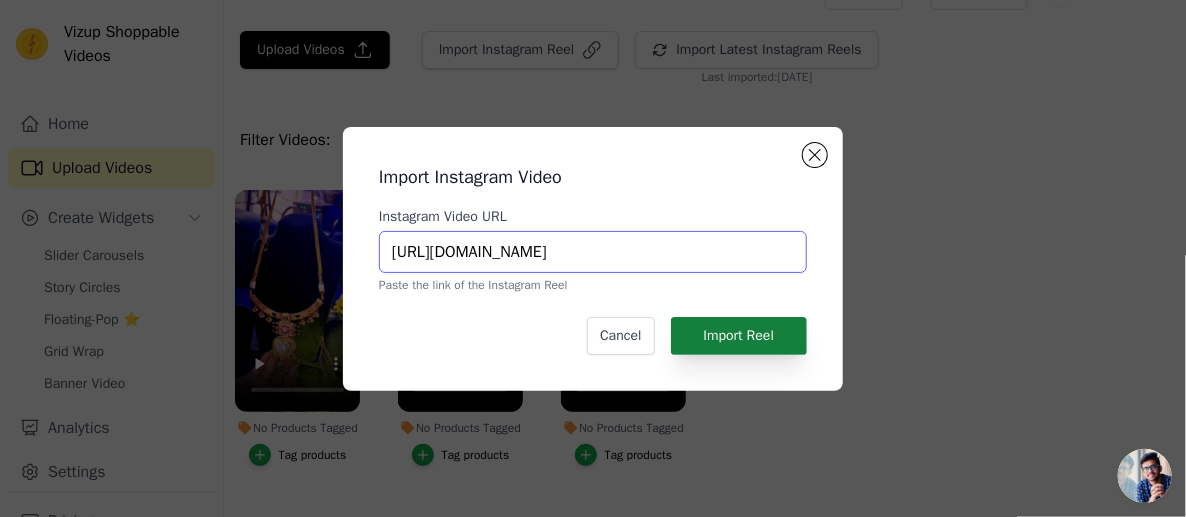 type on "[URL][DOMAIN_NAME]" 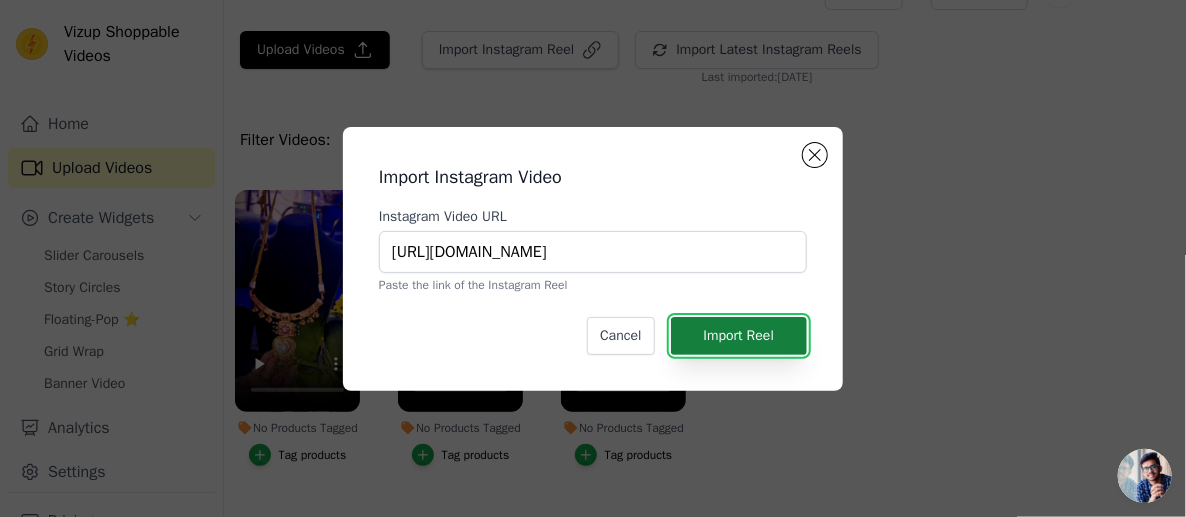 click on "Import Reel" at bounding box center (739, 336) 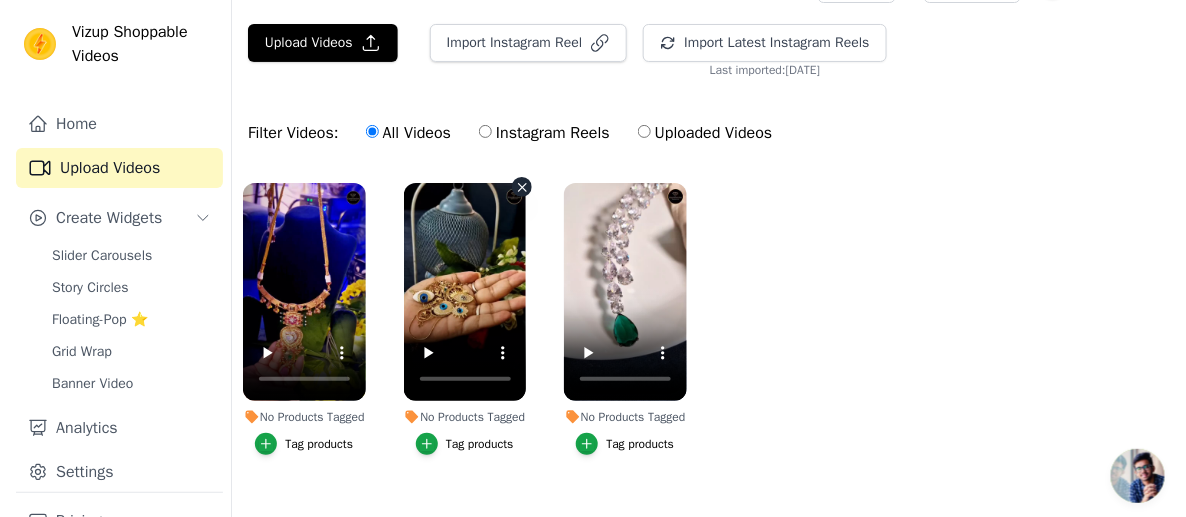 scroll, scrollTop: 0, scrollLeft: 0, axis: both 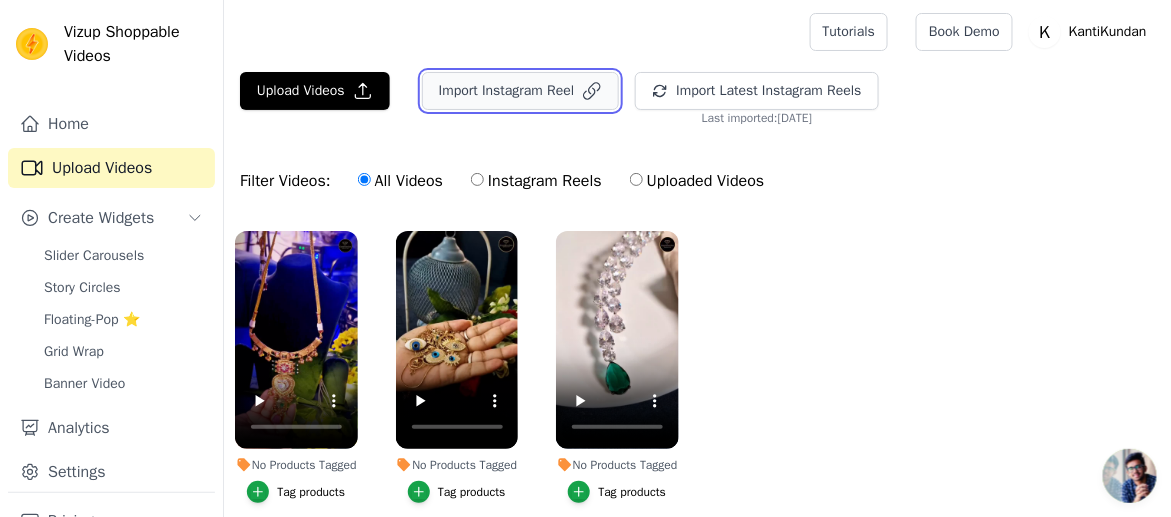 click on "Import Instagram Reel" at bounding box center (521, 91) 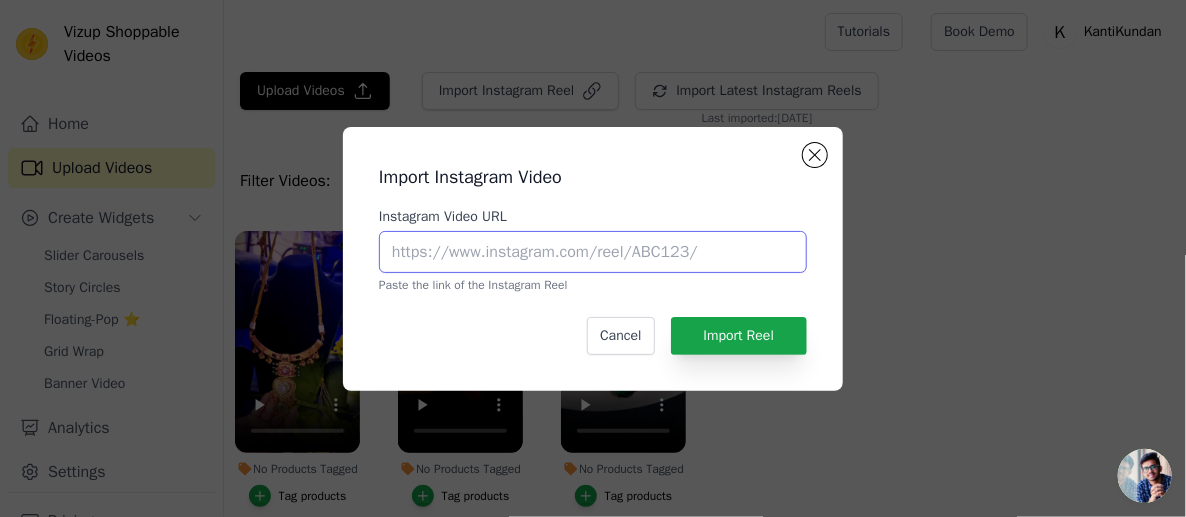 click on "Instagram Video URL" at bounding box center [593, 252] 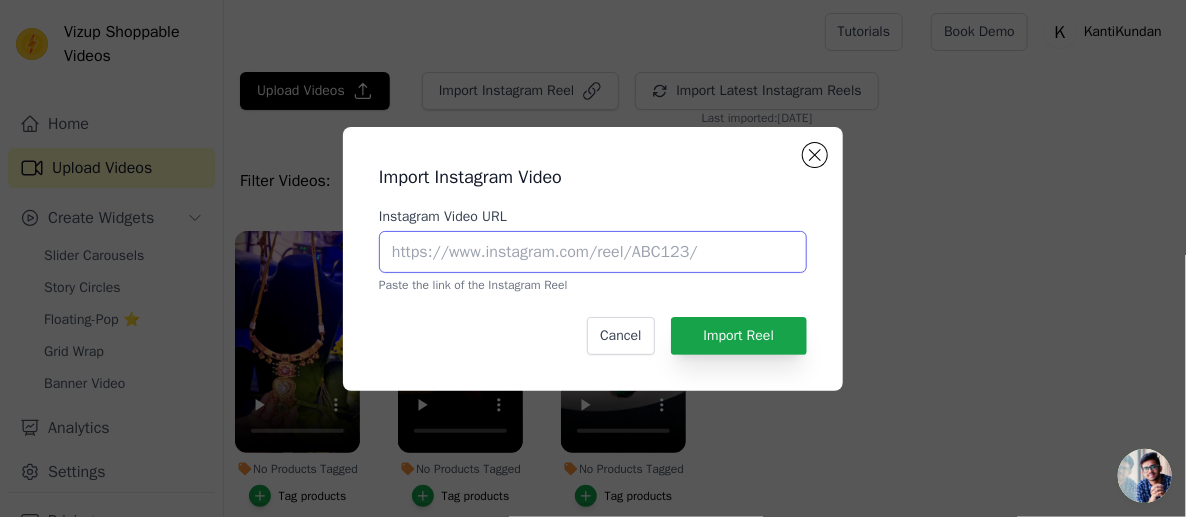 paste on "[URL][DOMAIN_NAME]" 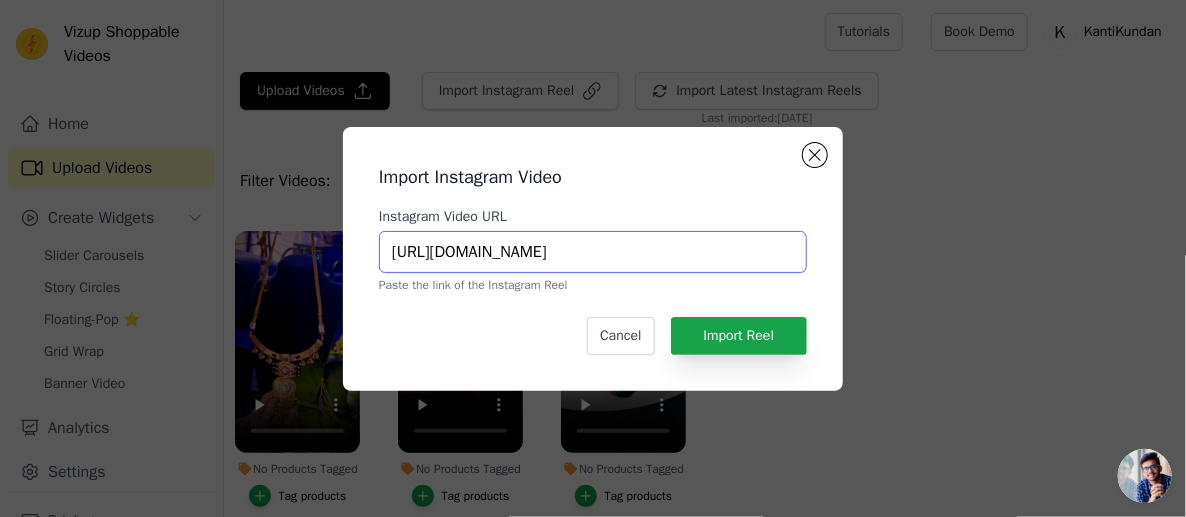 scroll, scrollTop: 0, scrollLeft: 366, axis: horizontal 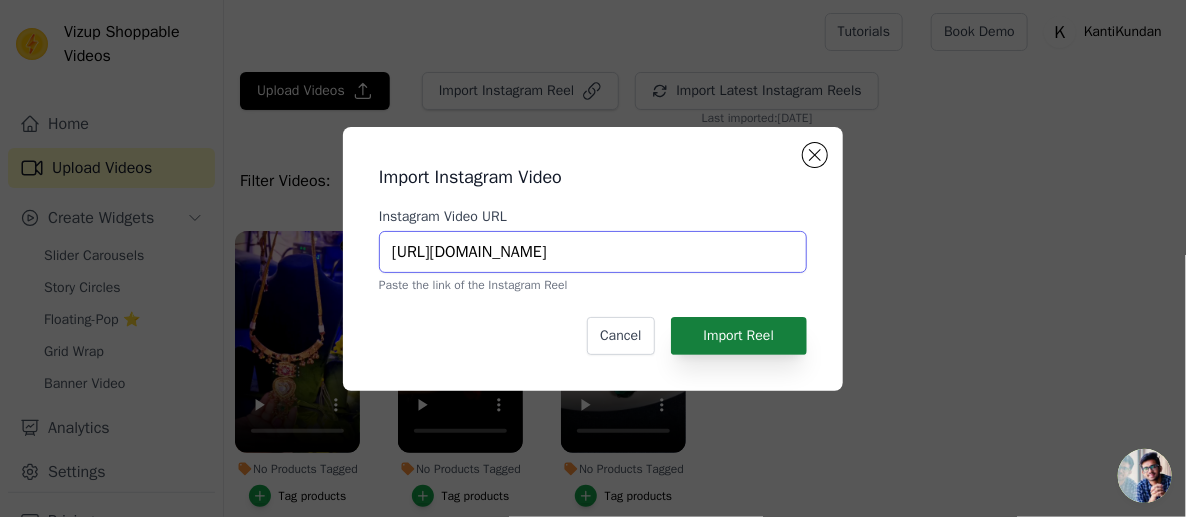 type on "[URL][DOMAIN_NAME]" 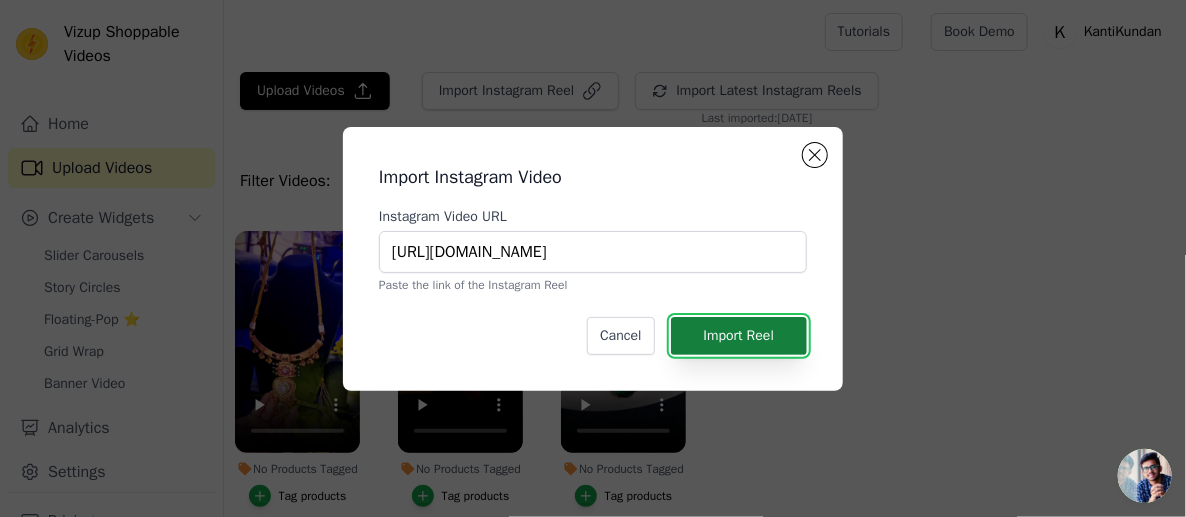 click on "Import Reel" at bounding box center (739, 336) 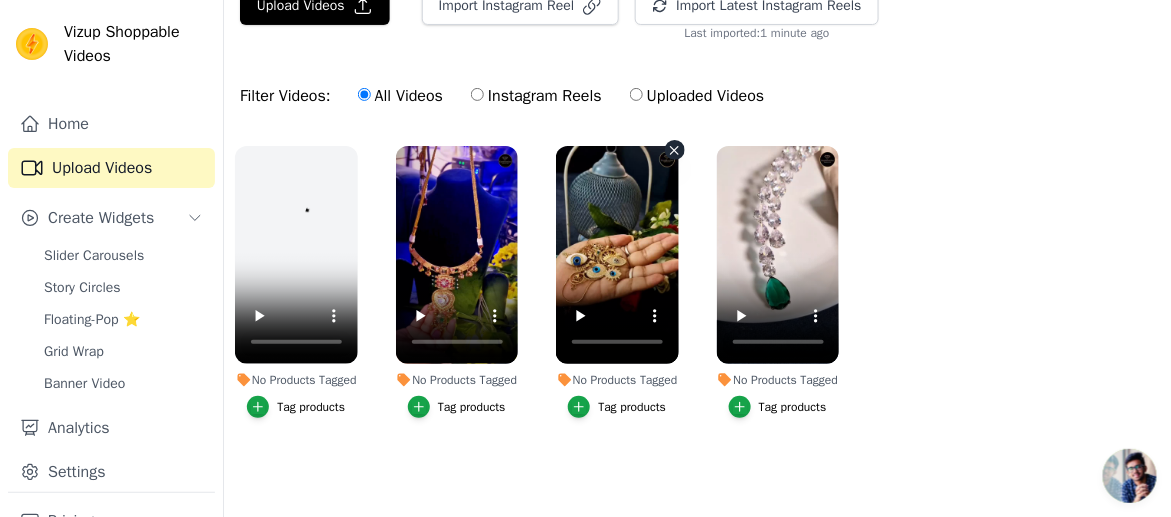 scroll, scrollTop: 109, scrollLeft: 0, axis: vertical 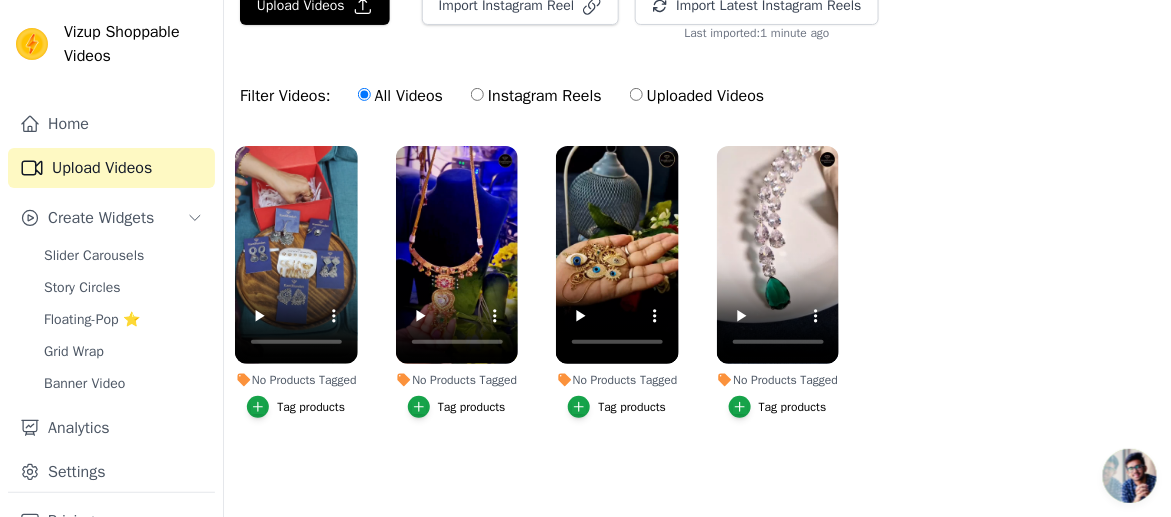 click on "Instagram Reels" at bounding box center (536, 96) 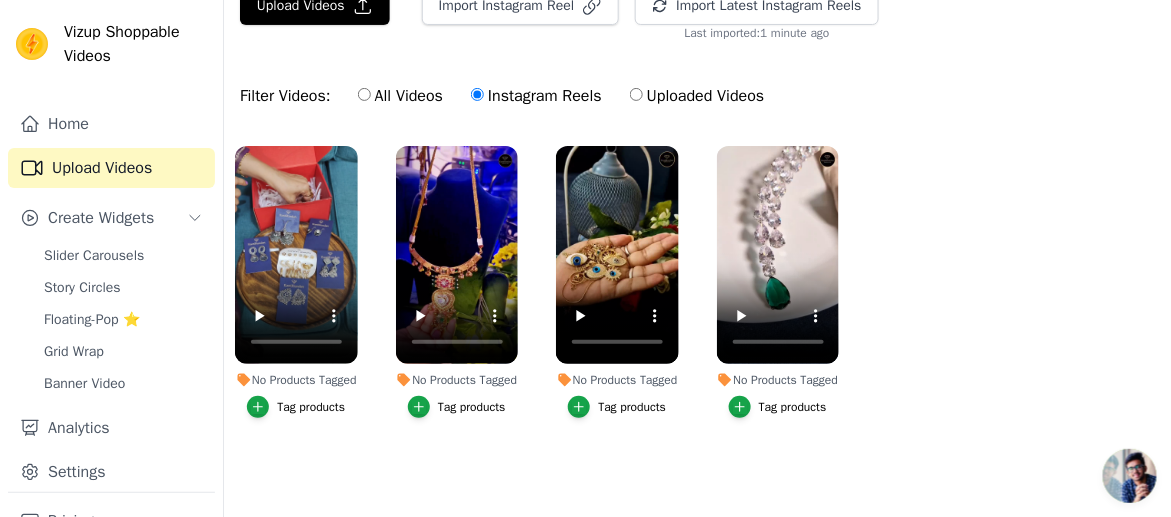 click on "All Videos" at bounding box center [400, 96] 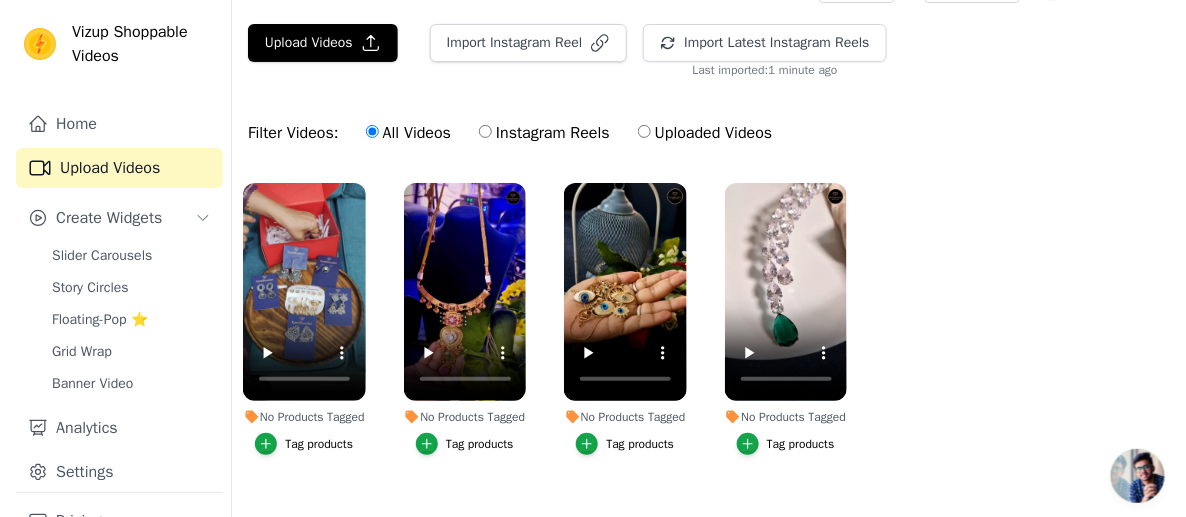 scroll, scrollTop: 0, scrollLeft: 0, axis: both 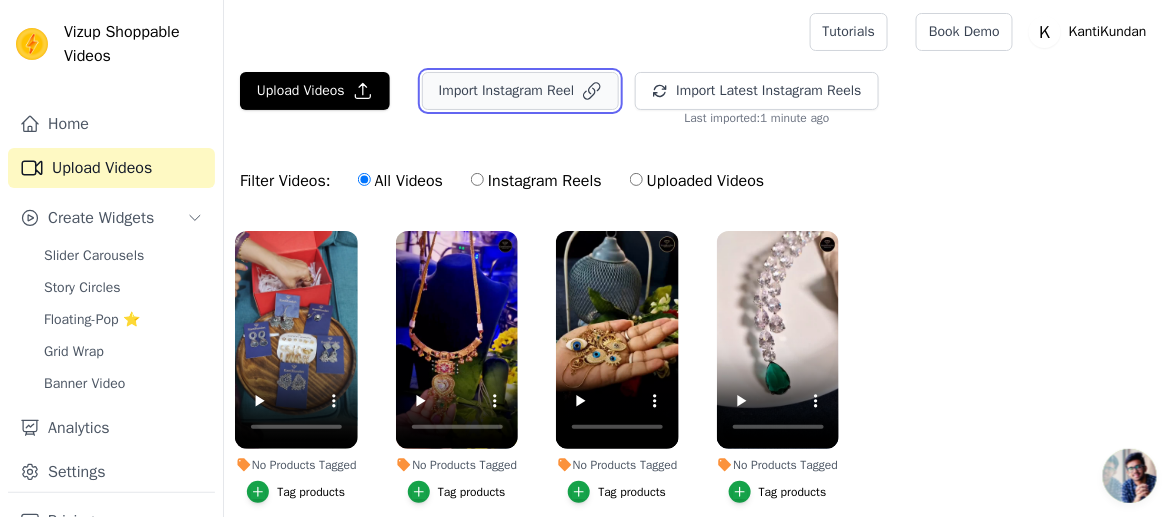 click on "Import Instagram Reel" at bounding box center [521, 91] 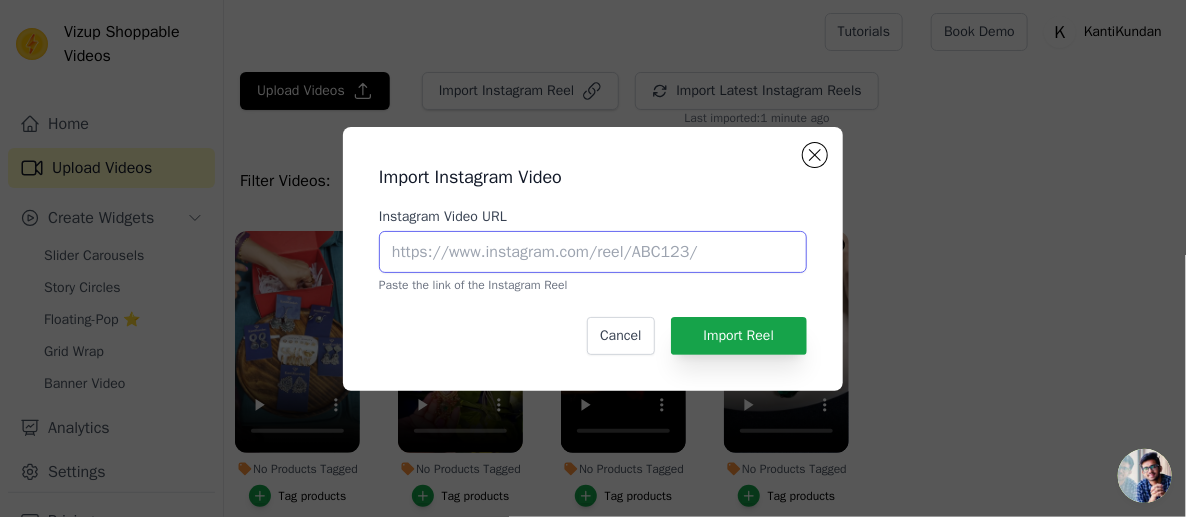 click on "Instagram Video URL" at bounding box center [593, 252] 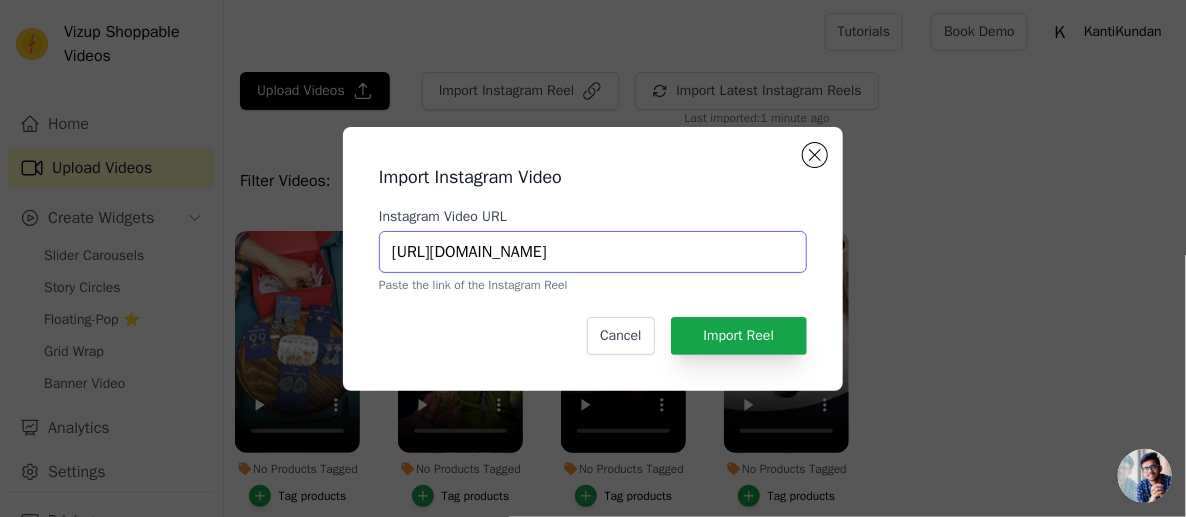 scroll, scrollTop: 0, scrollLeft: 351, axis: horizontal 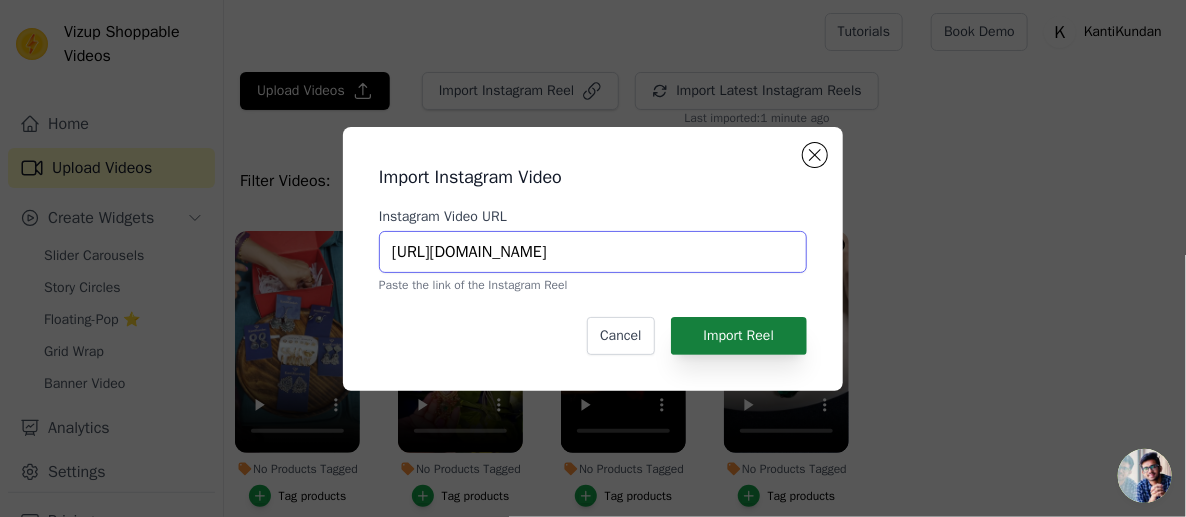 type on "[URL][DOMAIN_NAME]" 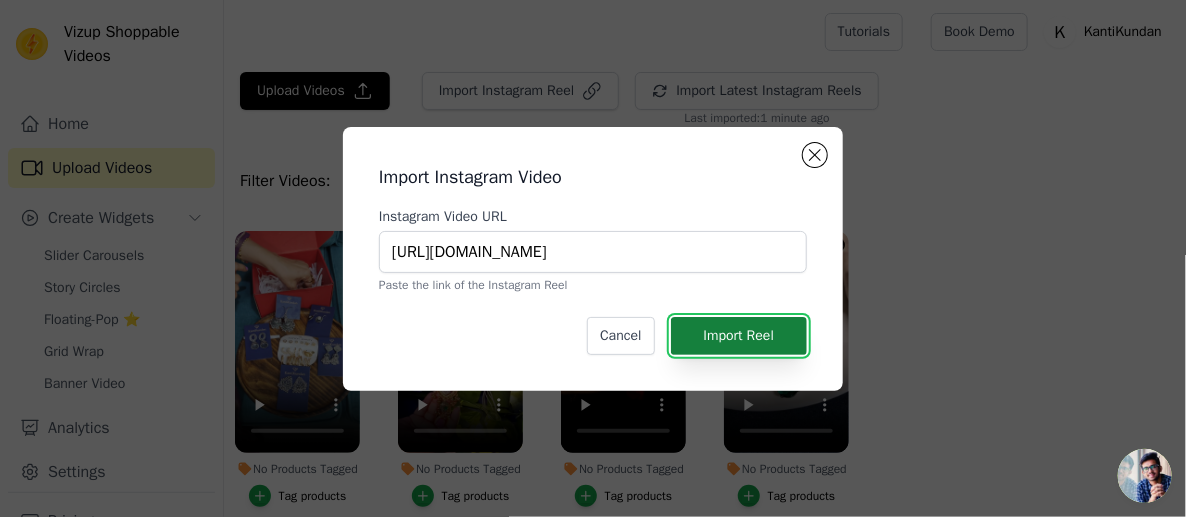 click on "Import Reel" at bounding box center [739, 336] 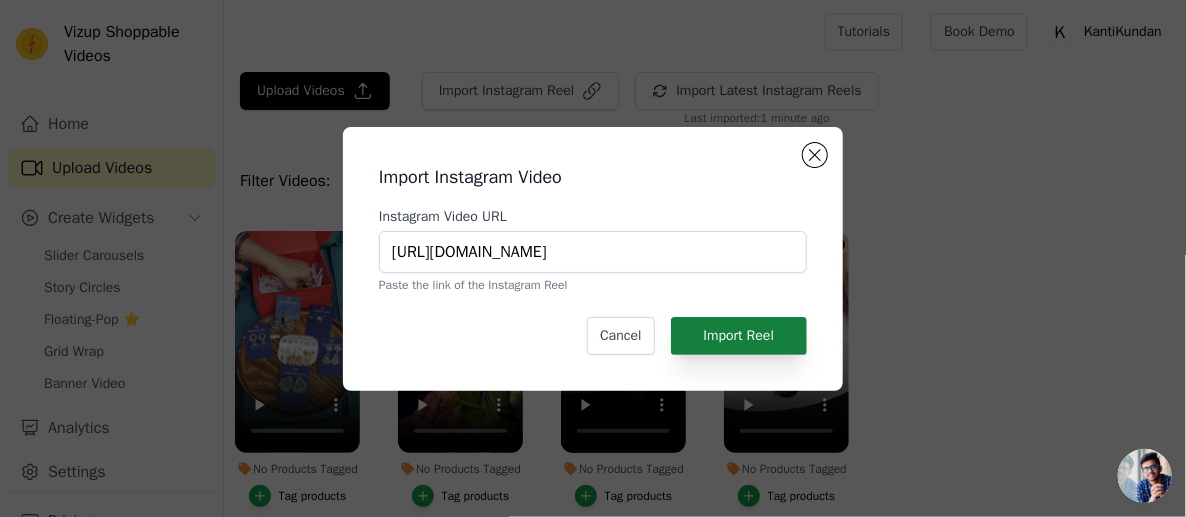 scroll, scrollTop: 0, scrollLeft: 0, axis: both 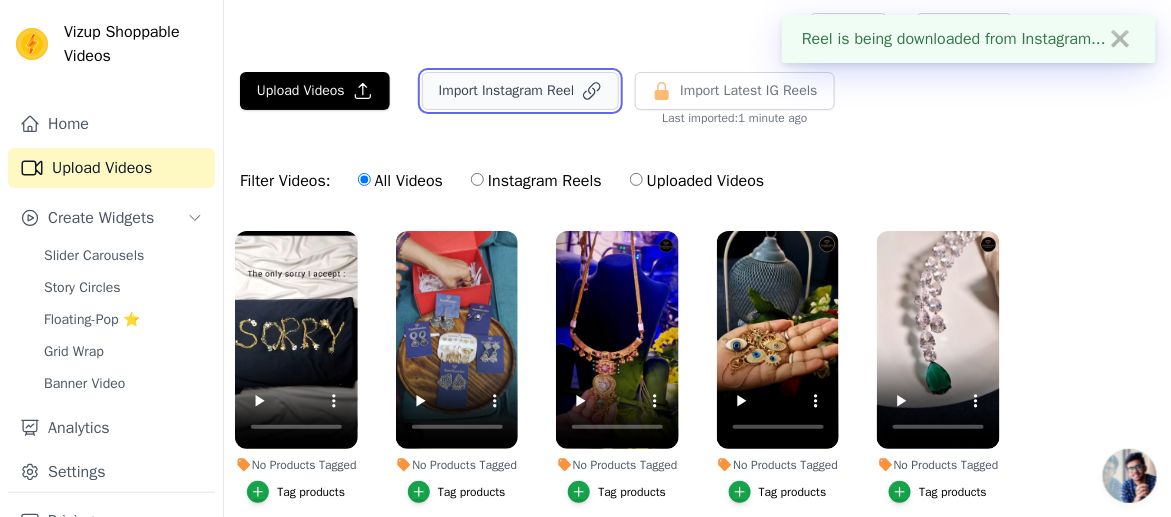 click on "Import Instagram Reel" at bounding box center [521, 91] 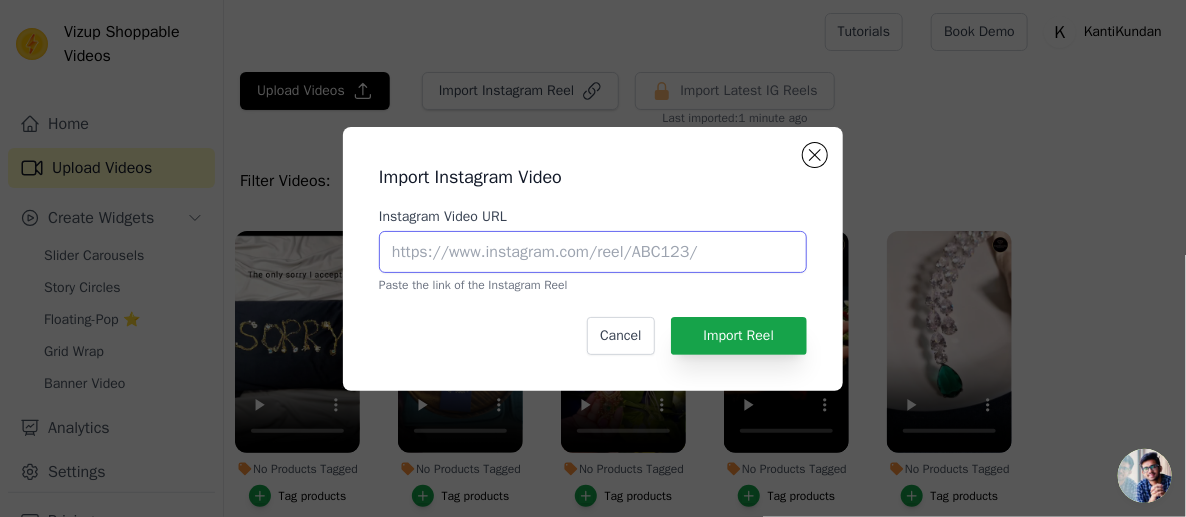 click on "Instagram Video URL" at bounding box center (593, 252) 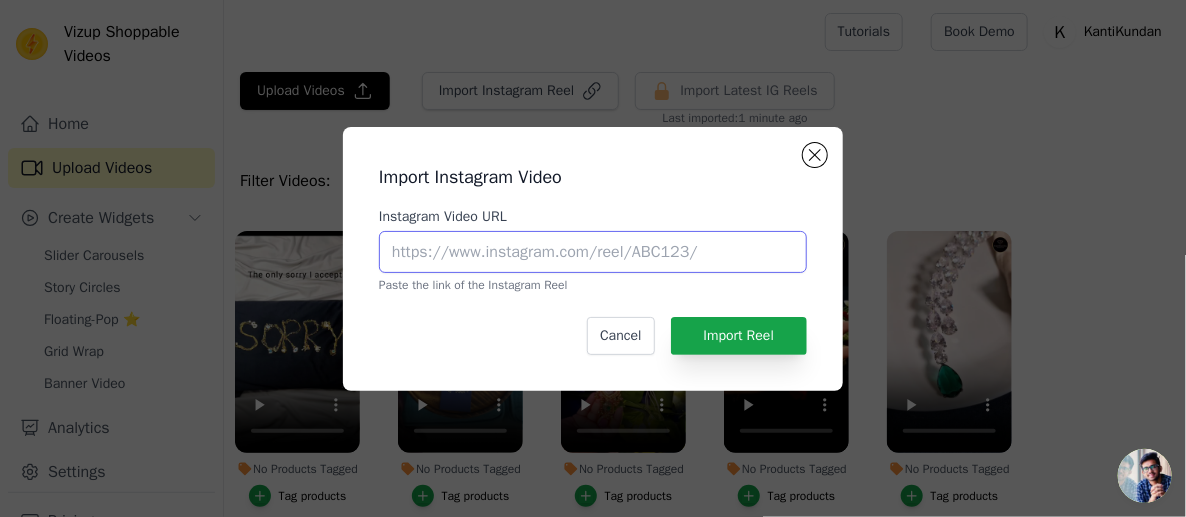 paste on "[URL][DOMAIN_NAME]" 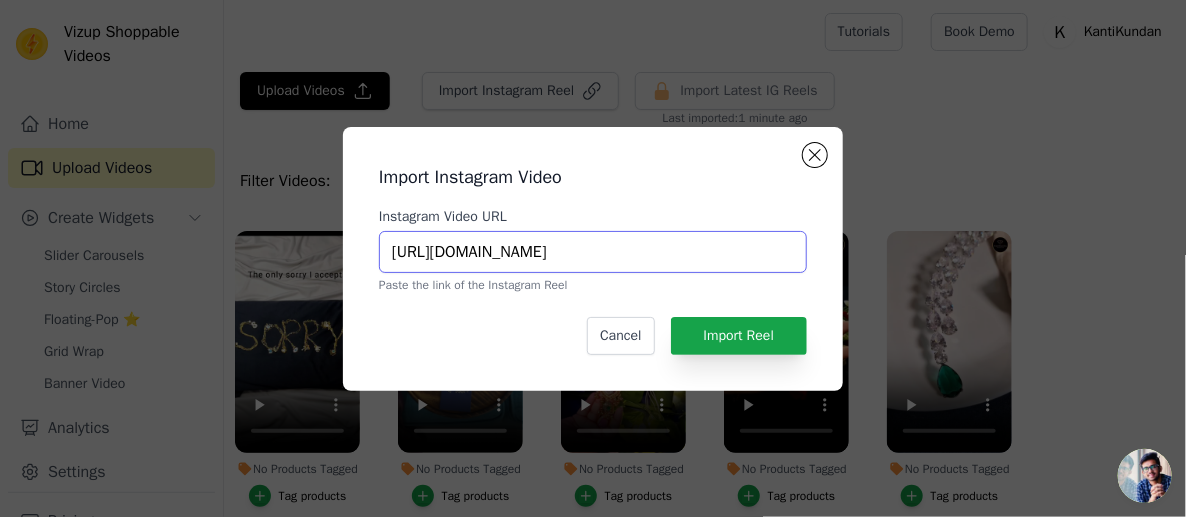 scroll, scrollTop: 0, scrollLeft: 351, axis: horizontal 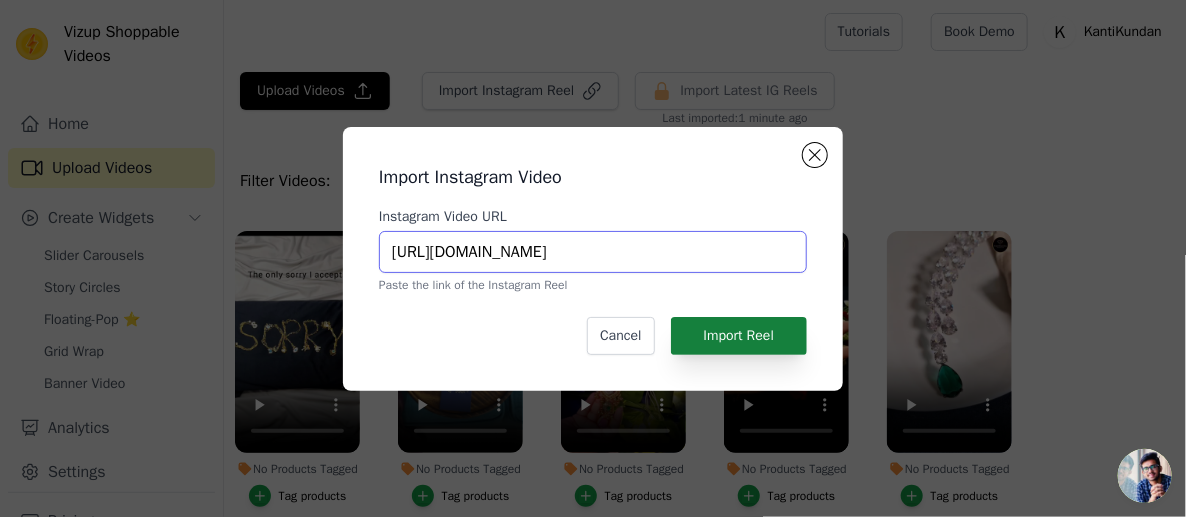 type on "[URL][DOMAIN_NAME]" 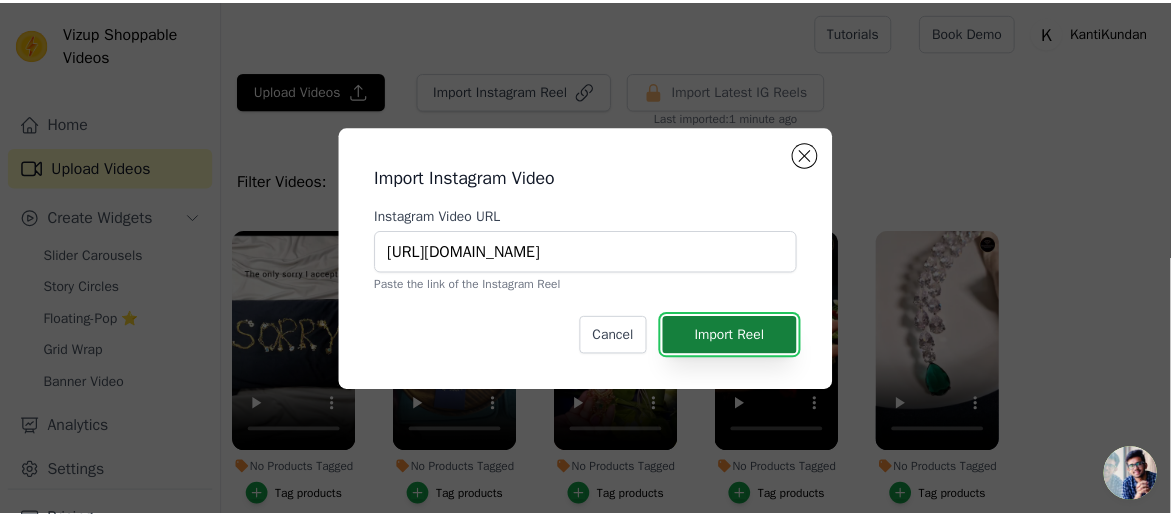 scroll, scrollTop: 0, scrollLeft: 0, axis: both 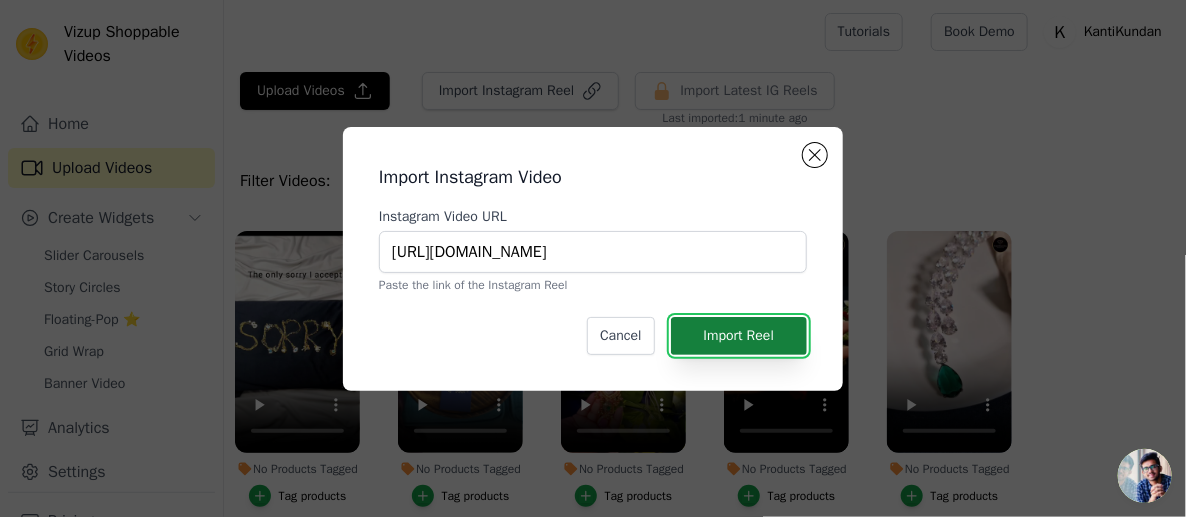 click on "Import Reel" at bounding box center (739, 336) 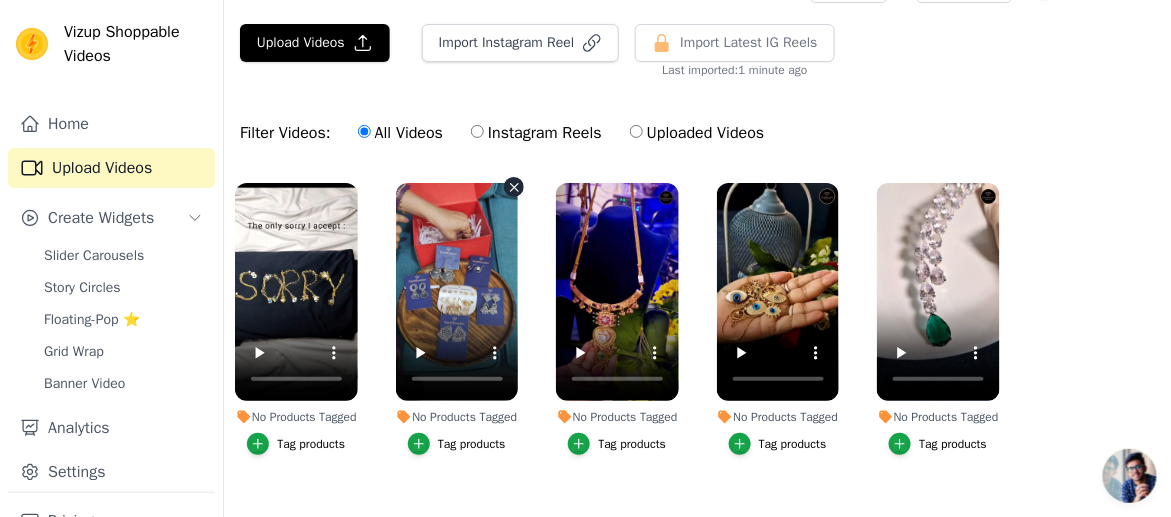 scroll, scrollTop: 0, scrollLeft: 0, axis: both 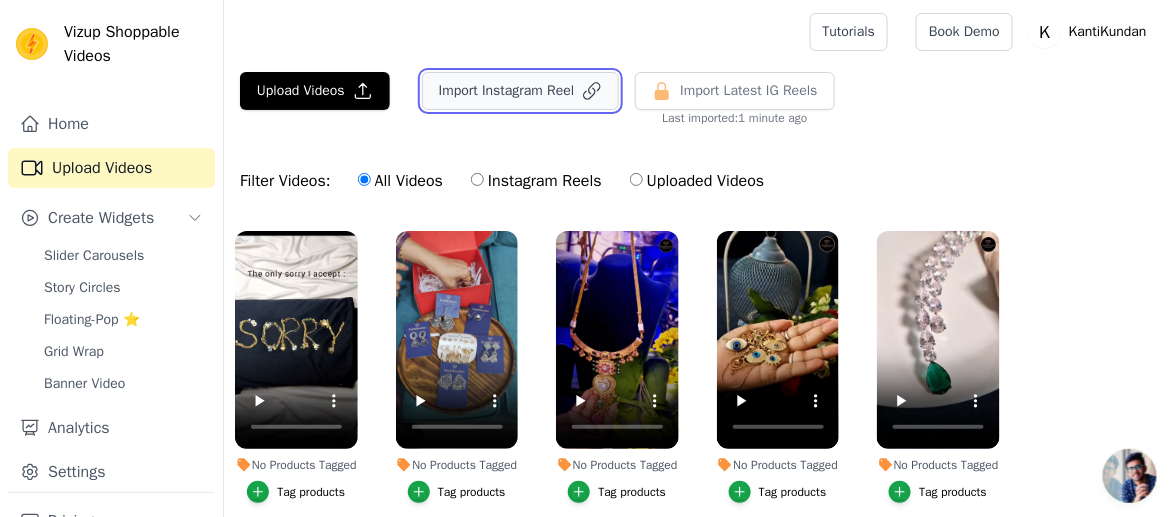 click on "Import Instagram Reel" at bounding box center (521, 91) 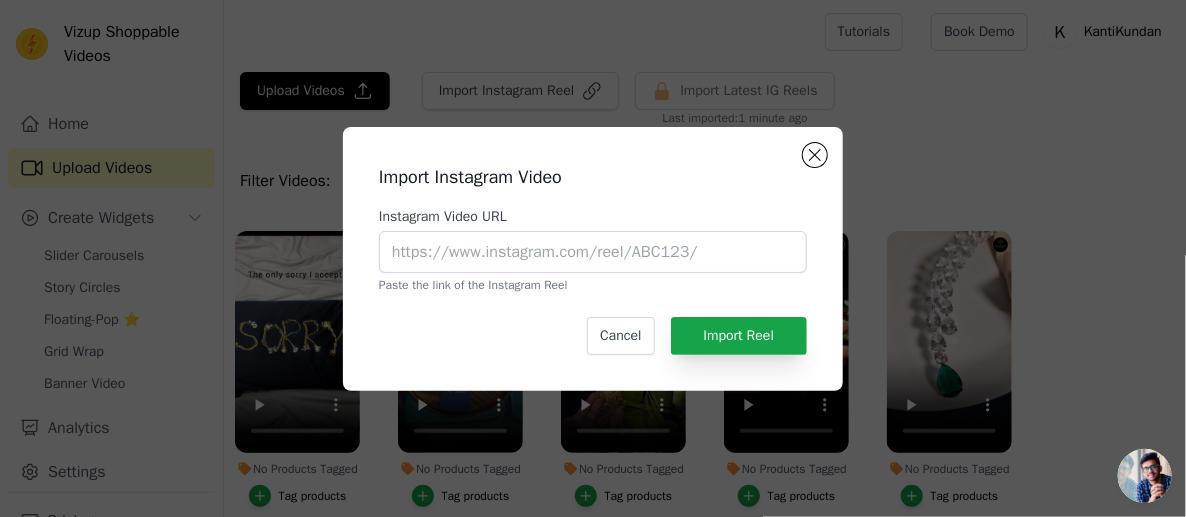 click on "Import Instagram Video   Instagram Video URL       Paste the link of the Instagram Reel   Cancel   Import Reel" at bounding box center [593, 259] 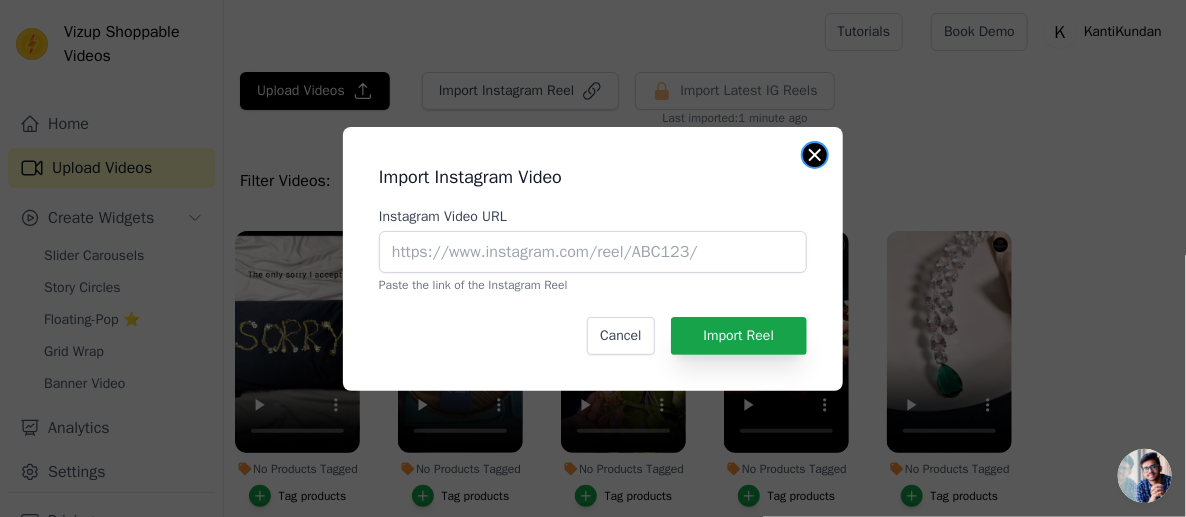 click at bounding box center (815, 155) 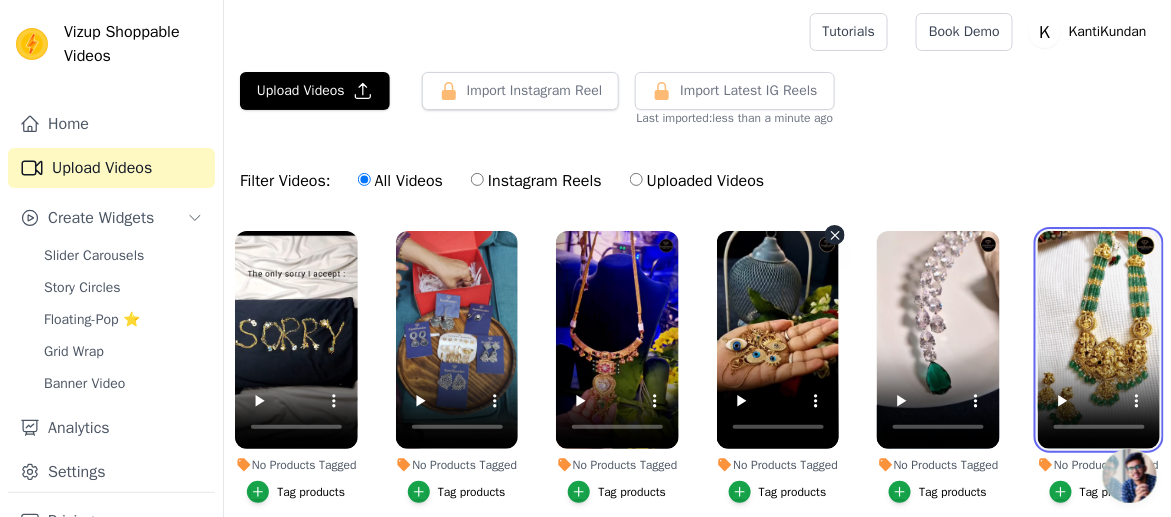 drag, startPoint x: 1082, startPoint y: 314, endPoint x: 628, endPoint y: 336, distance: 454.5327 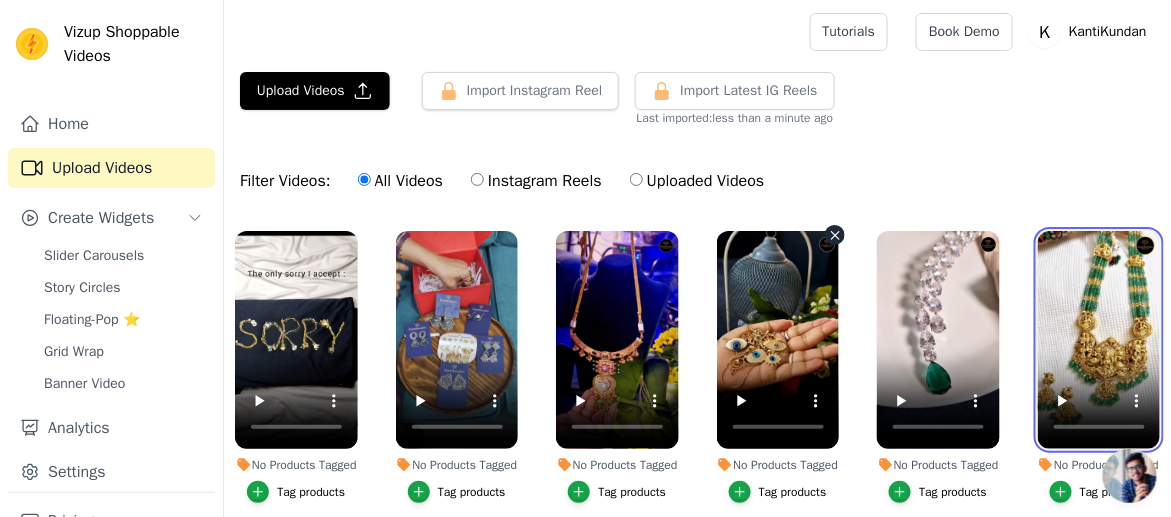 click on "No Products Tagged       Tag products
No Products Tagged       Tag products
No Products Tagged       Tag products
No Products Tagged       Tag products
No Products Tagged       Tag products
No Products Tagged       Tag products" at bounding box center [697, 403] 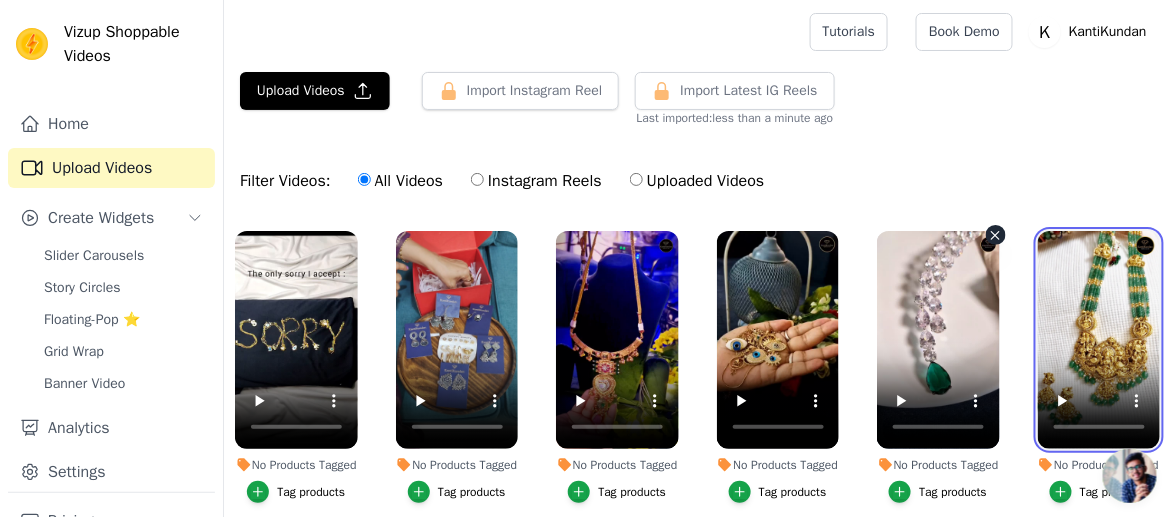 drag, startPoint x: 1104, startPoint y: 309, endPoint x: 793, endPoint y: 328, distance: 311.57983 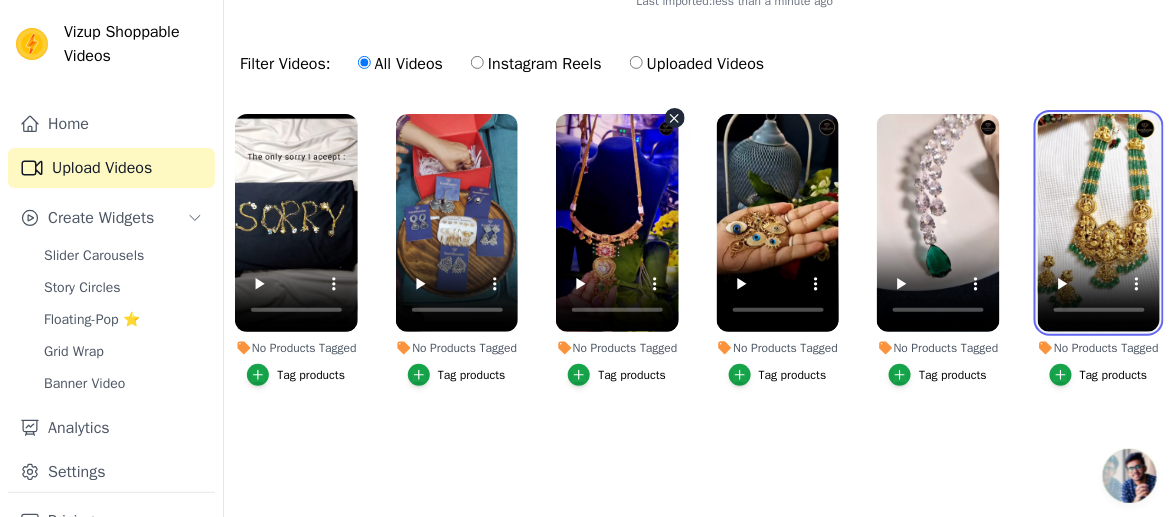 scroll, scrollTop: 41, scrollLeft: 0, axis: vertical 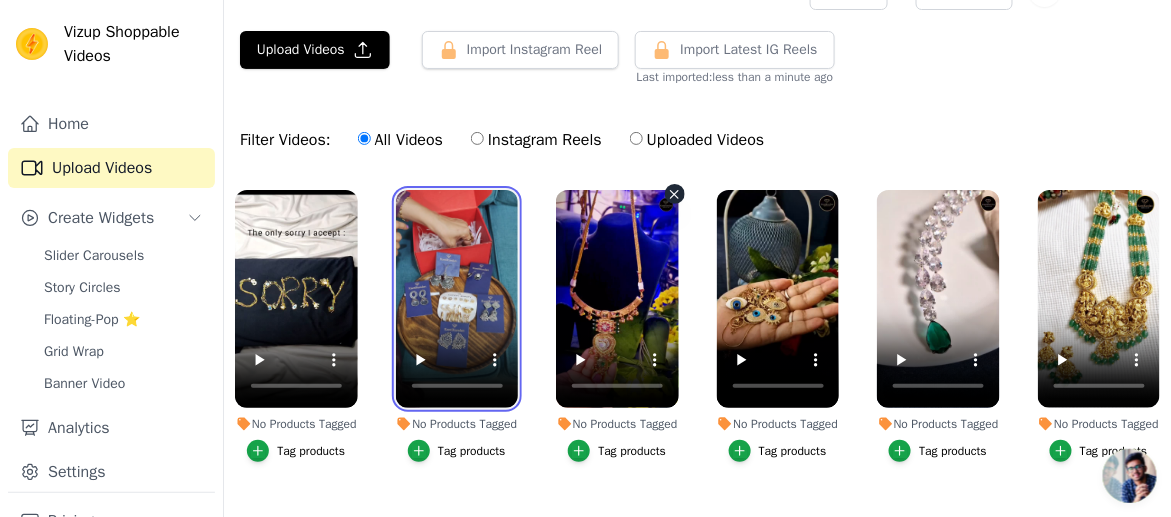 drag, startPoint x: 499, startPoint y: 269, endPoint x: 637, endPoint y: 285, distance: 138.92444 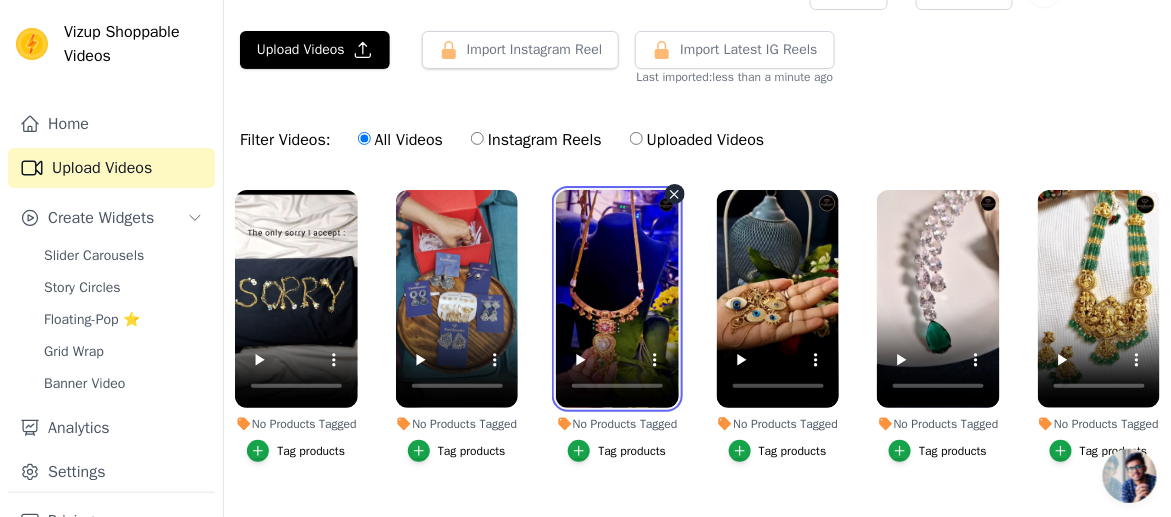 click at bounding box center (617, 299) 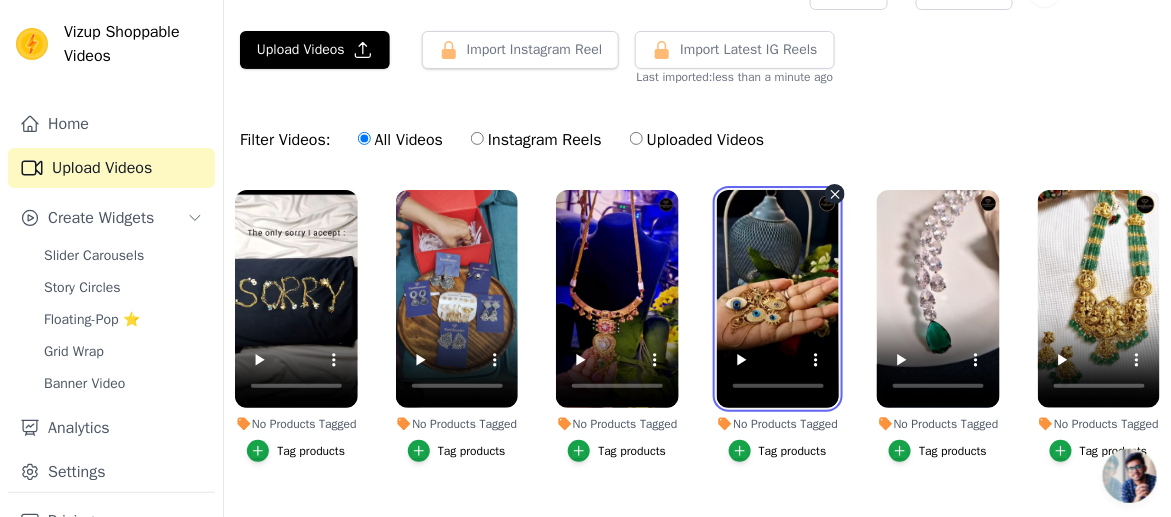 click at bounding box center (778, 299) 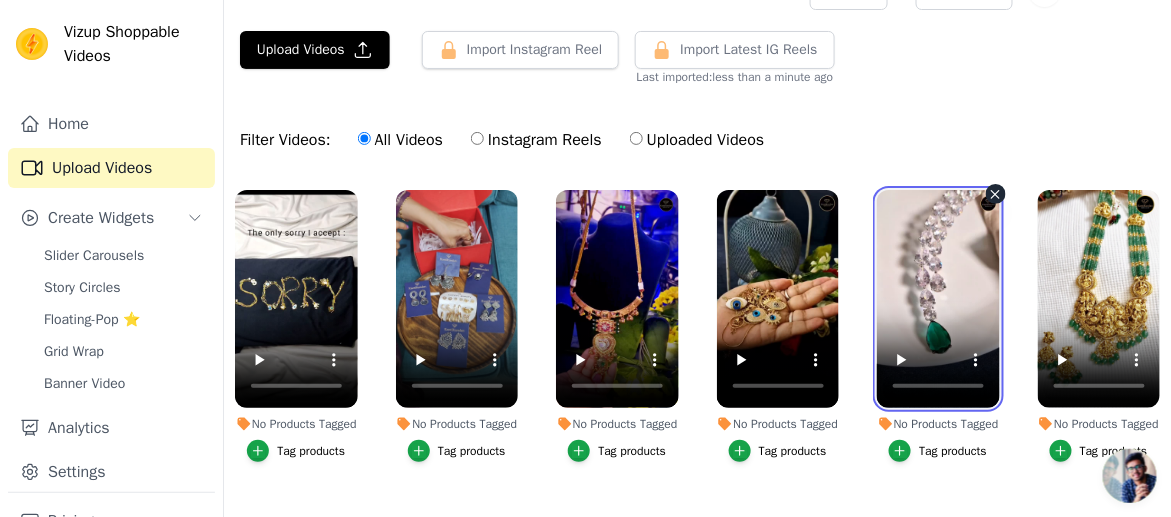 click at bounding box center [938, 299] 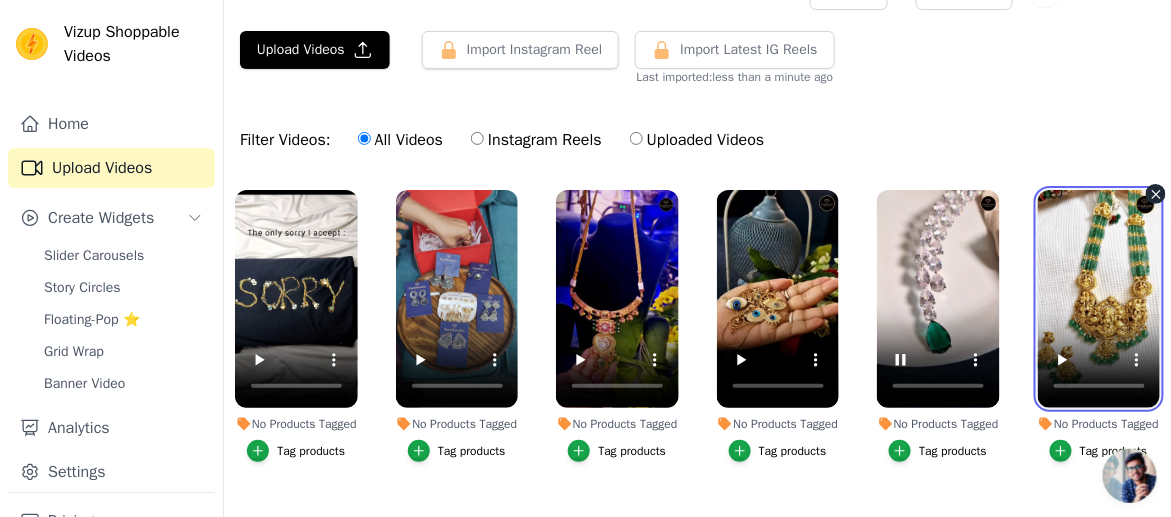 click at bounding box center [1099, 299] 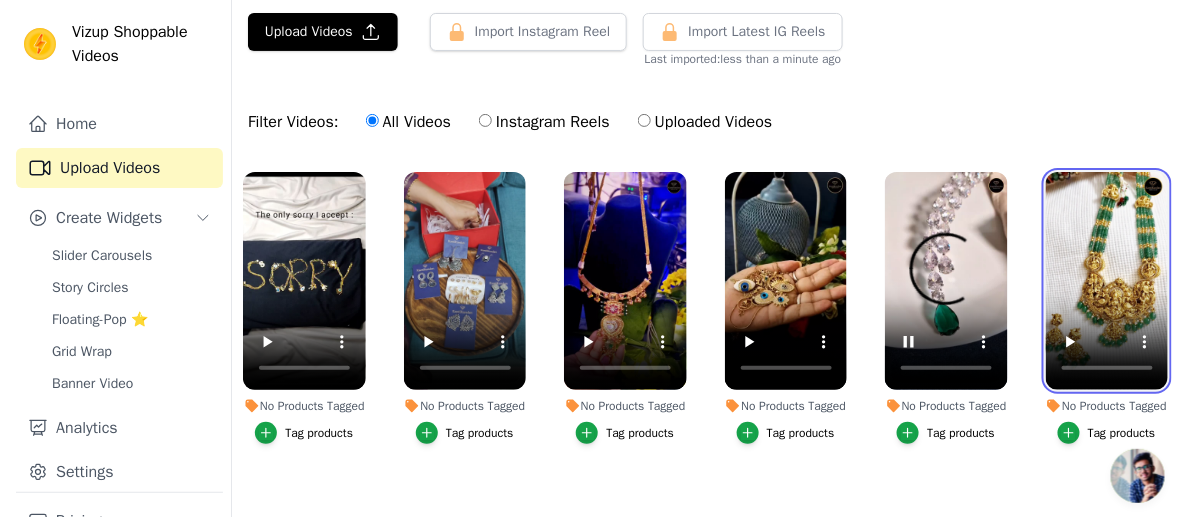 scroll, scrollTop: 0, scrollLeft: 0, axis: both 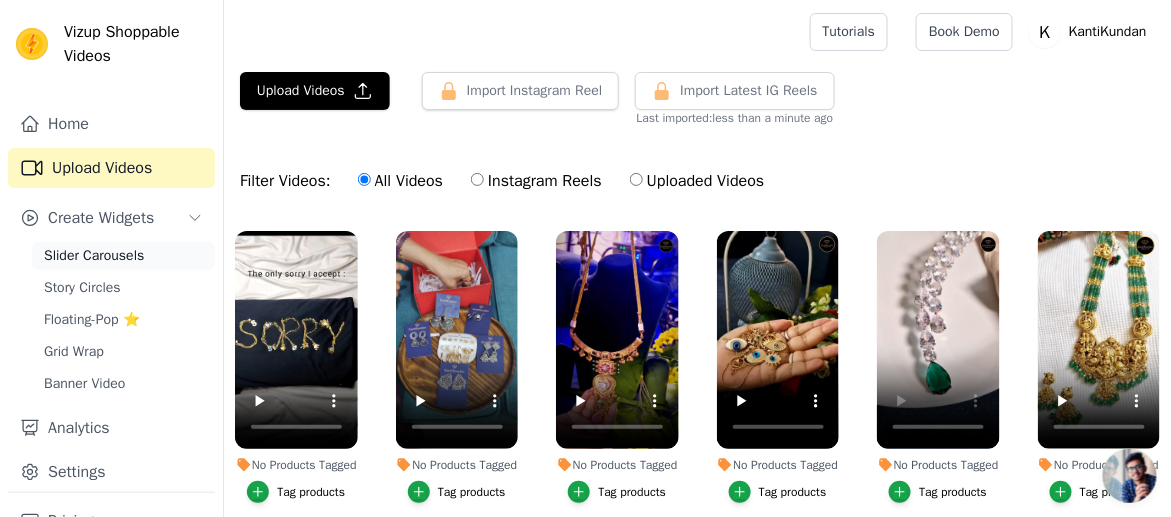 click on "Slider Carousels" at bounding box center [123, 256] 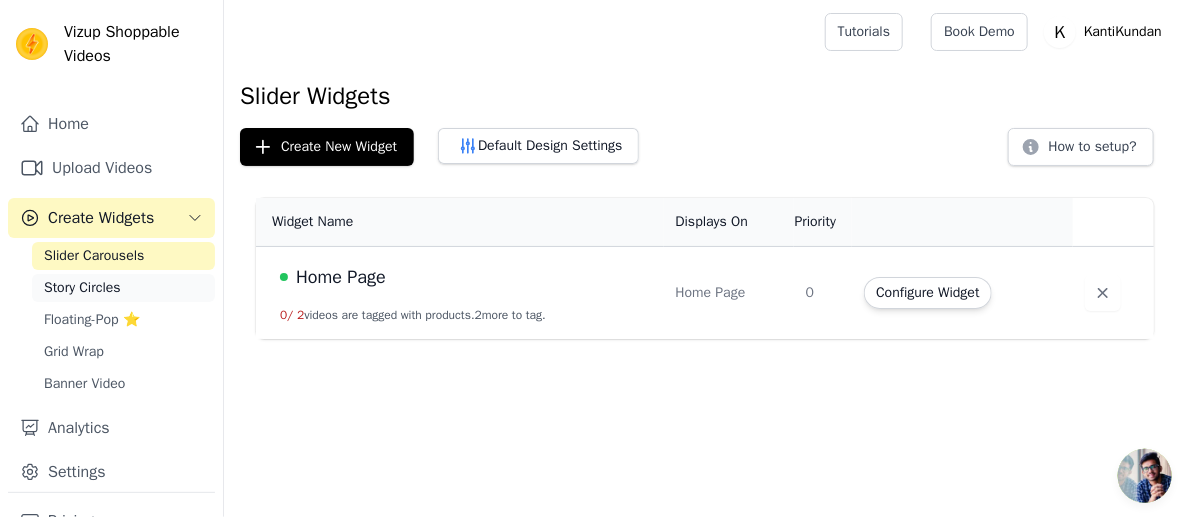 click on "Story Circles" at bounding box center [123, 288] 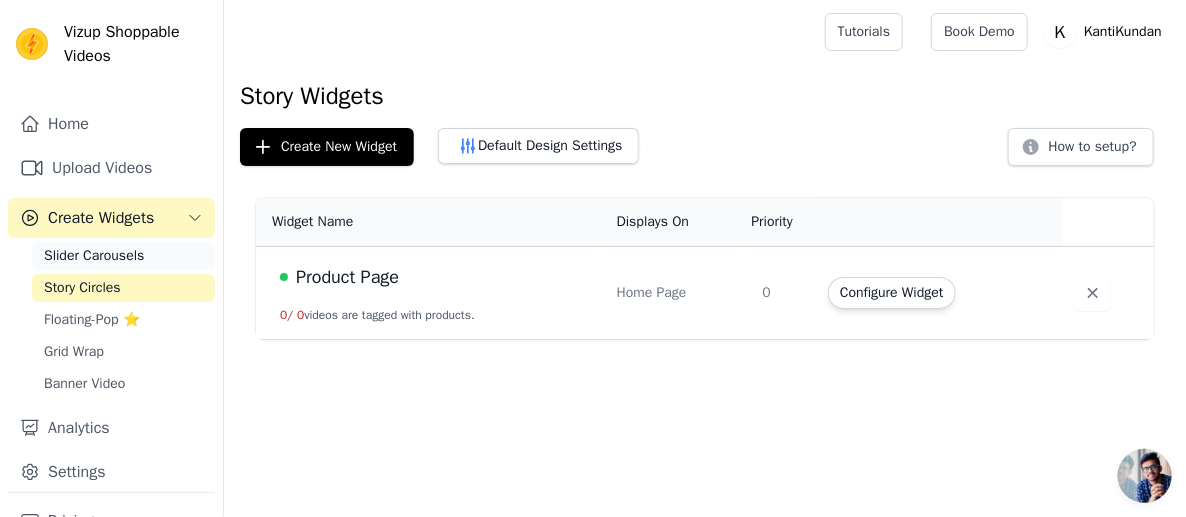 click on "Slider Carousels" at bounding box center (123, 256) 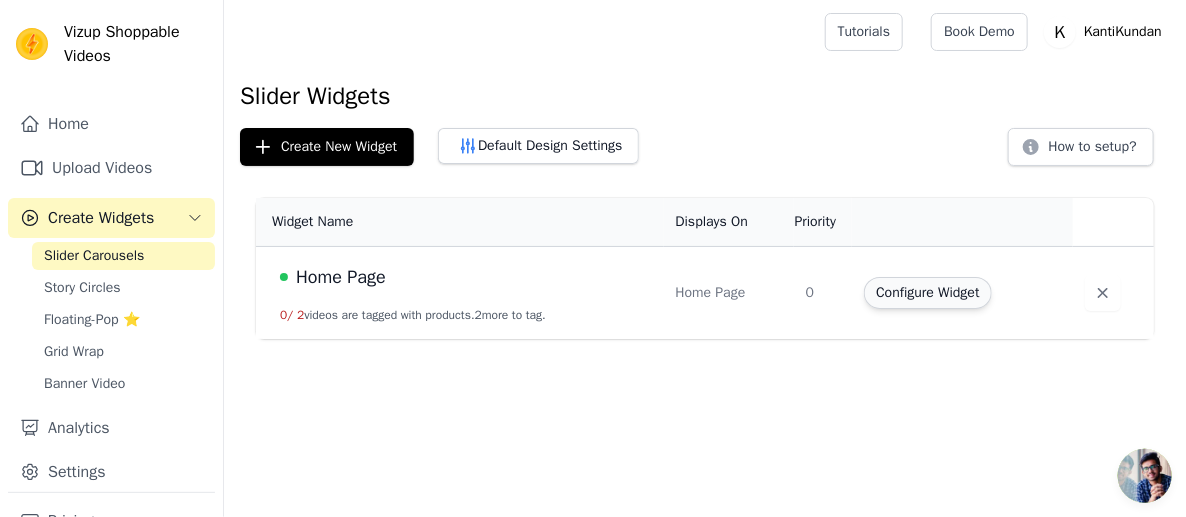 click on "Configure Widget" at bounding box center [927, 293] 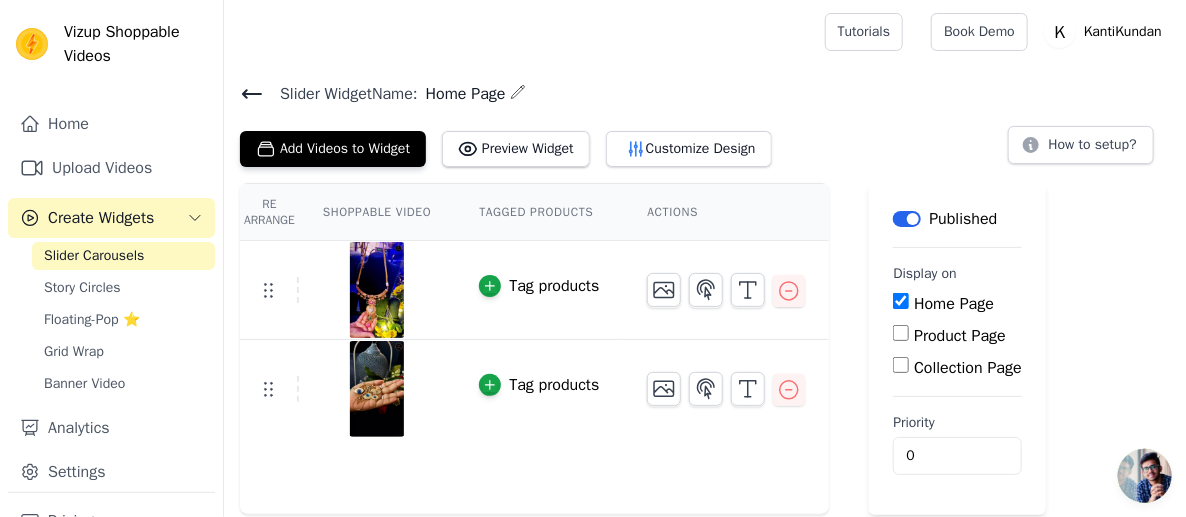 click on "Slider Carousels" at bounding box center [123, 256] 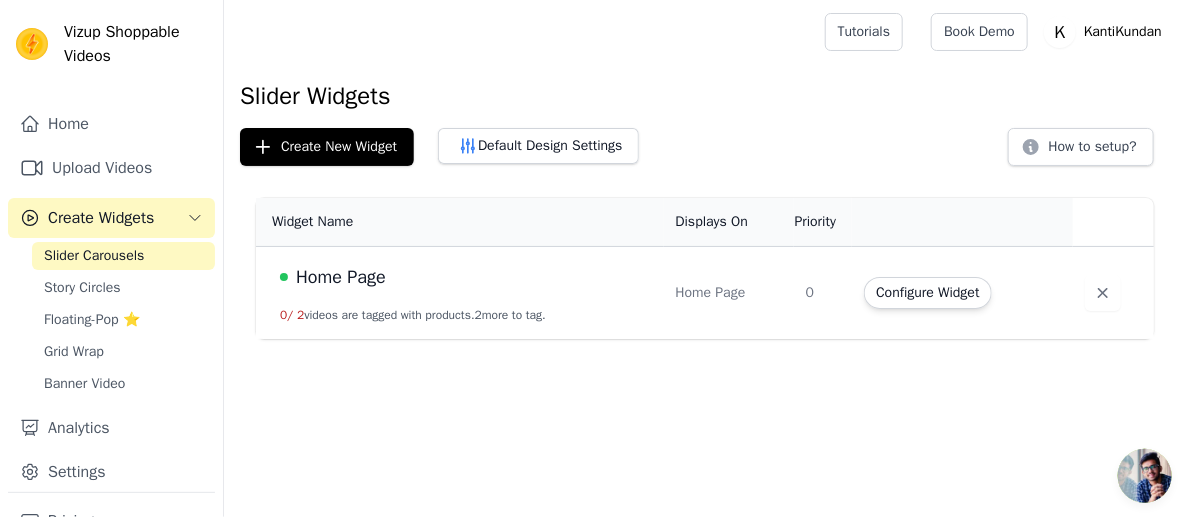 drag, startPoint x: 423, startPoint y: 314, endPoint x: 501, endPoint y: 314, distance: 78 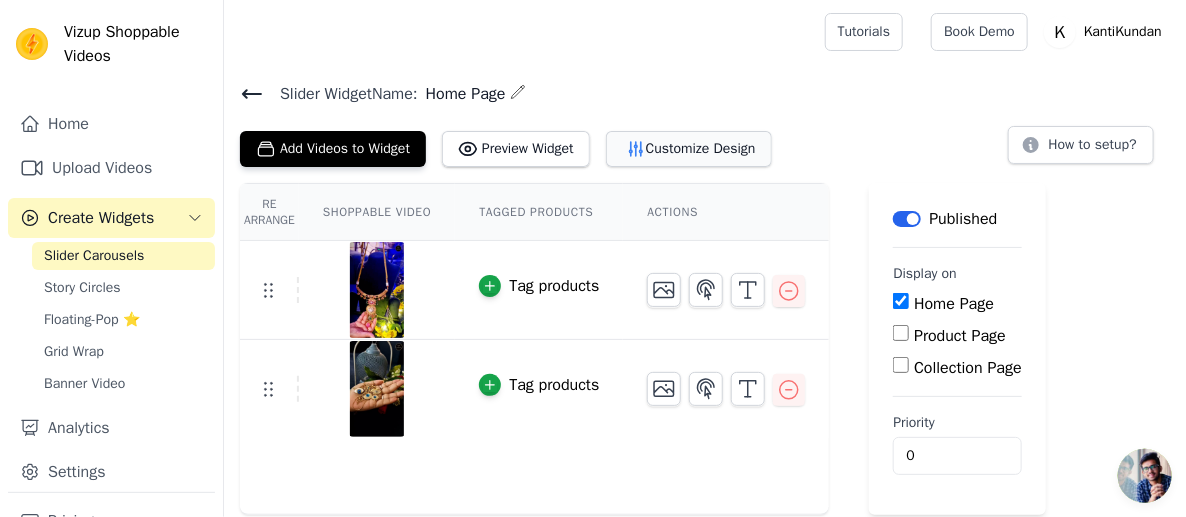 click on "Customize Design" at bounding box center [689, 149] 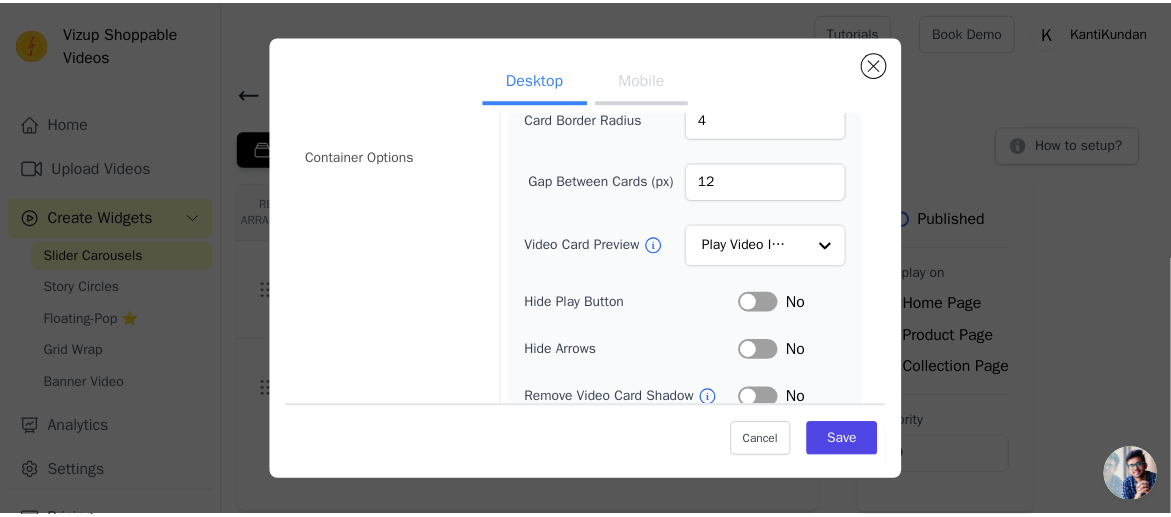 scroll, scrollTop: 200, scrollLeft: 0, axis: vertical 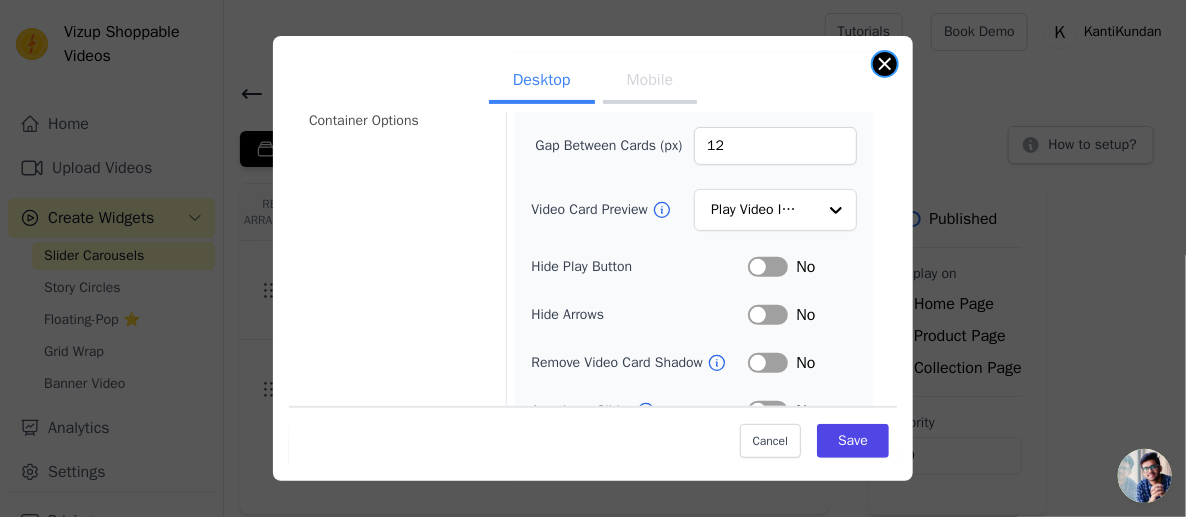 click at bounding box center (885, 64) 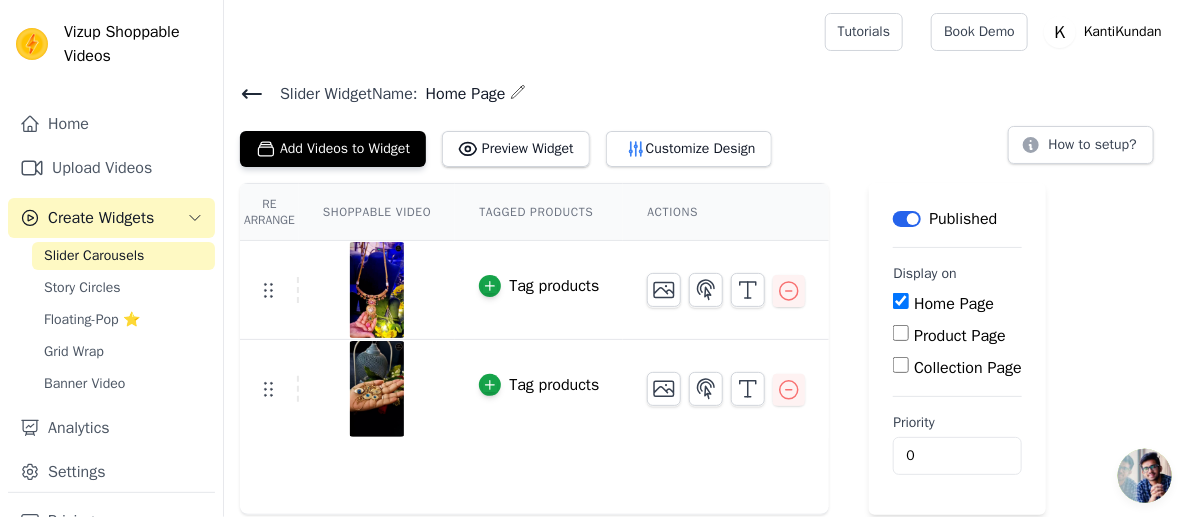 click on "Re Arrange" at bounding box center (269, 212) 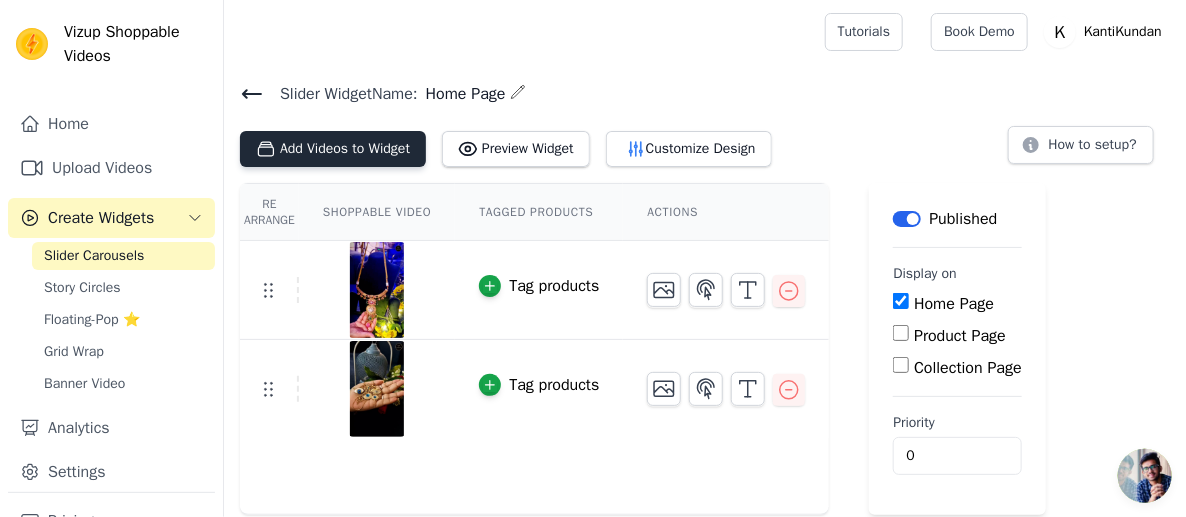 click on "Add Videos to Widget" at bounding box center (333, 149) 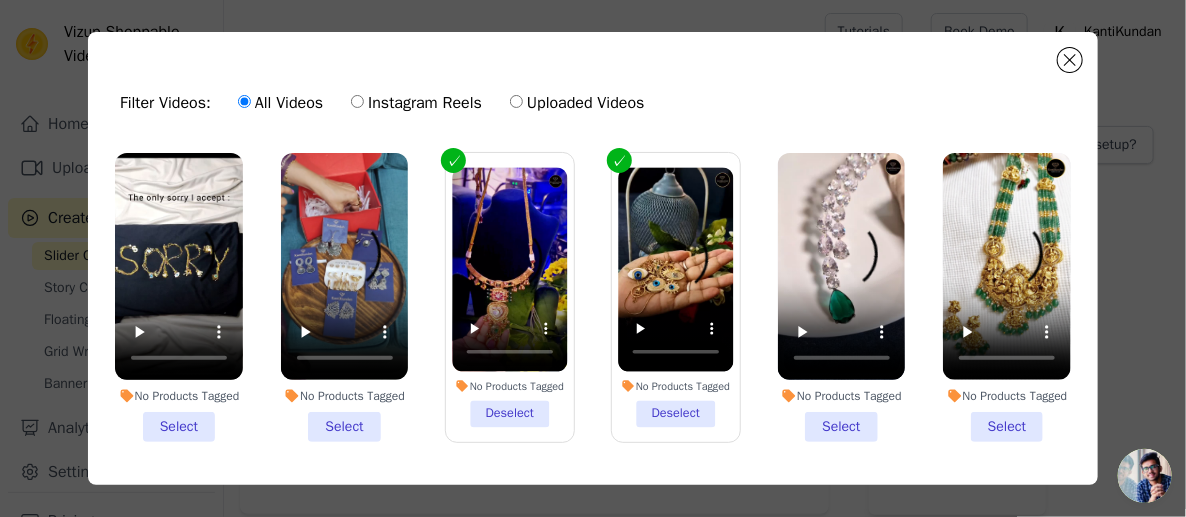click on "No Products Tagged     Select" at bounding box center (345, 297) 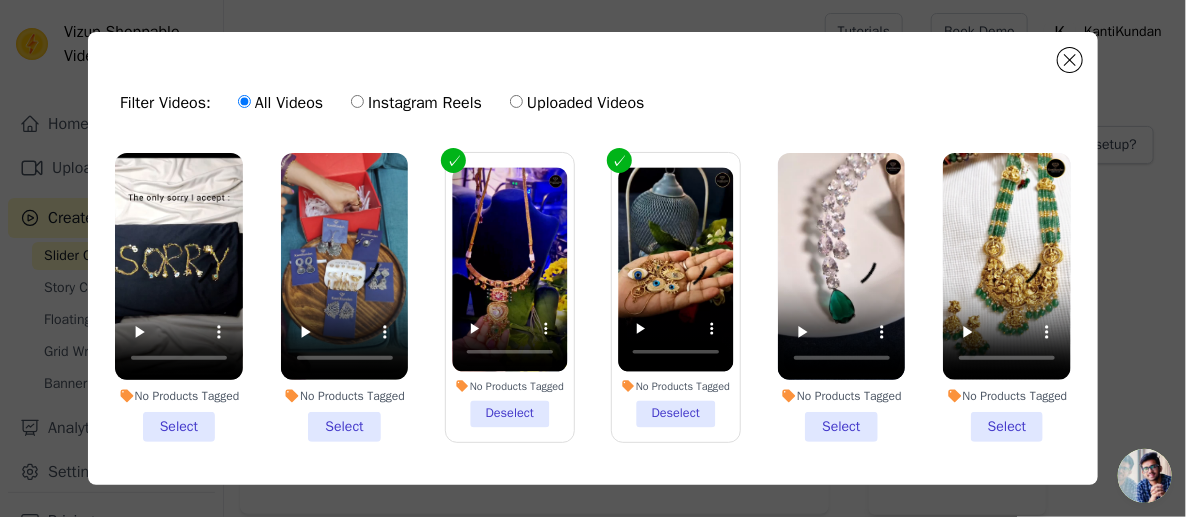 click on "No Products Tagged     Select" at bounding box center [0, 0] 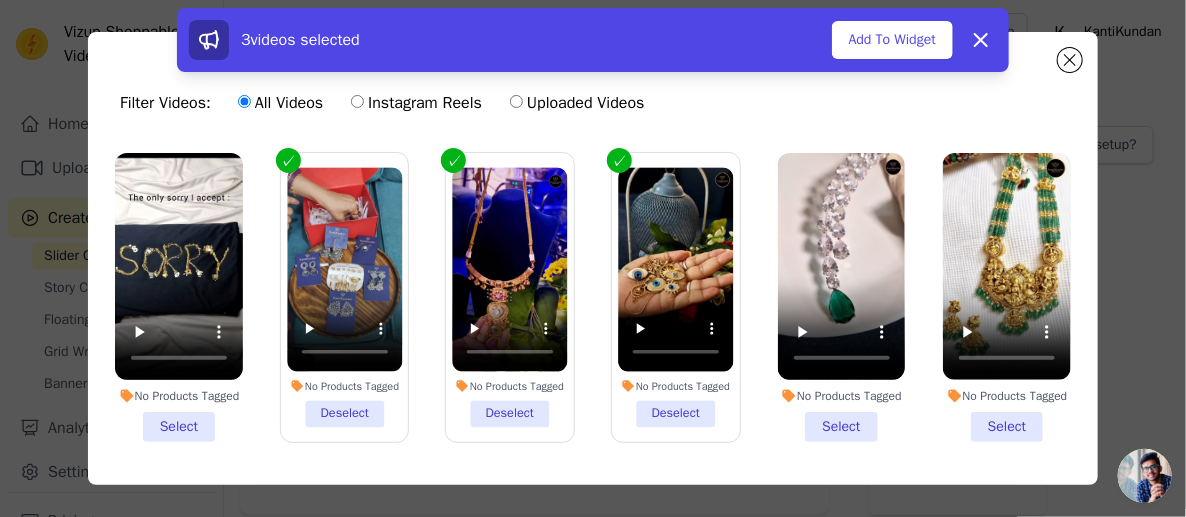 click on "No Products Tagged     Select" at bounding box center [179, 297] 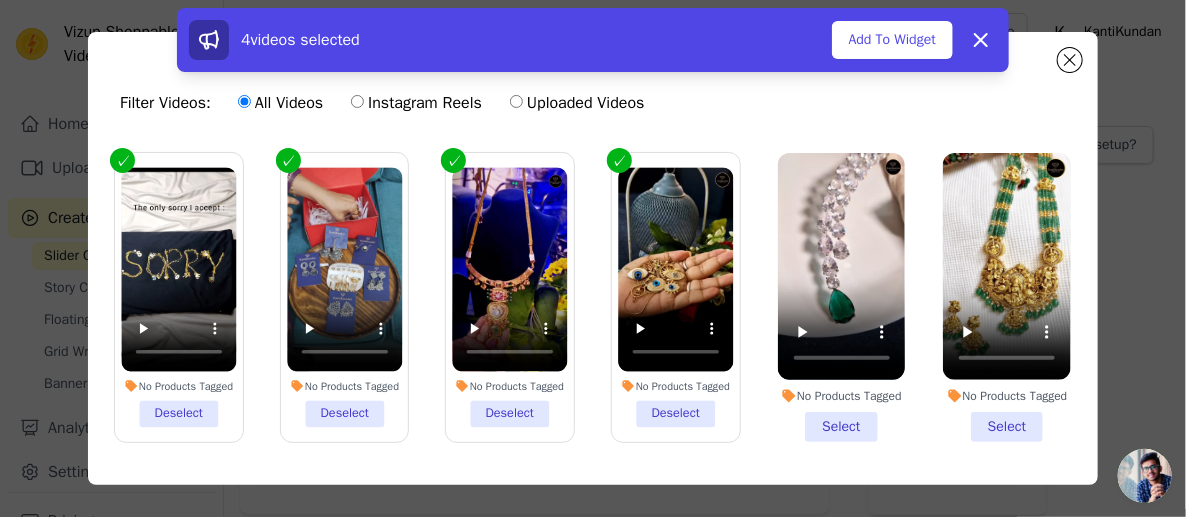 click on "No Products Tagged     Select" at bounding box center (842, 297) 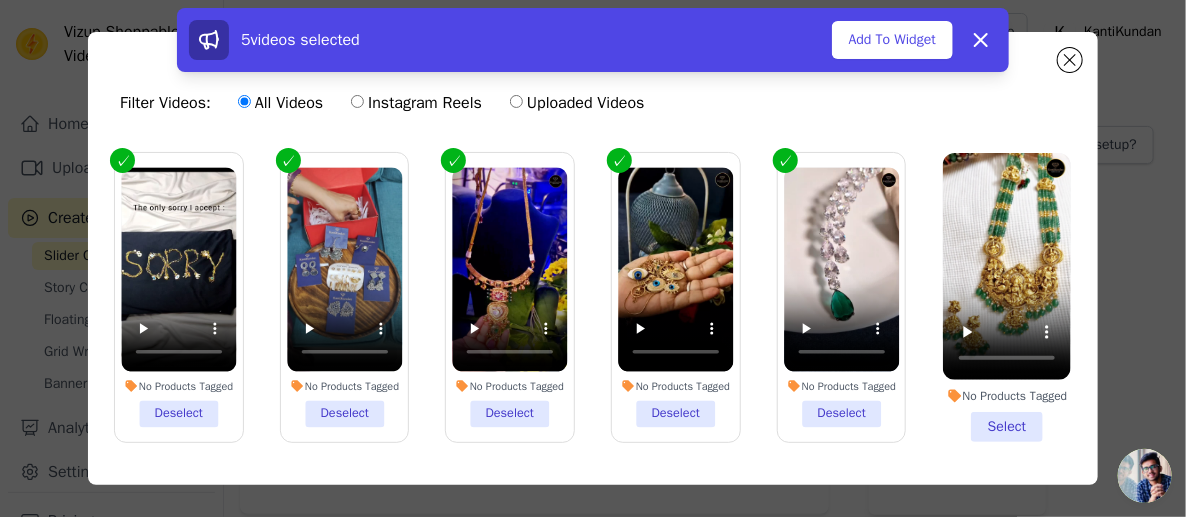 click on "No Products Tagged     Select" at bounding box center (1007, 297) 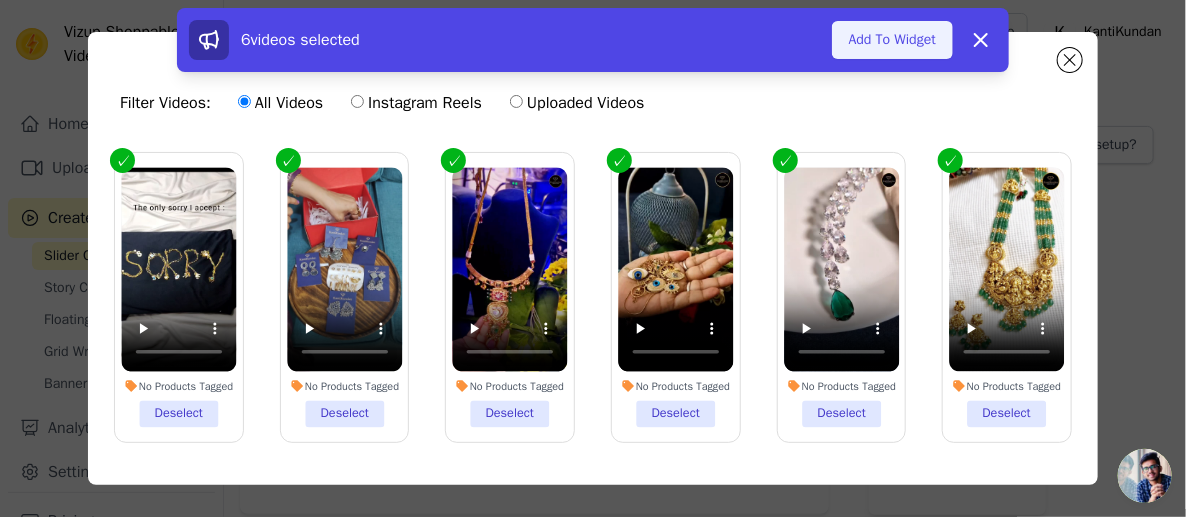 click on "Add To Widget" at bounding box center (892, 40) 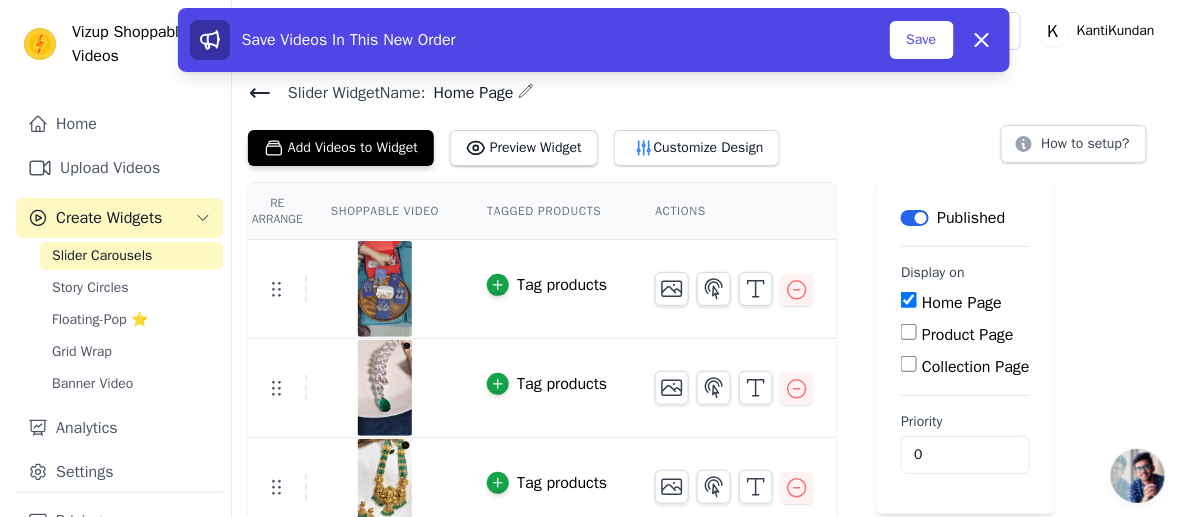 scroll, scrollTop: 0, scrollLeft: 0, axis: both 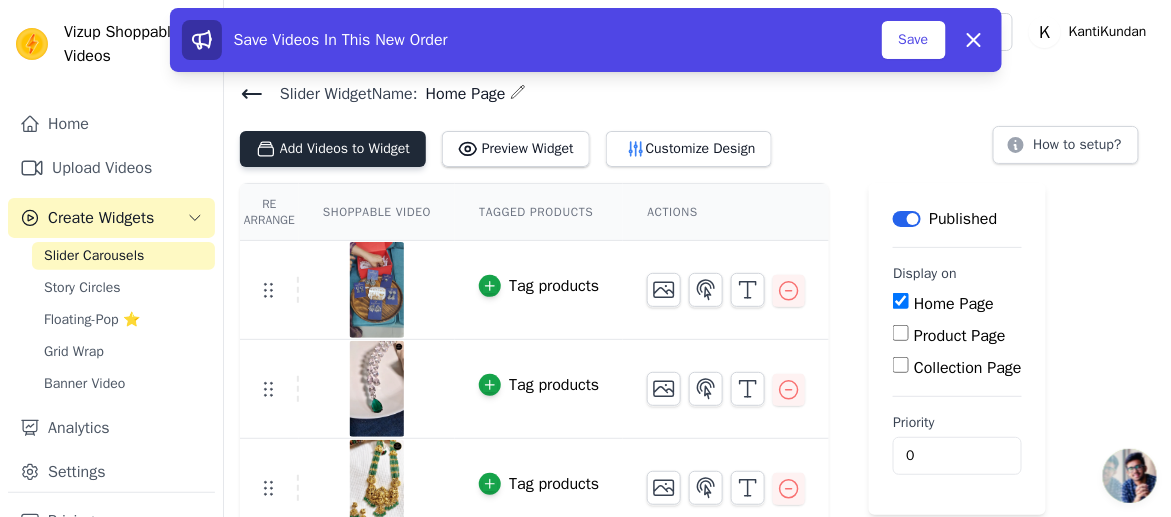 click on "Add Videos to Widget" at bounding box center [333, 149] 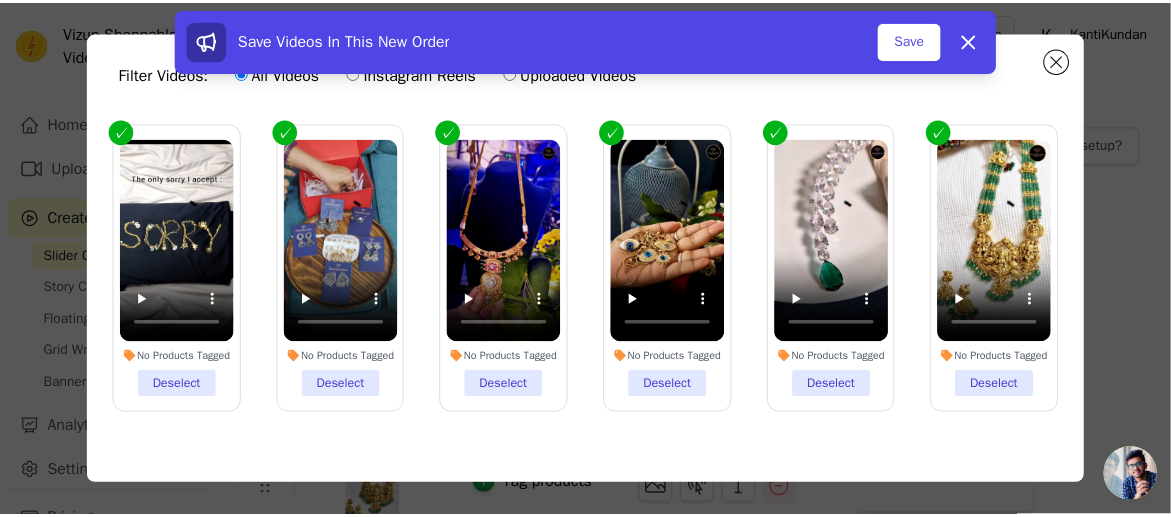 scroll, scrollTop: 0, scrollLeft: 0, axis: both 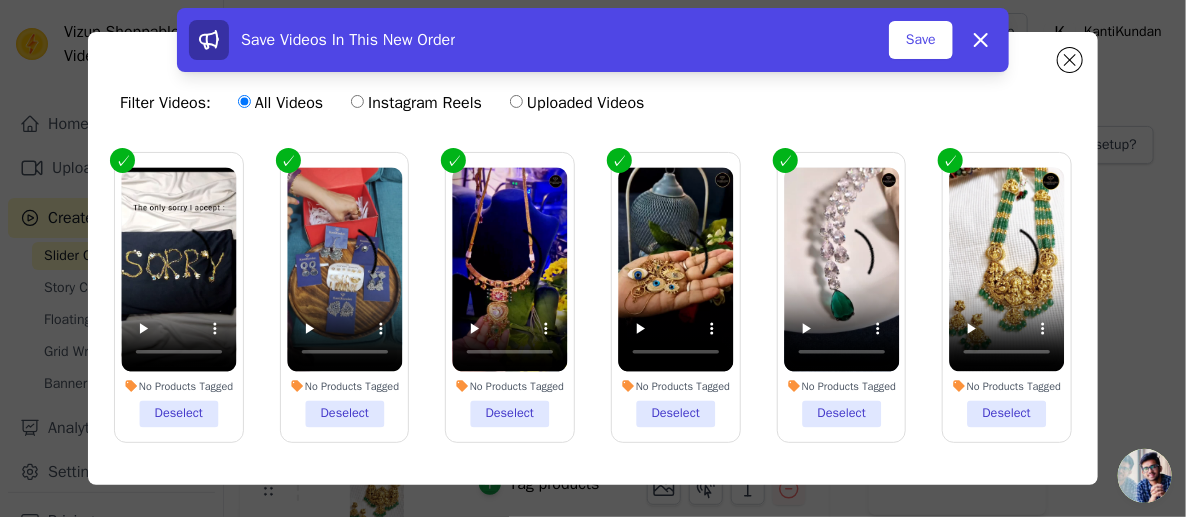 click on "Save Videos In This New Order   Save   Dismiss" at bounding box center [593, 44] 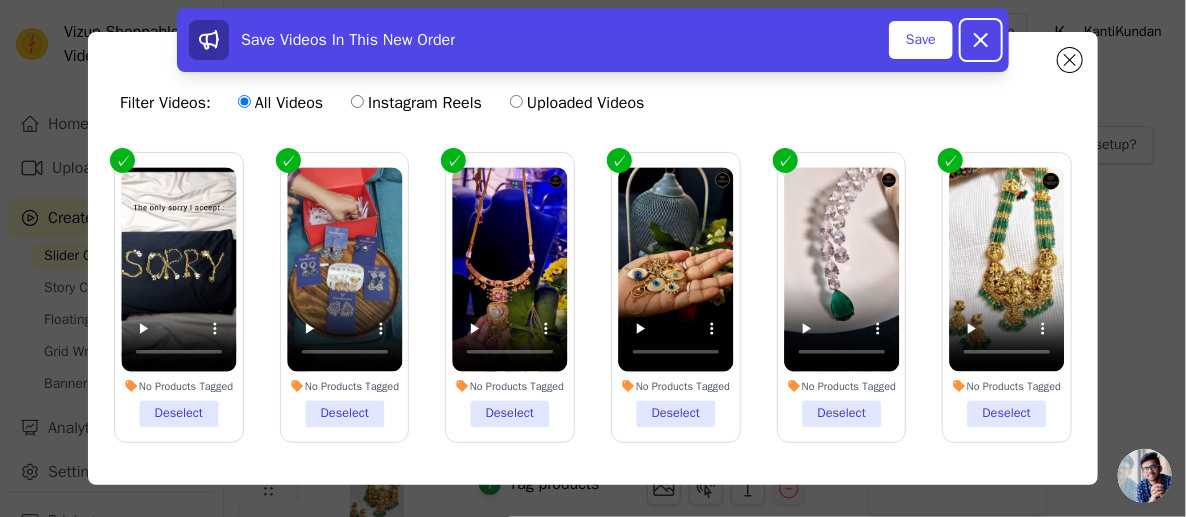 drag, startPoint x: 972, startPoint y: 43, endPoint x: 1007, endPoint y: 47, distance: 35.22783 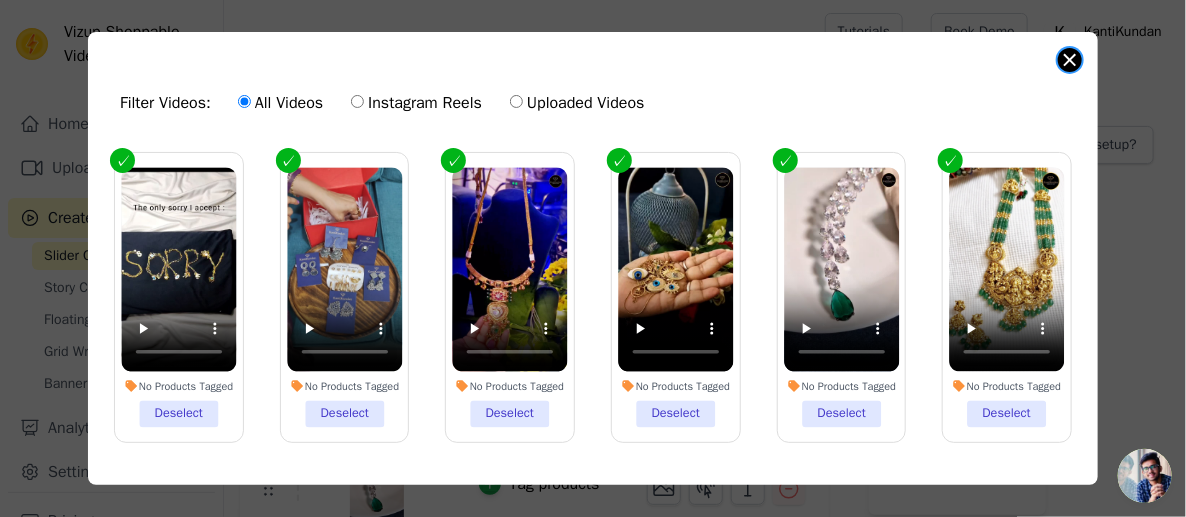 click at bounding box center (1070, 60) 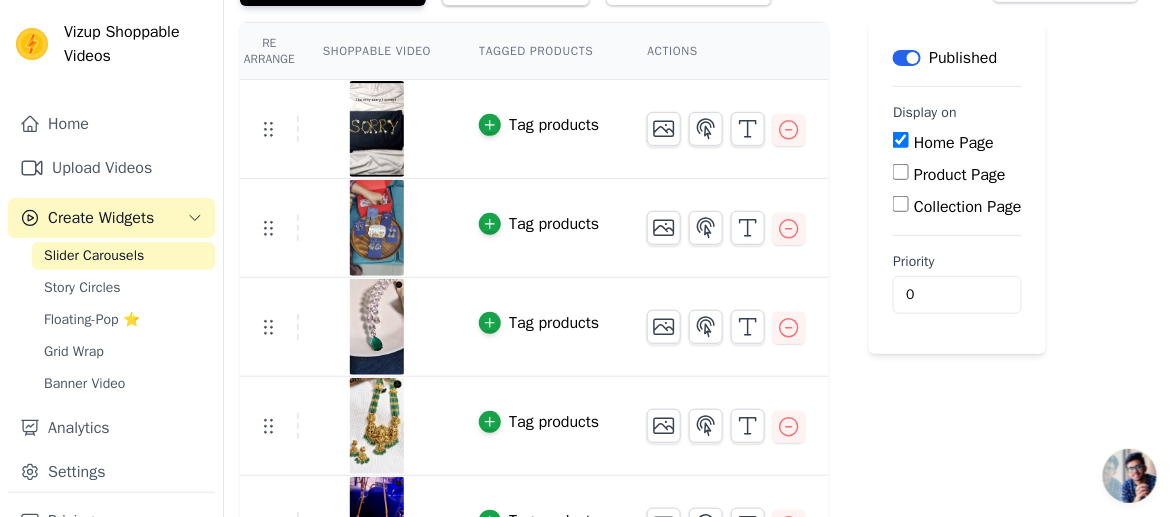 scroll, scrollTop: 113, scrollLeft: 0, axis: vertical 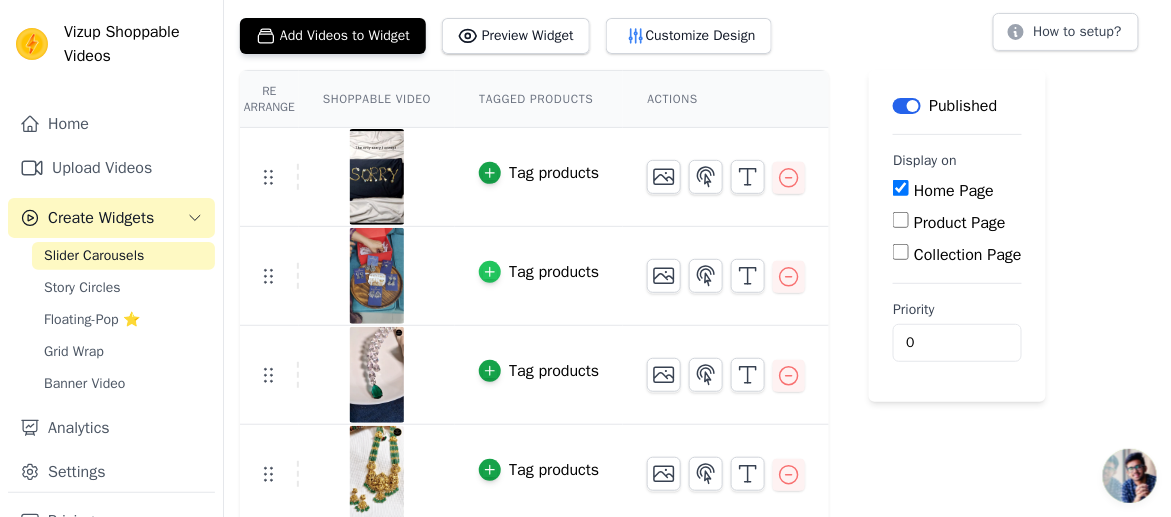 click 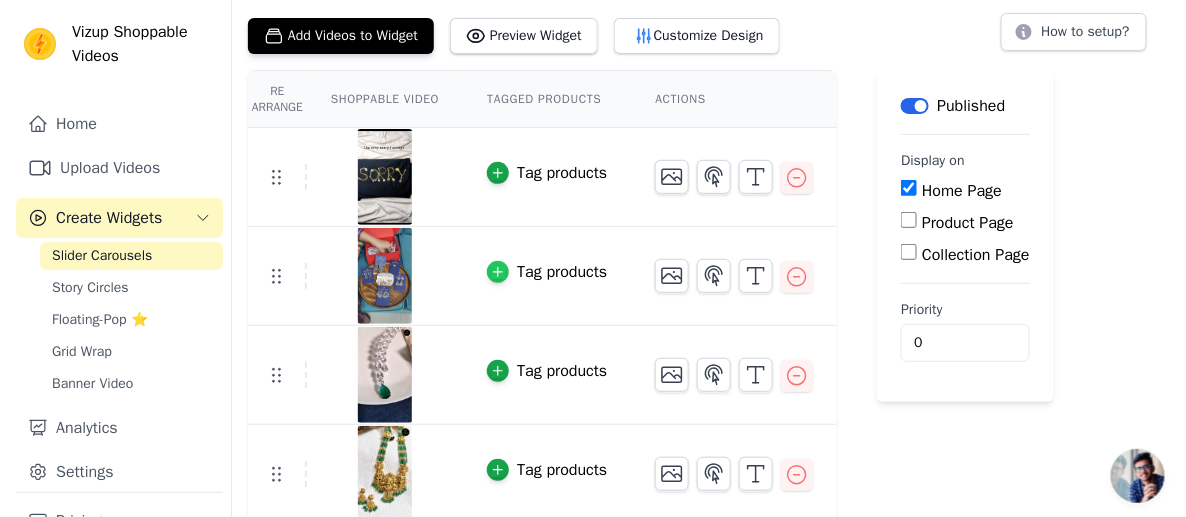 scroll, scrollTop: 0, scrollLeft: 0, axis: both 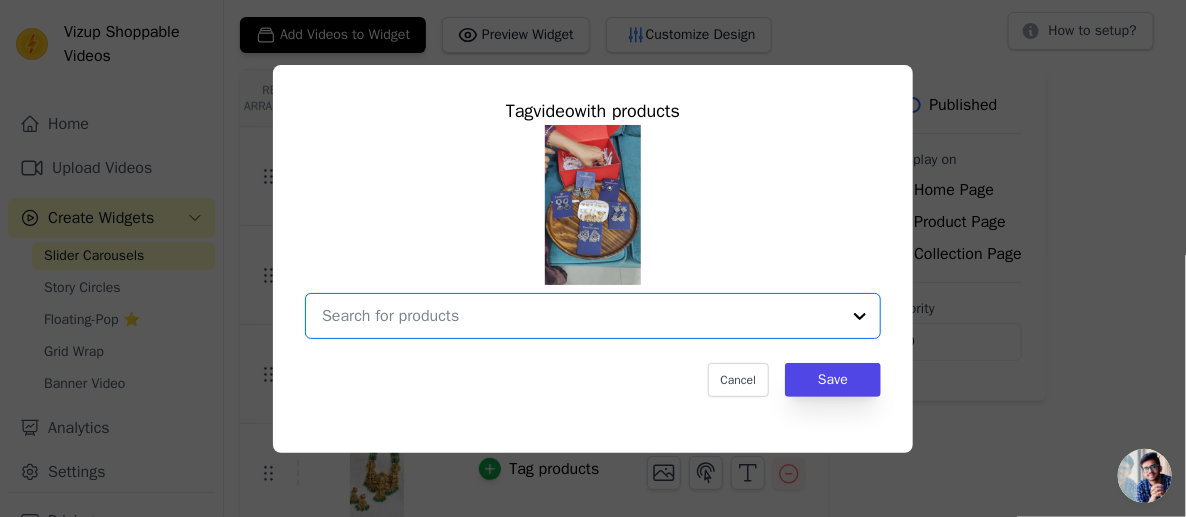click at bounding box center [581, 316] 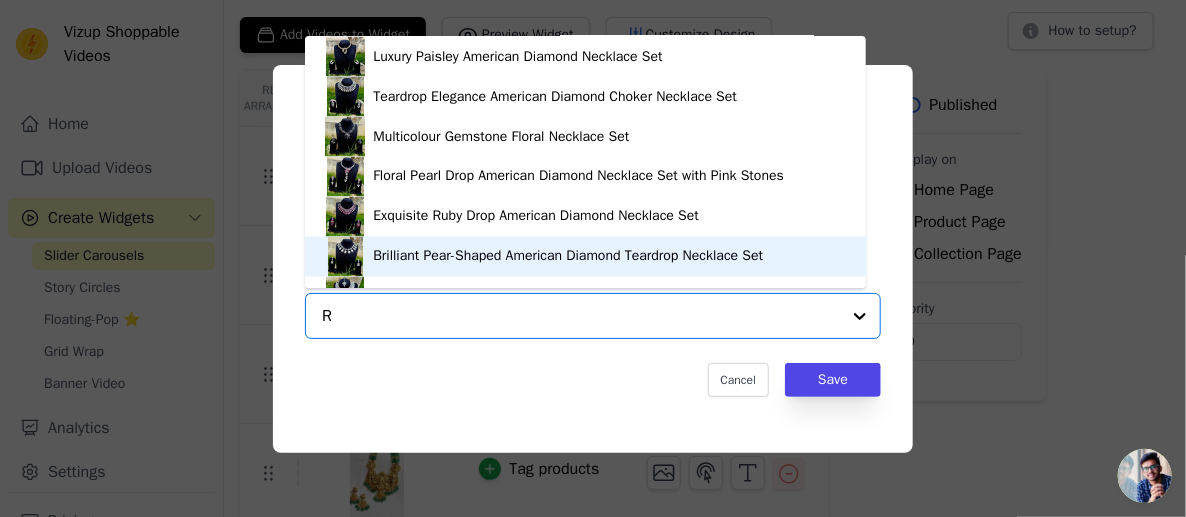 scroll, scrollTop: 0, scrollLeft: 0, axis: both 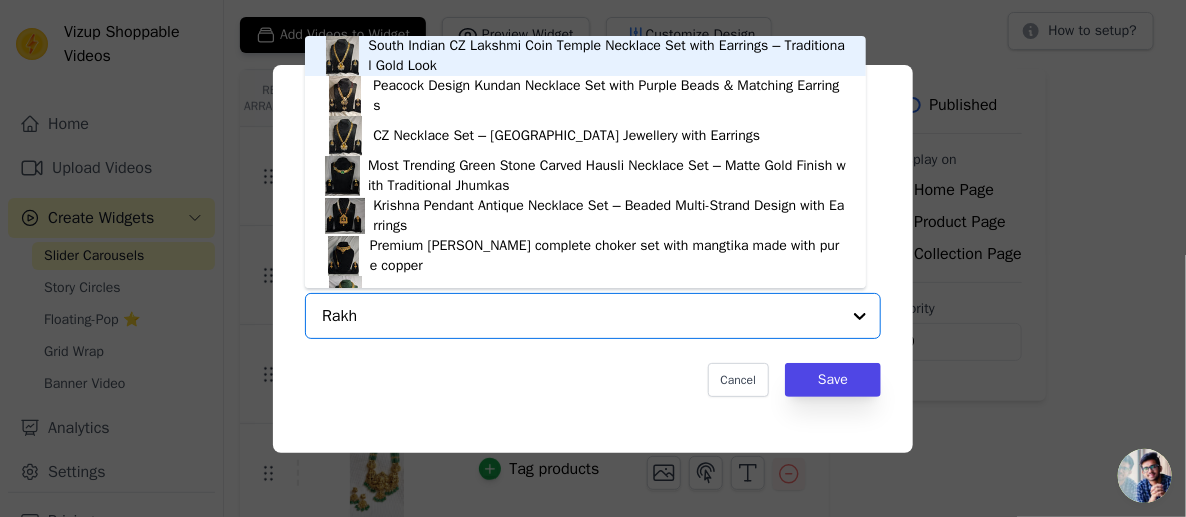 type on "Rakhi" 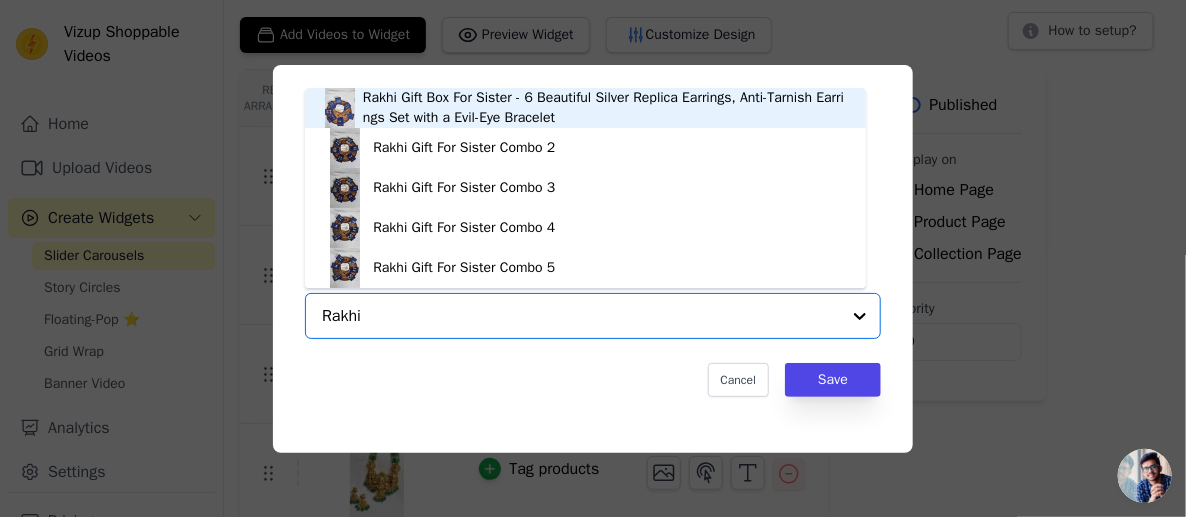 click on "Rakhi Gift Box For Sister - 6 Beautiful Silver Replica Earrings, Anti-Tarnish Earrings Set with a Evil-Eye Bracelet" at bounding box center [605, 108] 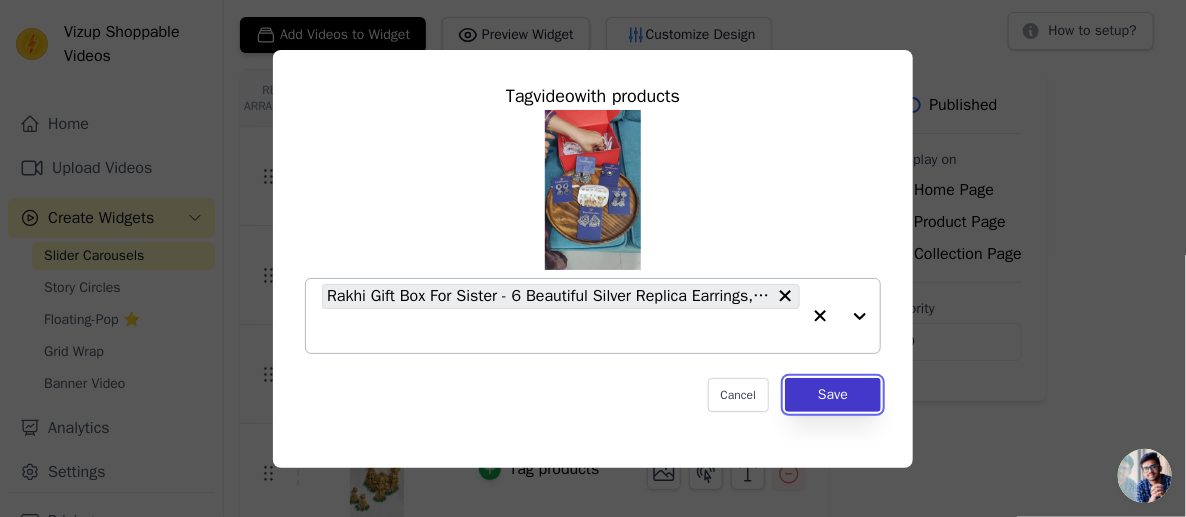 click on "Save" at bounding box center [833, 395] 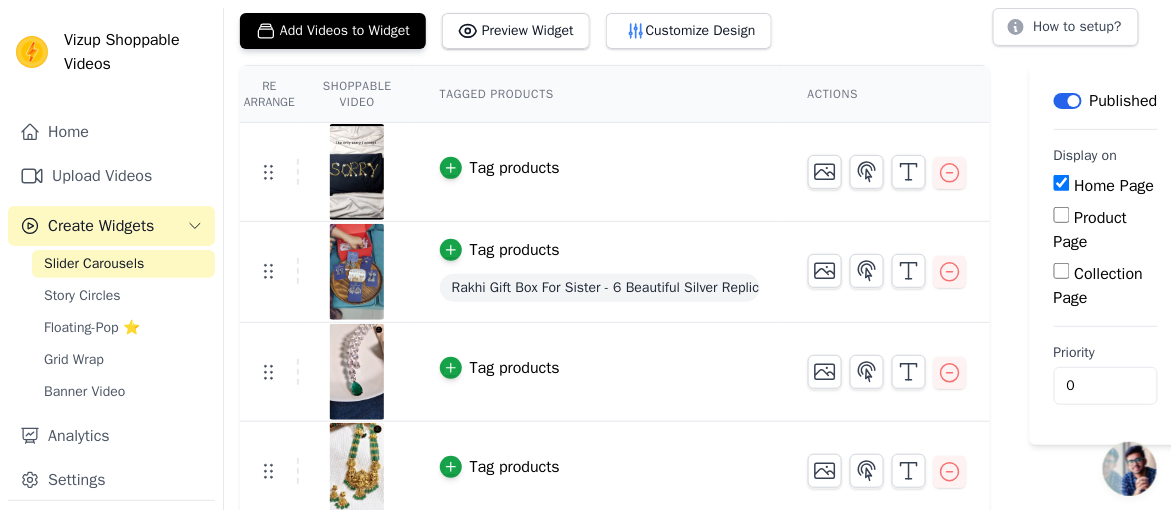 scroll, scrollTop: 0, scrollLeft: 0, axis: both 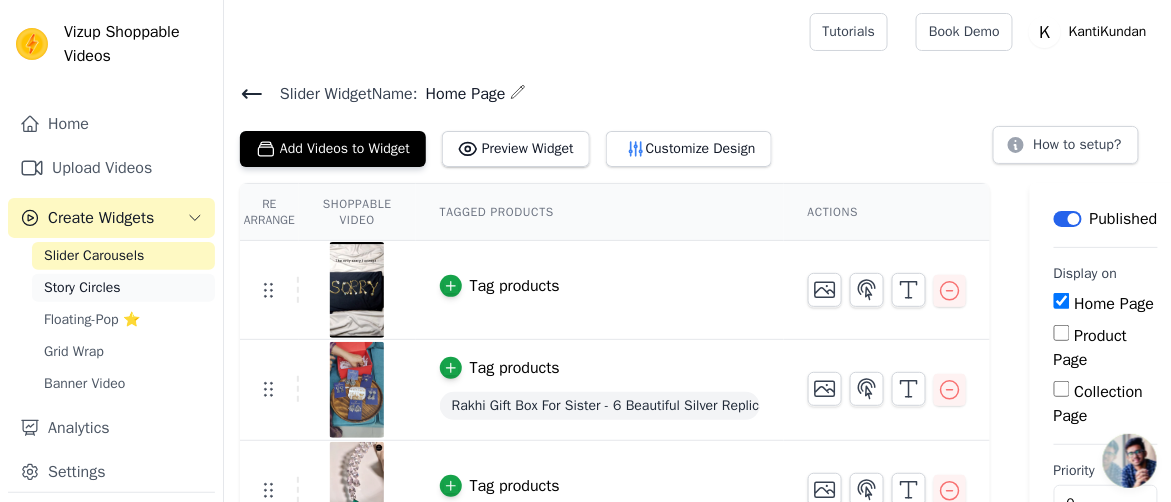 click on "Story Circles" at bounding box center [82, 288] 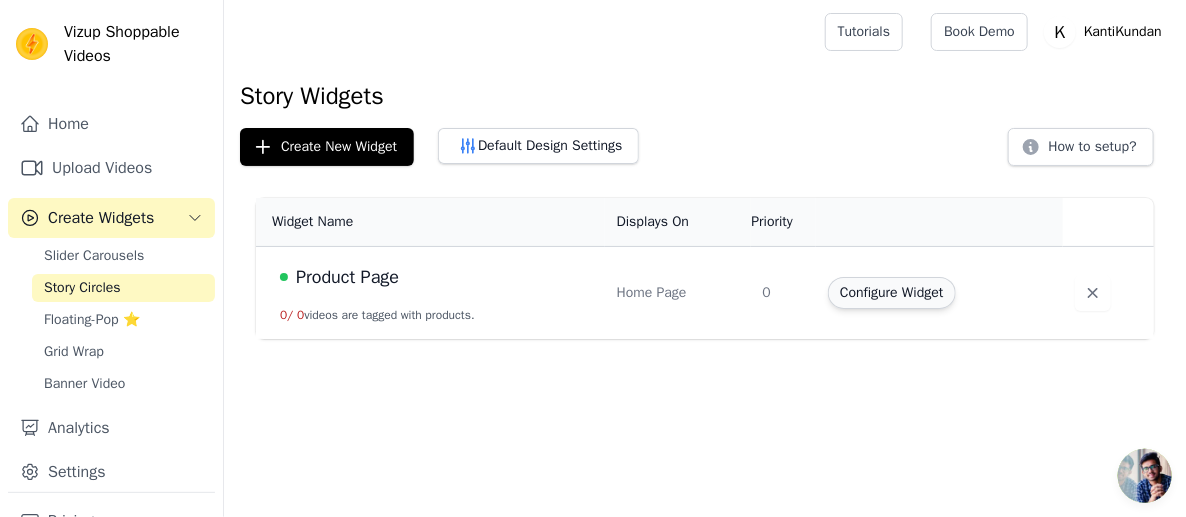 click on "Configure Widget" at bounding box center [891, 293] 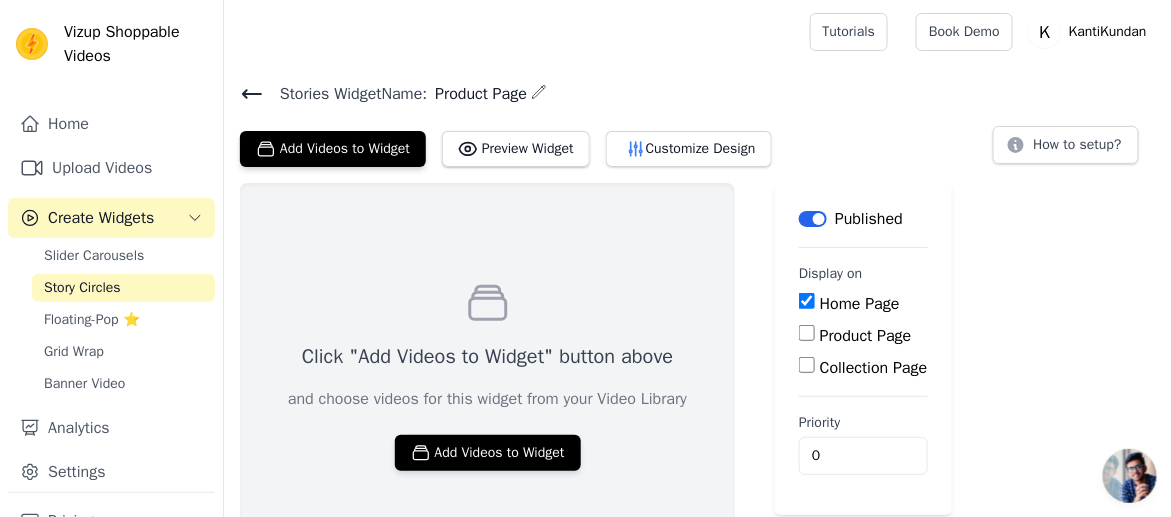 scroll, scrollTop: 48, scrollLeft: 0, axis: vertical 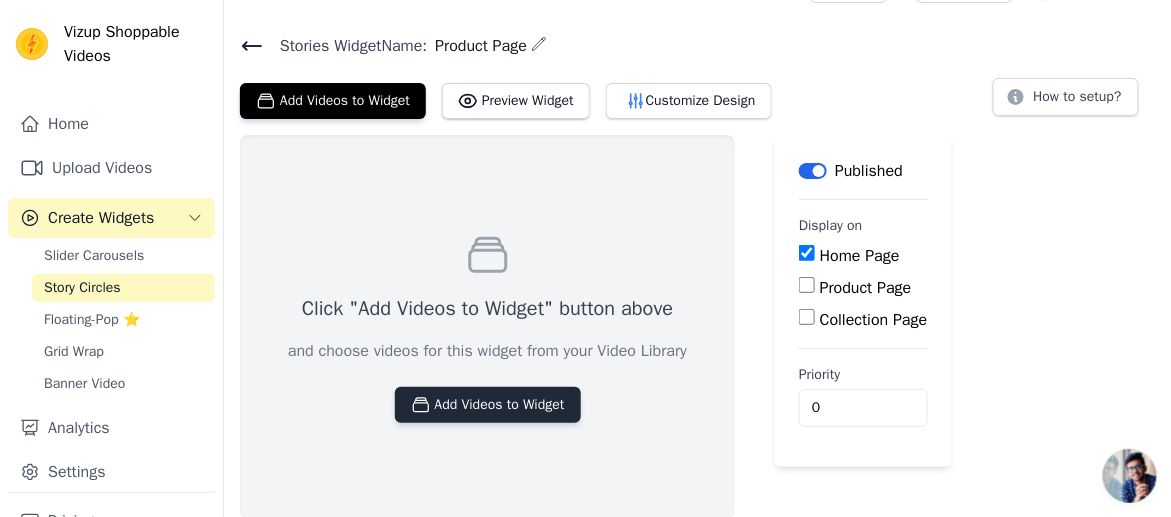 click on "Add Videos to Widget" at bounding box center (488, 405) 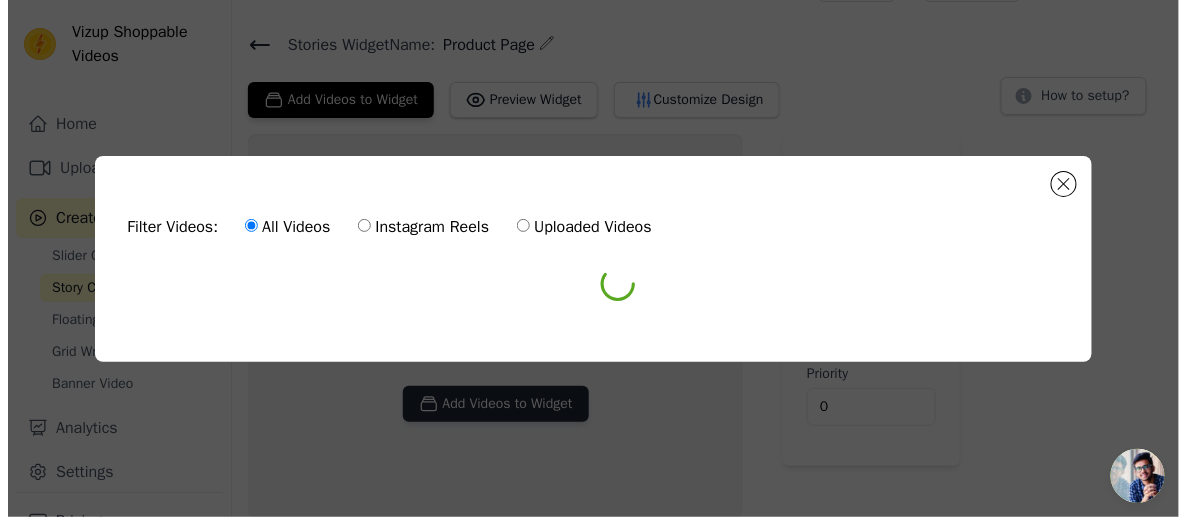 scroll, scrollTop: 0, scrollLeft: 0, axis: both 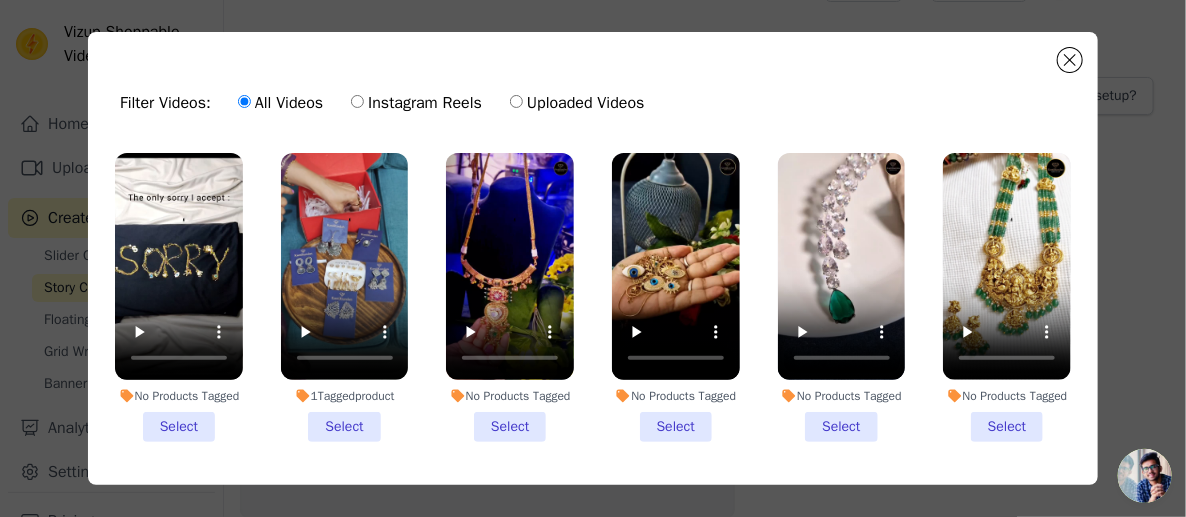 drag, startPoint x: 179, startPoint y: 428, endPoint x: 240, endPoint y: 424, distance: 61.13101 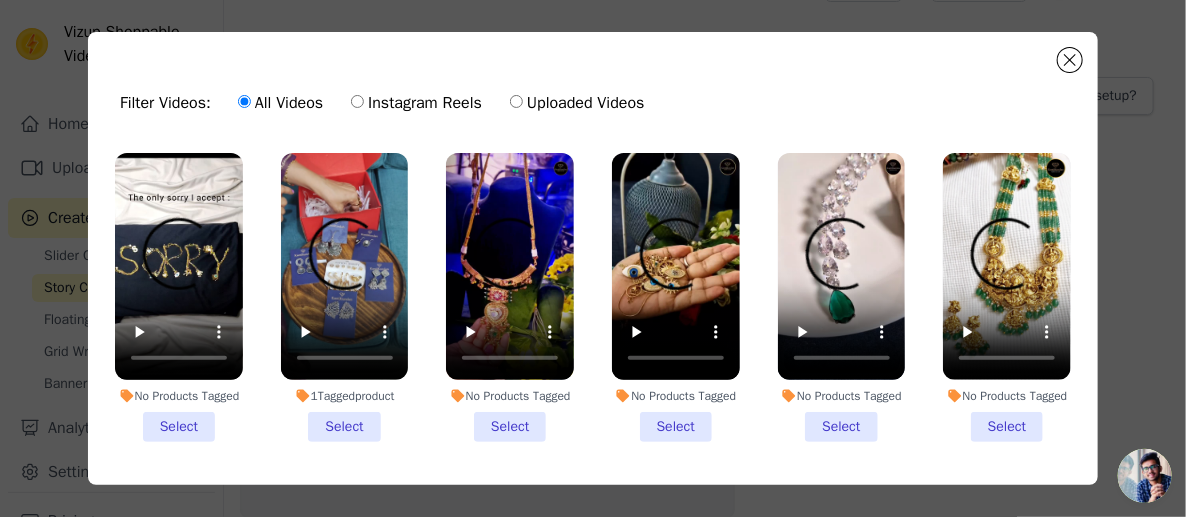 click on "No Products Tagged     Select" at bounding box center (179, 297) 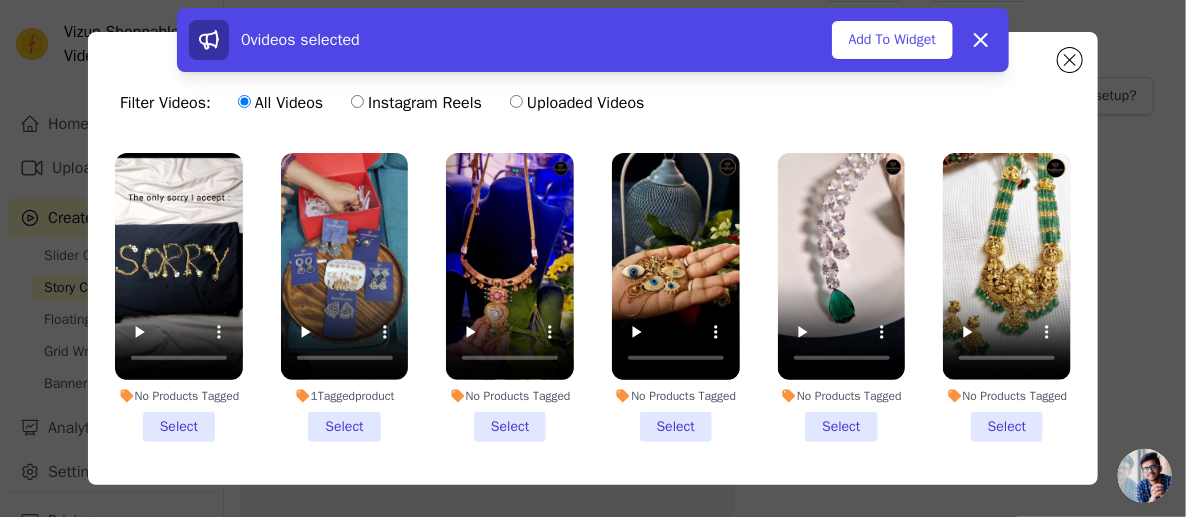 drag, startPoint x: 370, startPoint y: 420, endPoint x: 316, endPoint y: 420, distance: 54 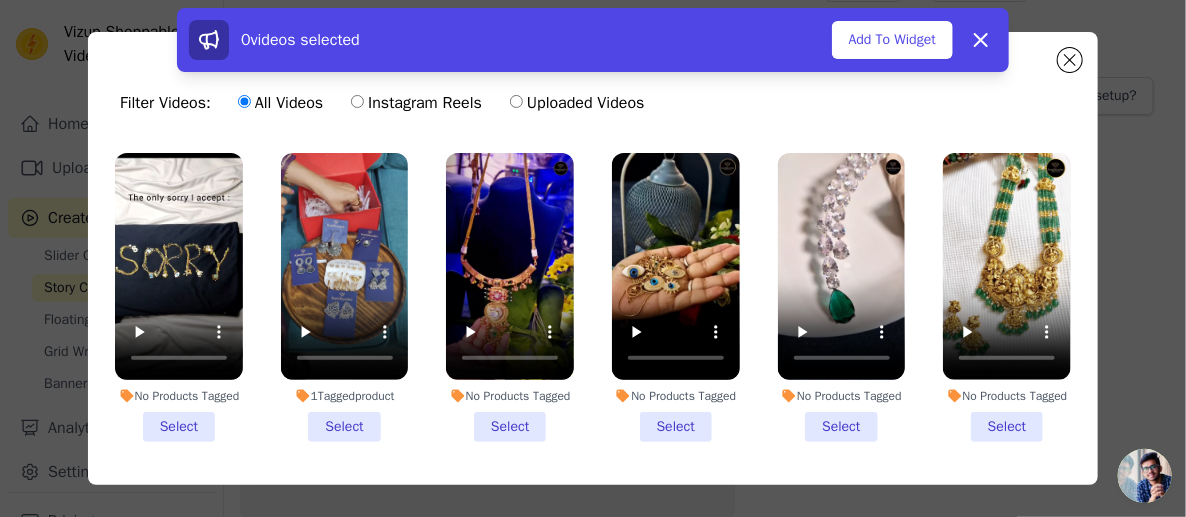 click on "1  Tagged  product     Select" at bounding box center (345, 297) 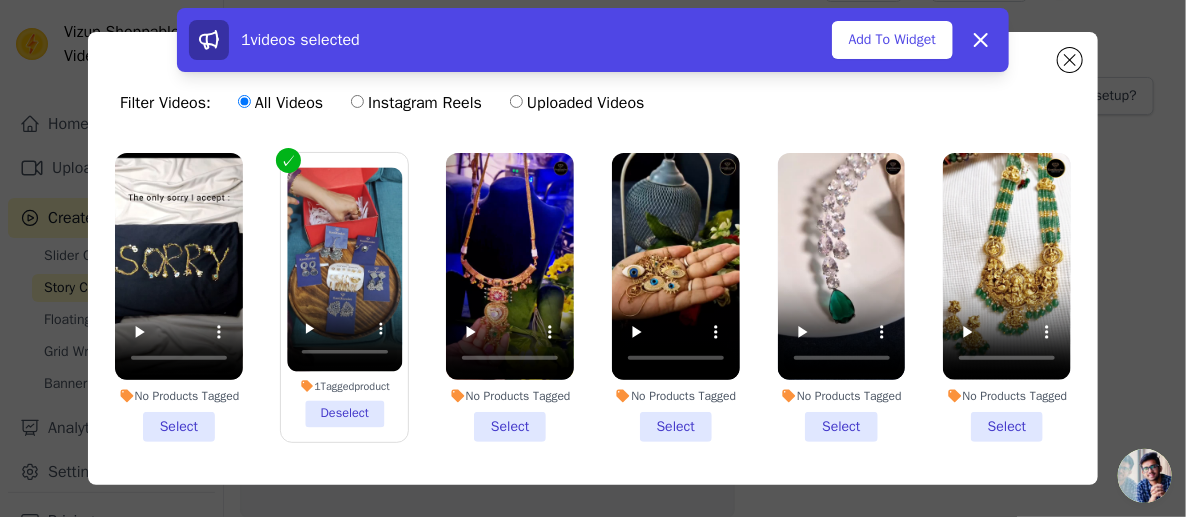 drag, startPoint x: 185, startPoint y: 424, endPoint x: 252, endPoint y: 424, distance: 67 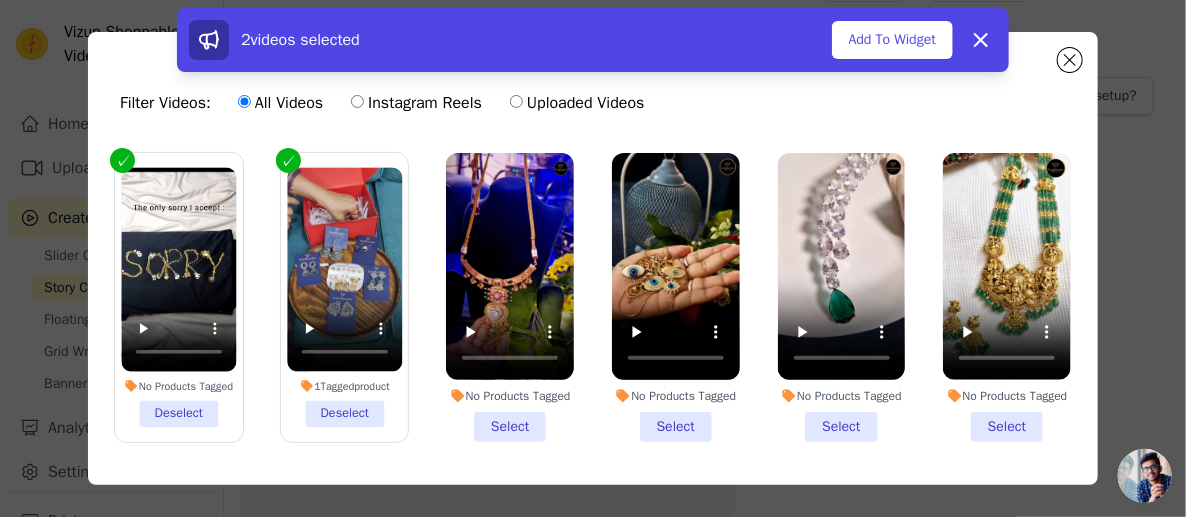click on "No Products Tagged     Select" at bounding box center [510, 297] 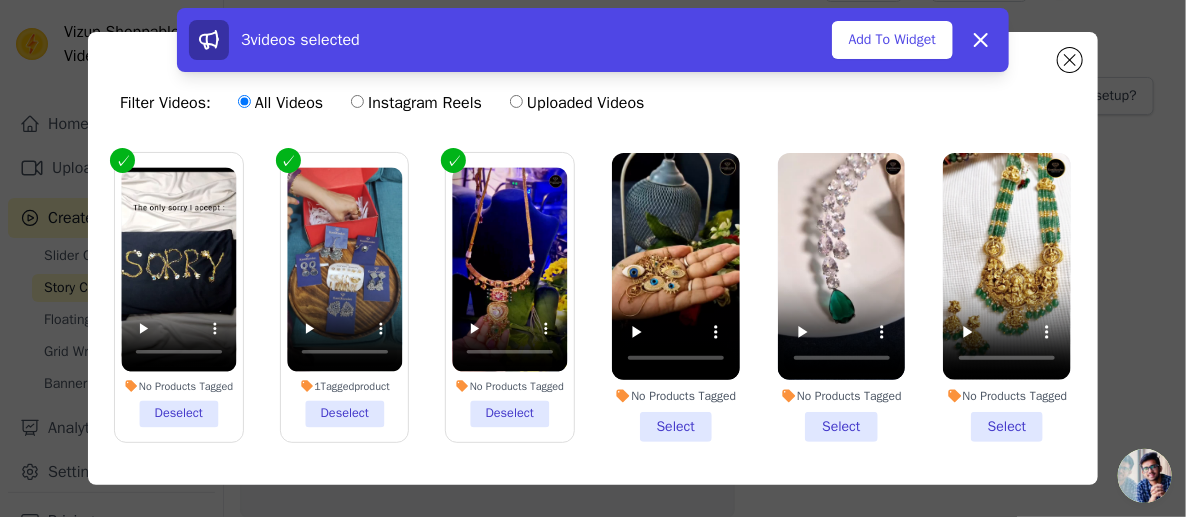 click on "No Products Tagged     Select" at bounding box center (676, 297) 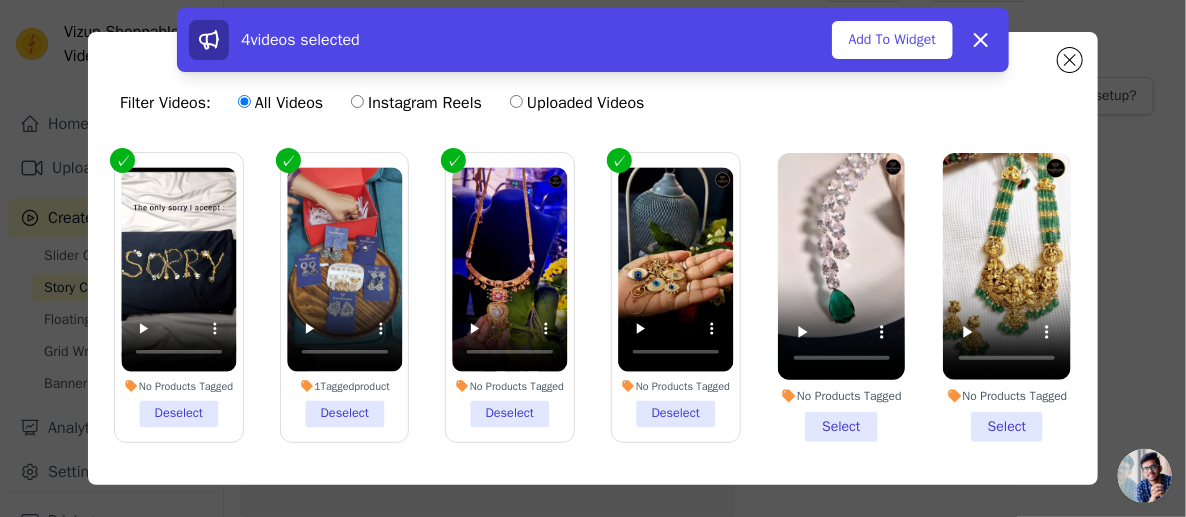 drag, startPoint x: 811, startPoint y: 422, endPoint x: 827, endPoint y: 422, distance: 16 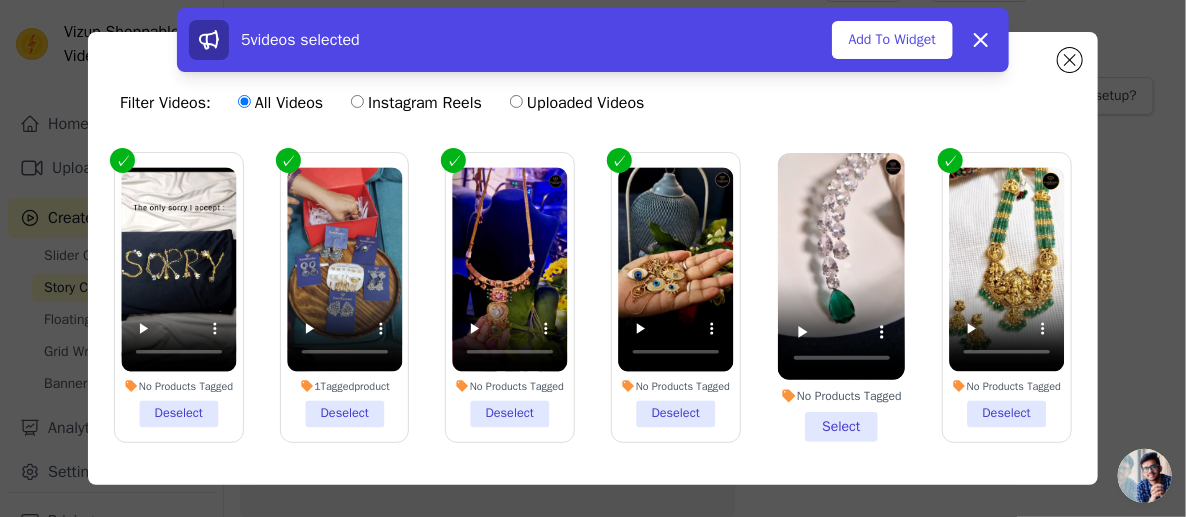 click on "No Products Tagged     Select" at bounding box center [842, 297] 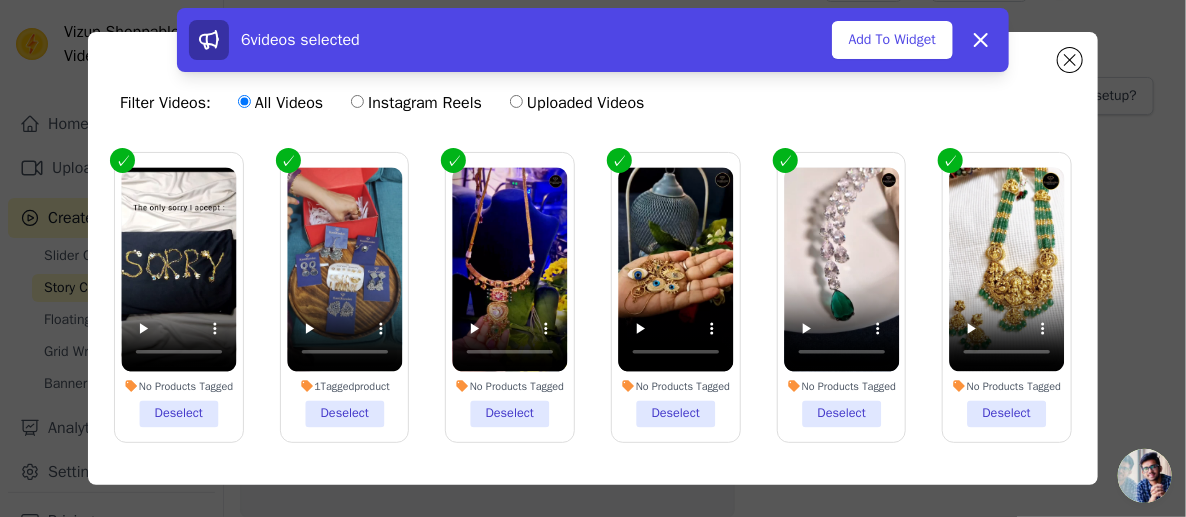 drag, startPoint x: 911, startPoint y: 29, endPoint x: 808, endPoint y: 150, distance: 158.90248 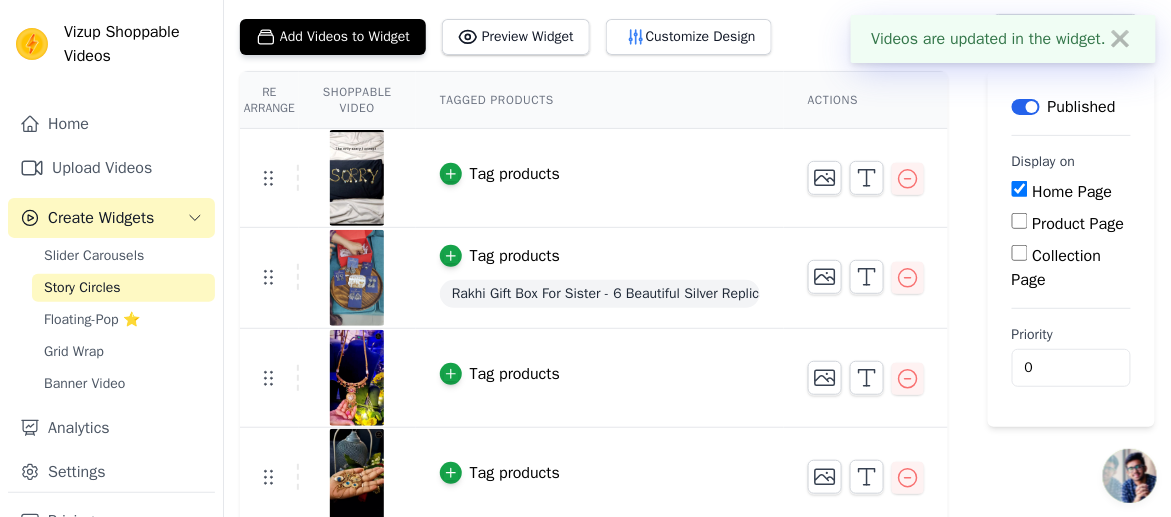 scroll, scrollTop: 0, scrollLeft: 0, axis: both 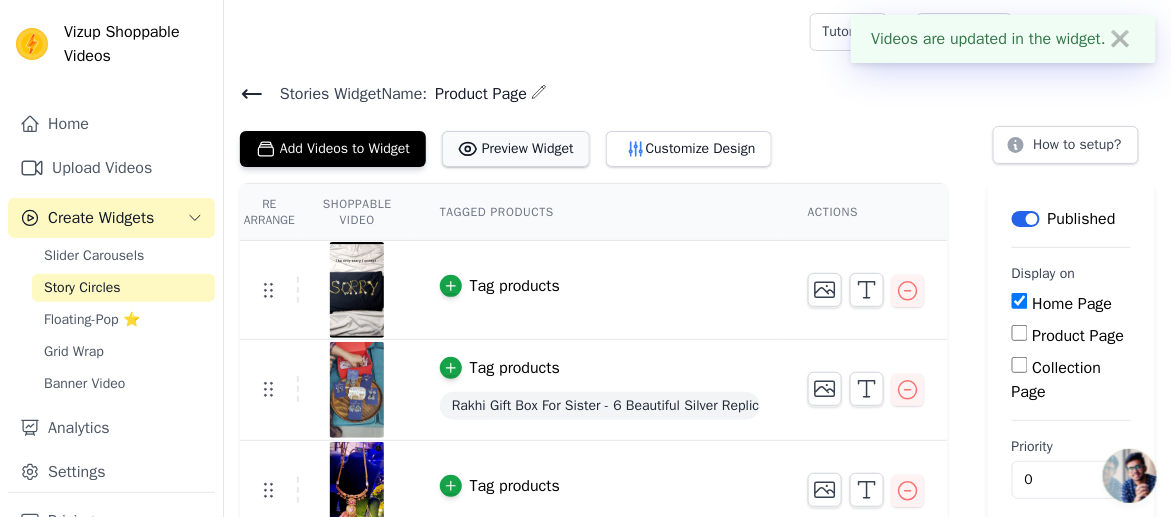 click on "Preview Widget" at bounding box center [516, 149] 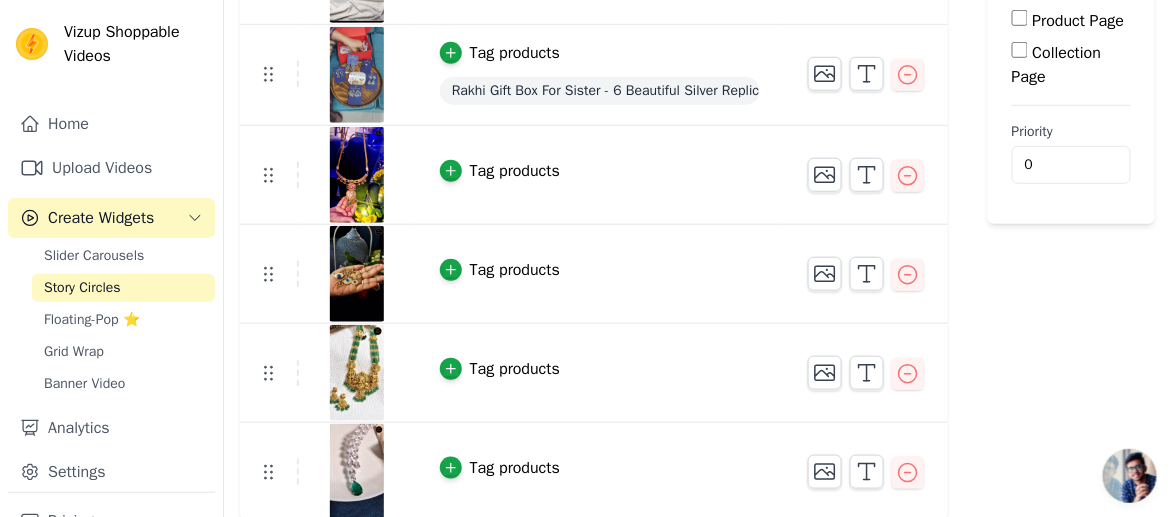 scroll, scrollTop: 0, scrollLeft: 0, axis: both 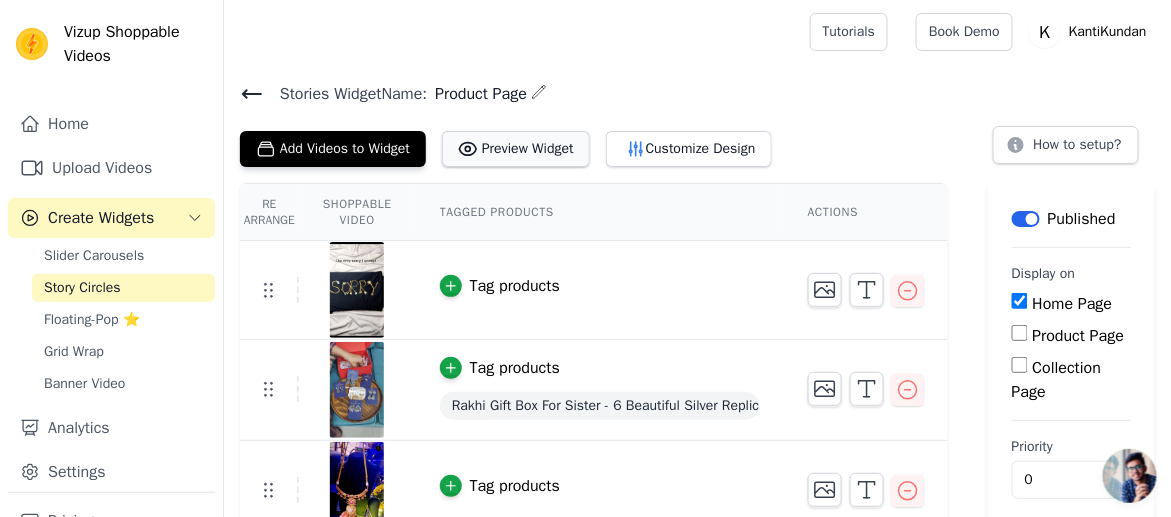 click on "Preview Widget" at bounding box center [516, 149] 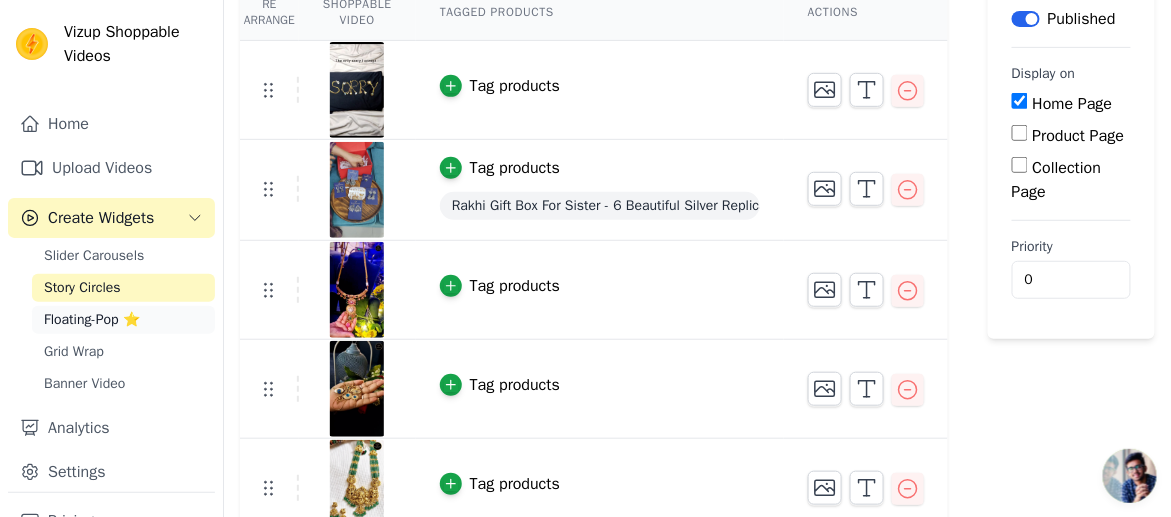 click on "Floating-Pop ⭐" at bounding box center [123, 320] 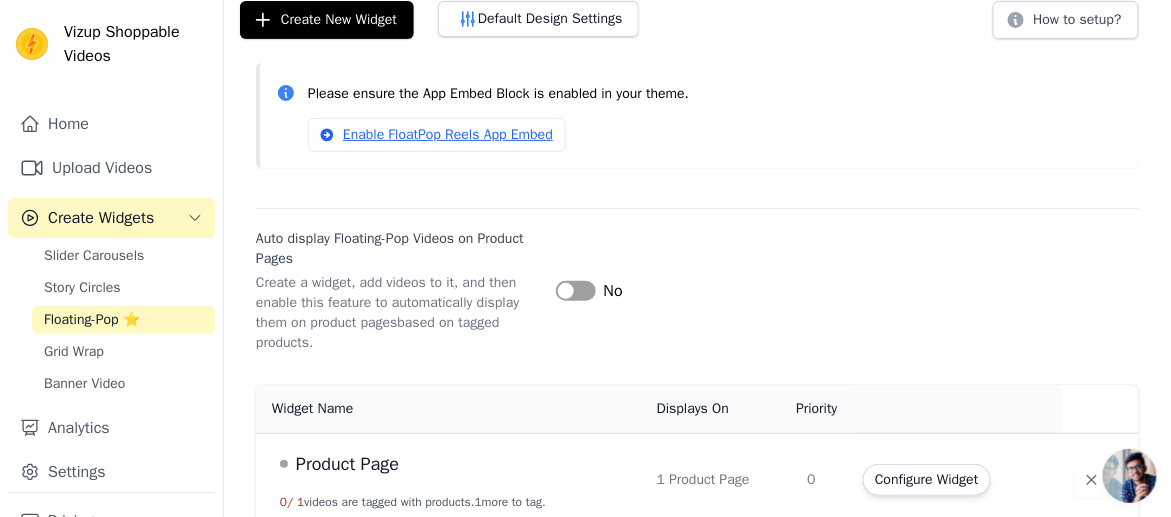 scroll, scrollTop: 141, scrollLeft: 0, axis: vertical 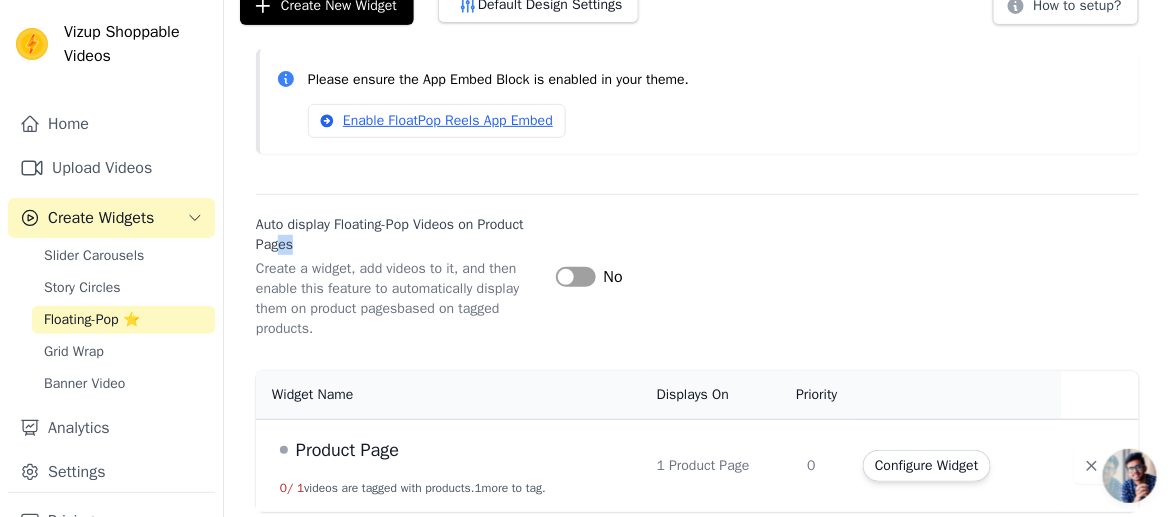 drag, startPoint x: 330, startPoint y: 235, endPoint x: 519, endPoint y: 272, distance: 192.58765 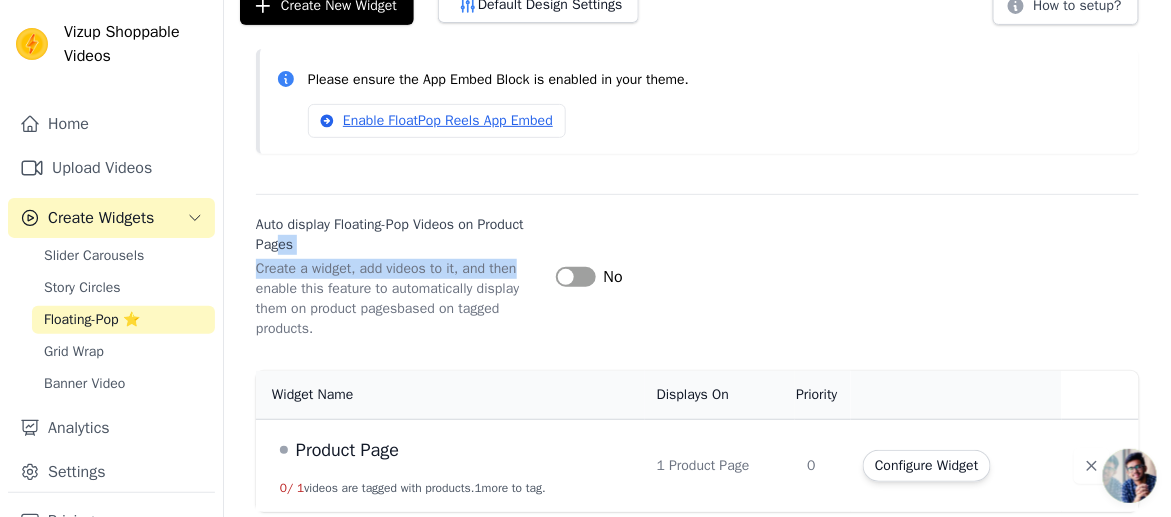 click on "Create a widget, add videos to it, and then enable this feature to automatically display them on product pages  based on tagged products." at bounding box center [398, 299] 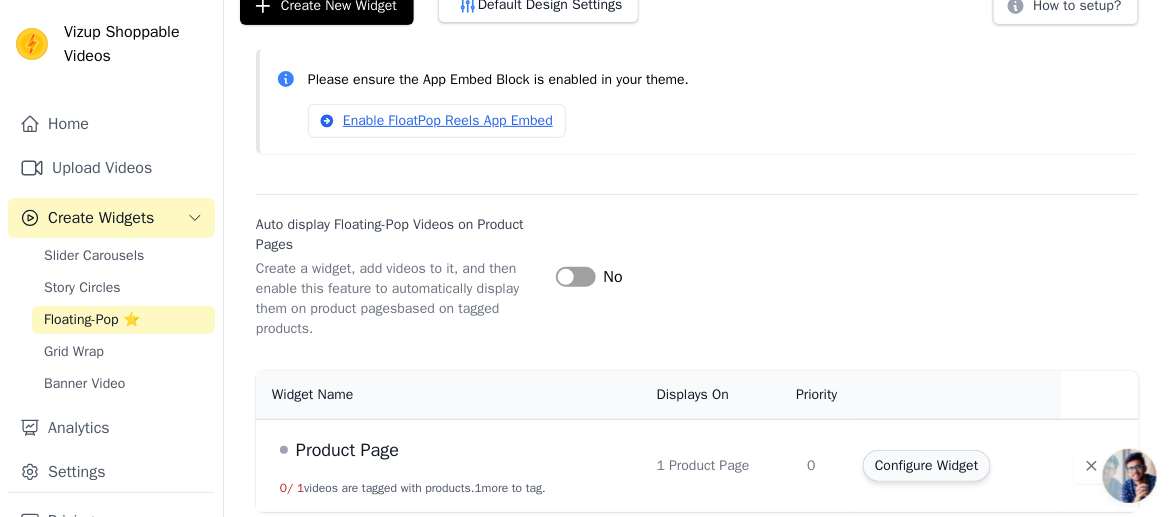 click on "Configure Widget" at bounding box center (926, 466) 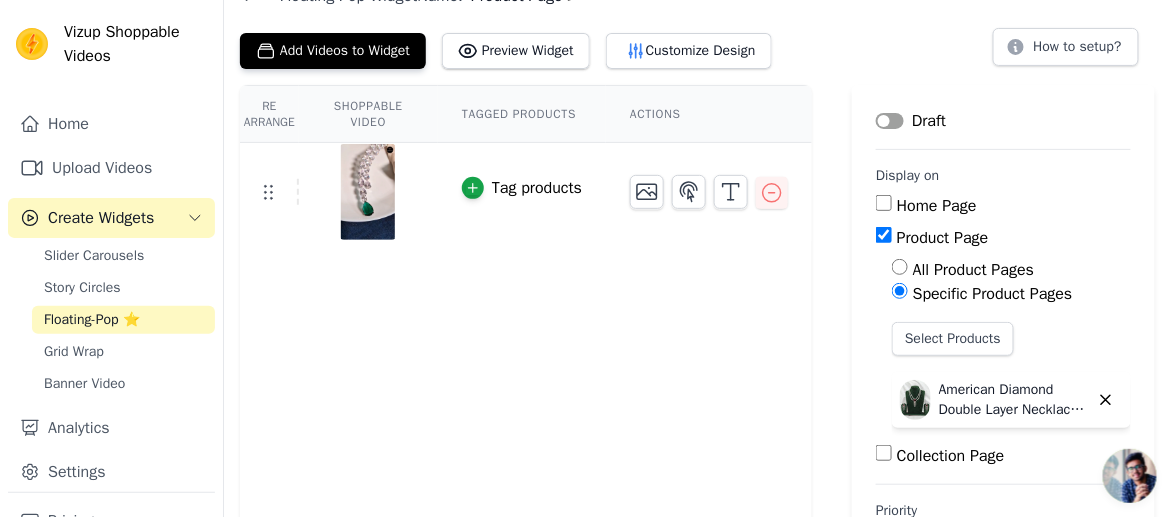 scroll, scrollTop: 100, scrollLeft: 0, axis: vertical 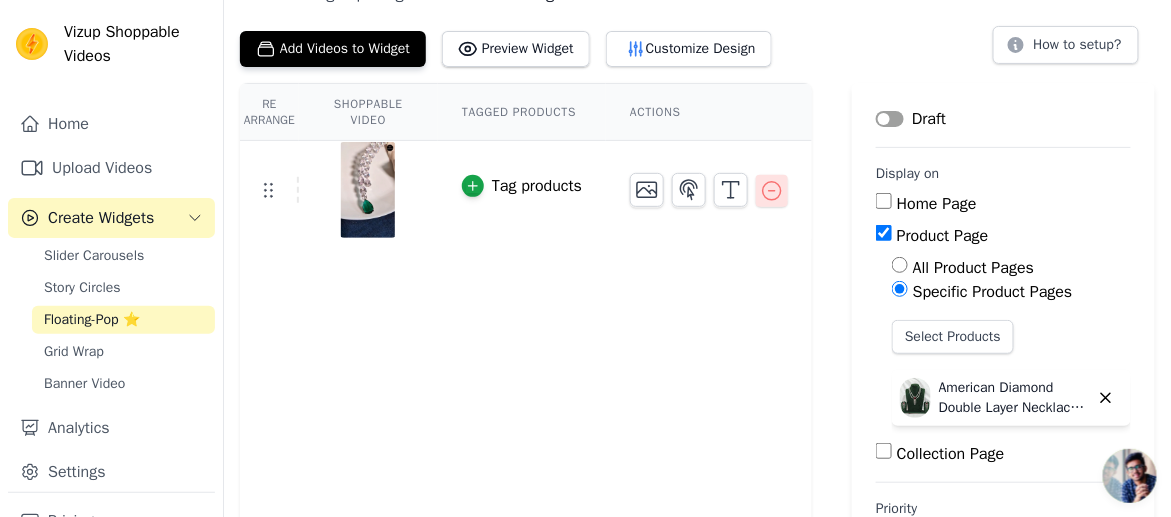 click 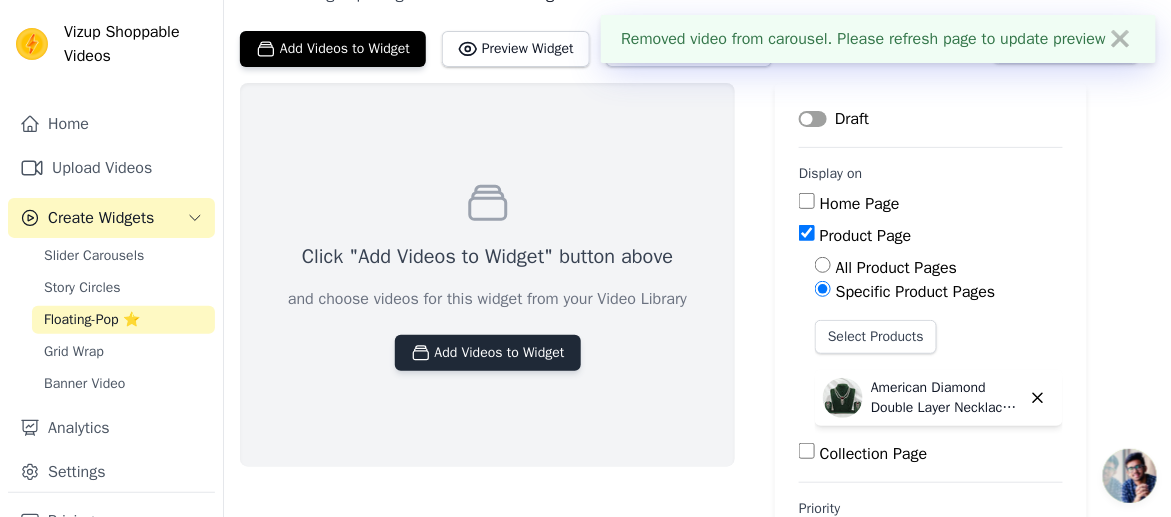 click on "Add Videos to Widget" at bounding box center [488, 353] 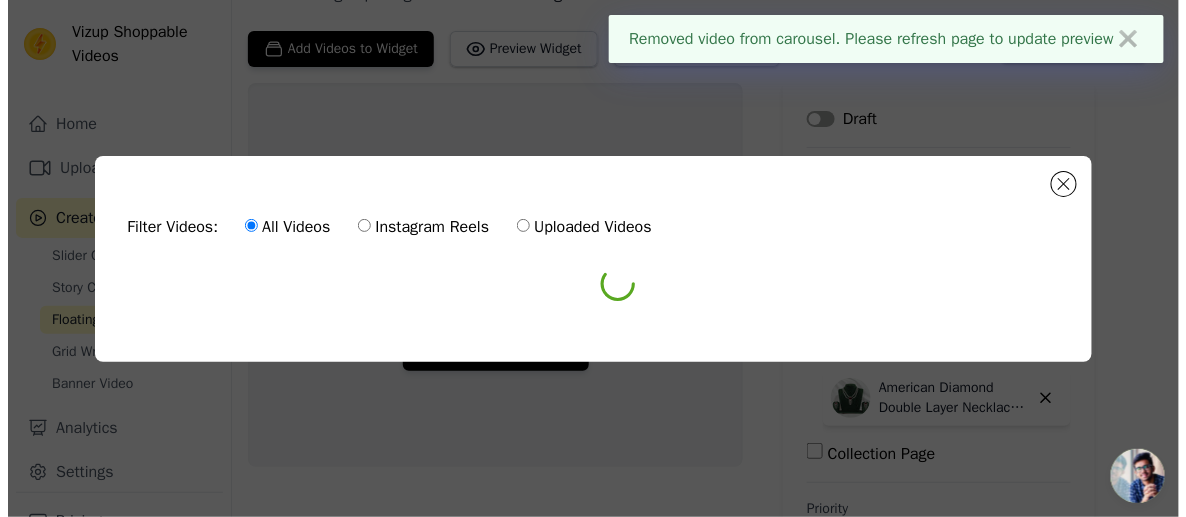 scroll, scrollTop: 0, scrollLeft: 0, axis: both 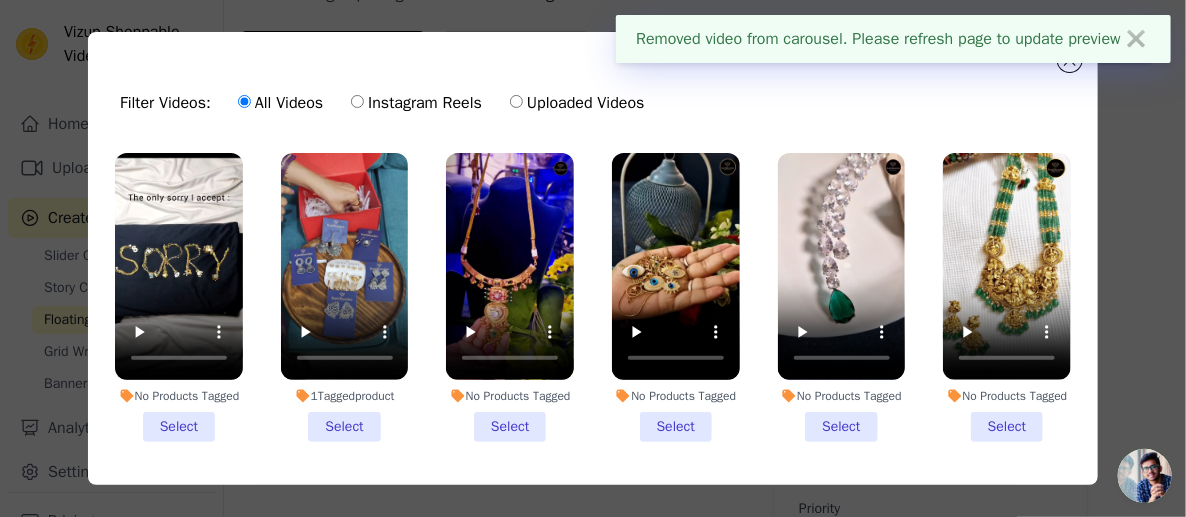 click on "1  Tagged  product     Select" at bounding box center (345, 297) 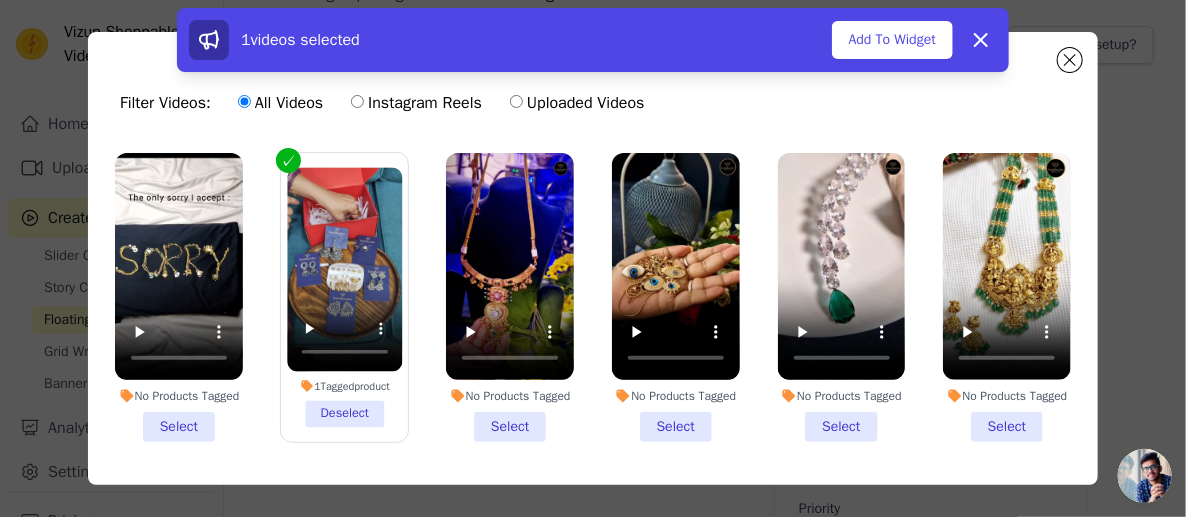 drag, startPoint x: 909, startPoint y: 32, endPoint x: 880, endPoint y: 93, distance: 67.54258 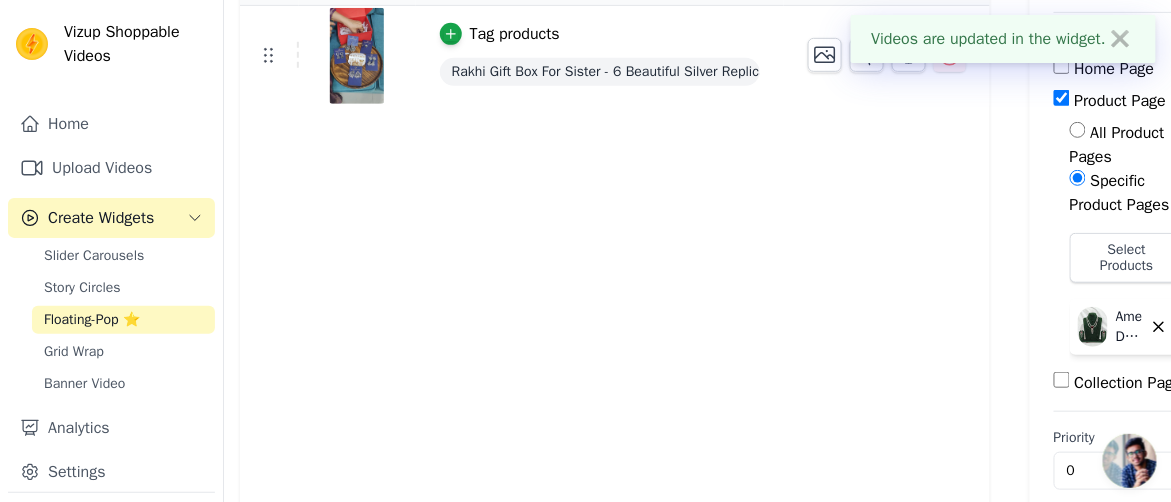 scroll, scrollTop: 0, scrollLeft: 0, axis: both 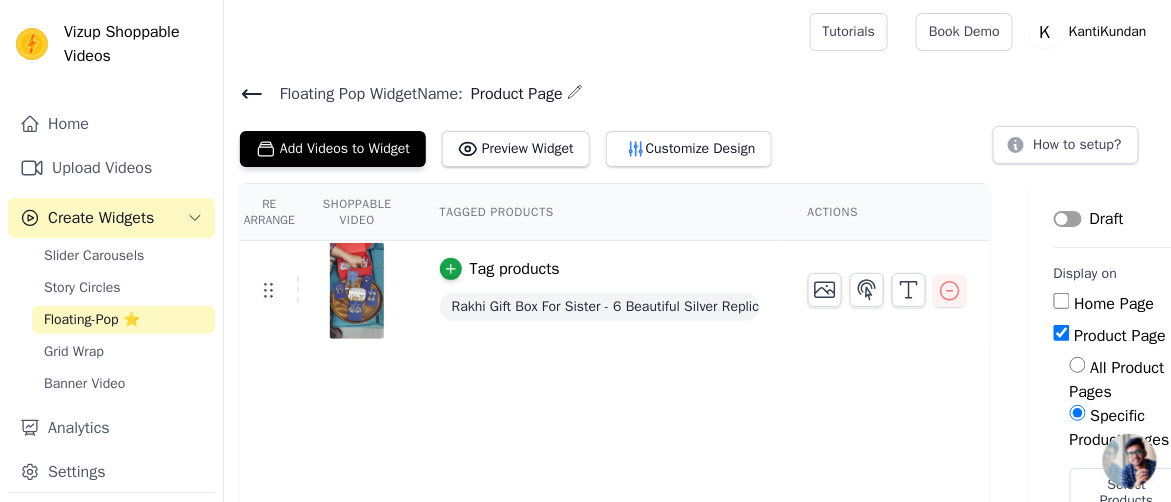 click on "Tag products" at bounding box center (515, 269) 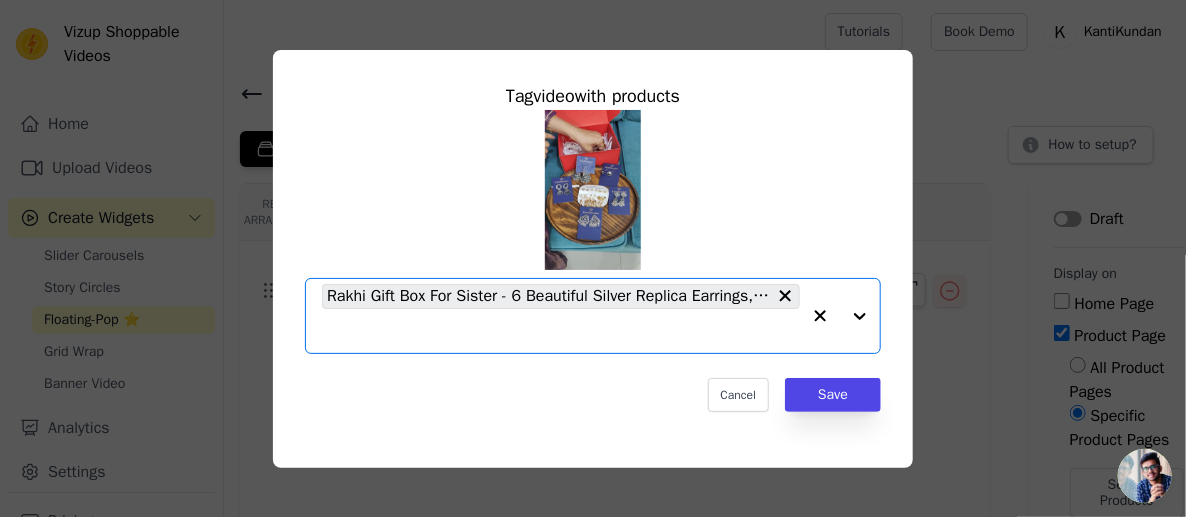 click 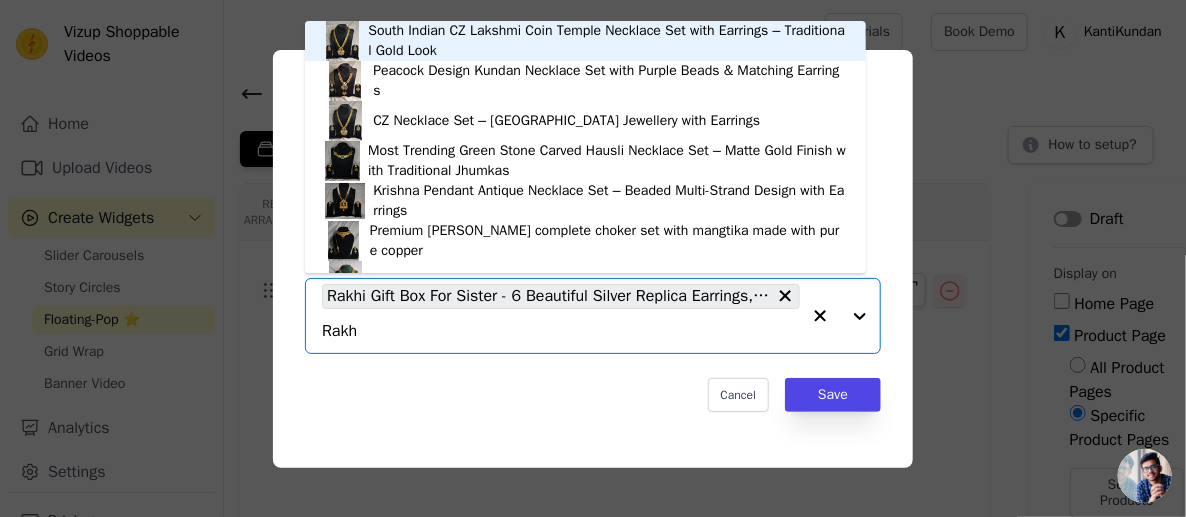 type on "Rakhi" 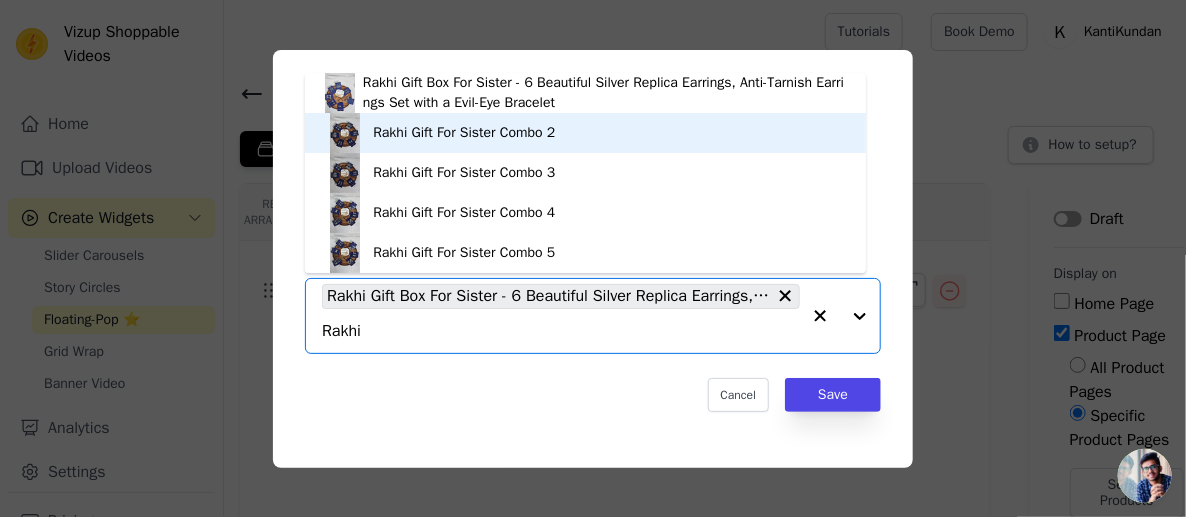 click on "Rakhi Gift For Sister Combo 2" at bounding box center [464, 133] 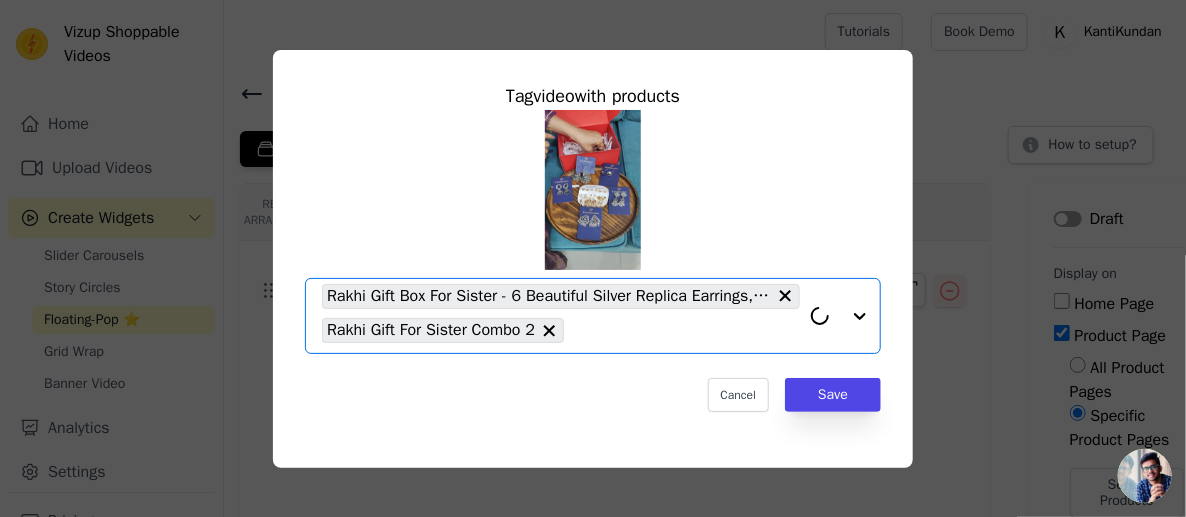 click 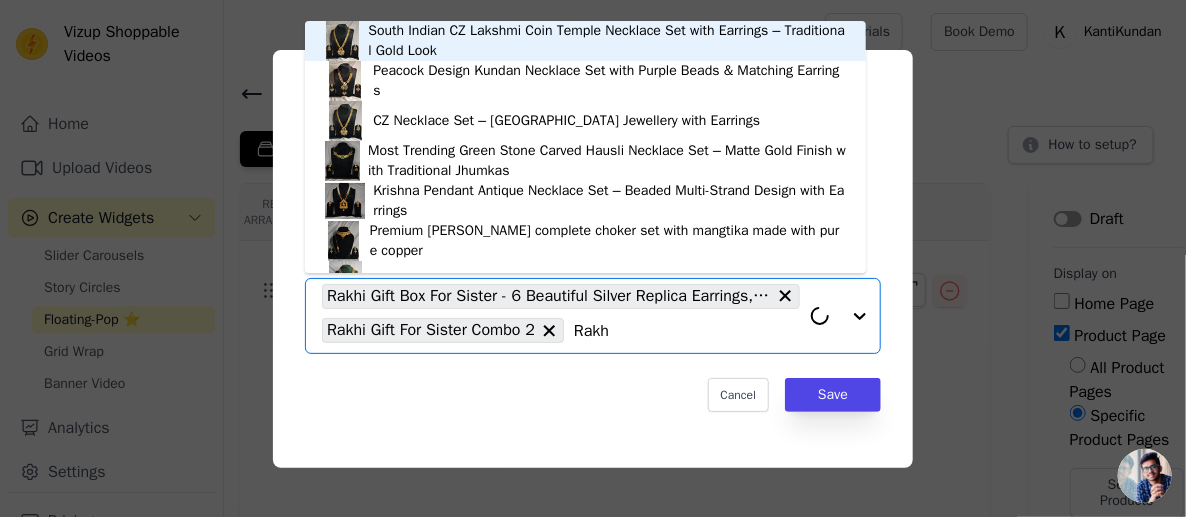 type on "Rakhi" 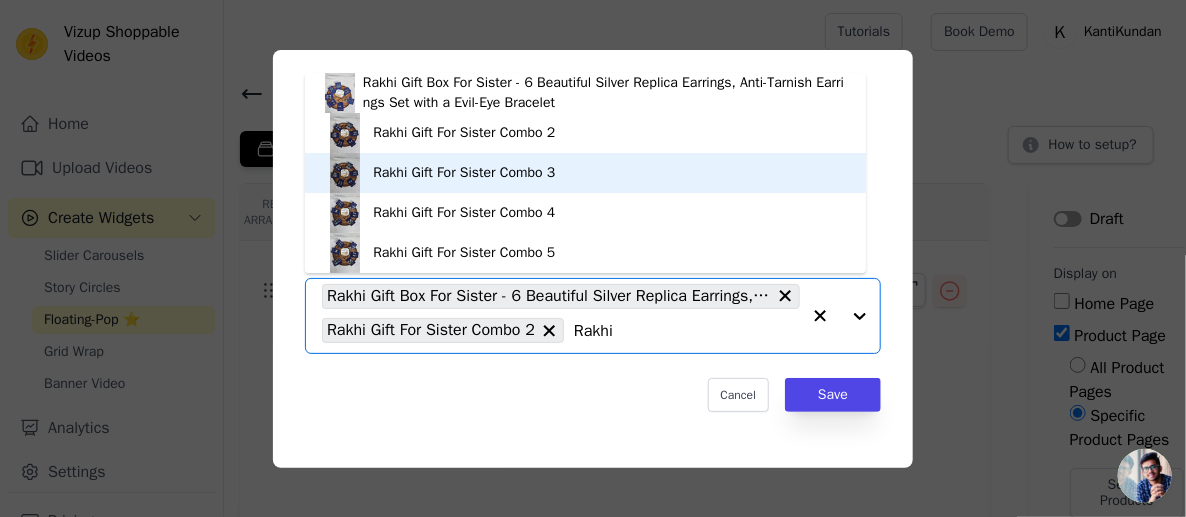 click on "Rakhi Gift For Sister Combo 3" at bounding box center [585, 173] 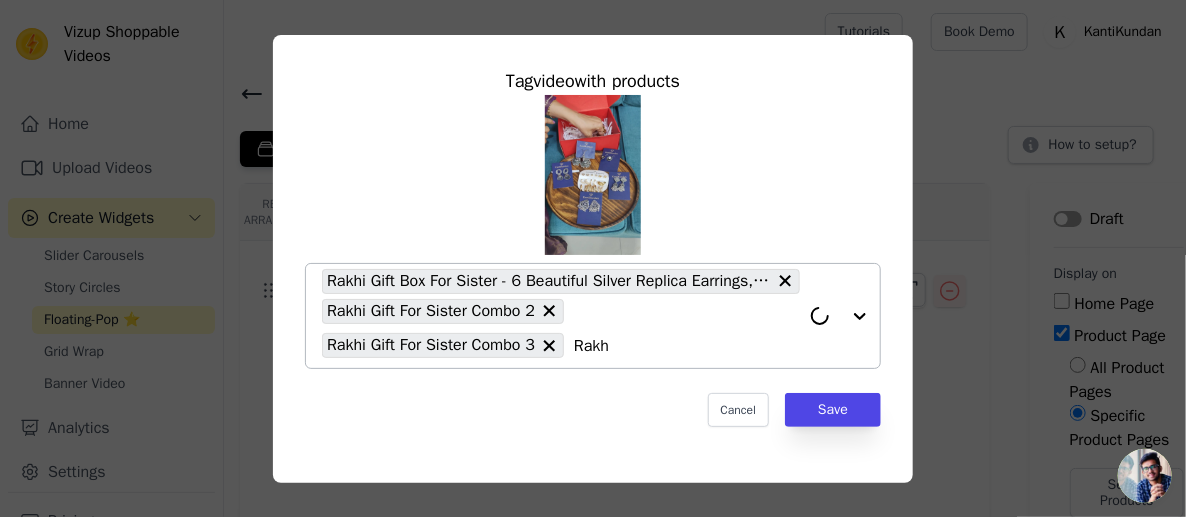type on "Rakhi" 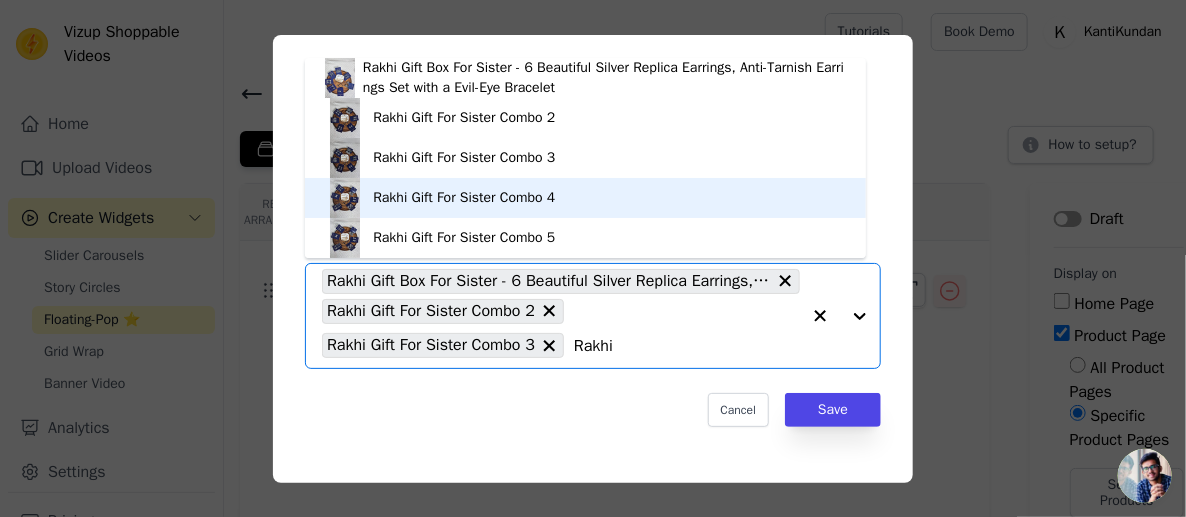 click on "Rakhi Gift  For Sister Combo 4" at bounding box center [464, 198] 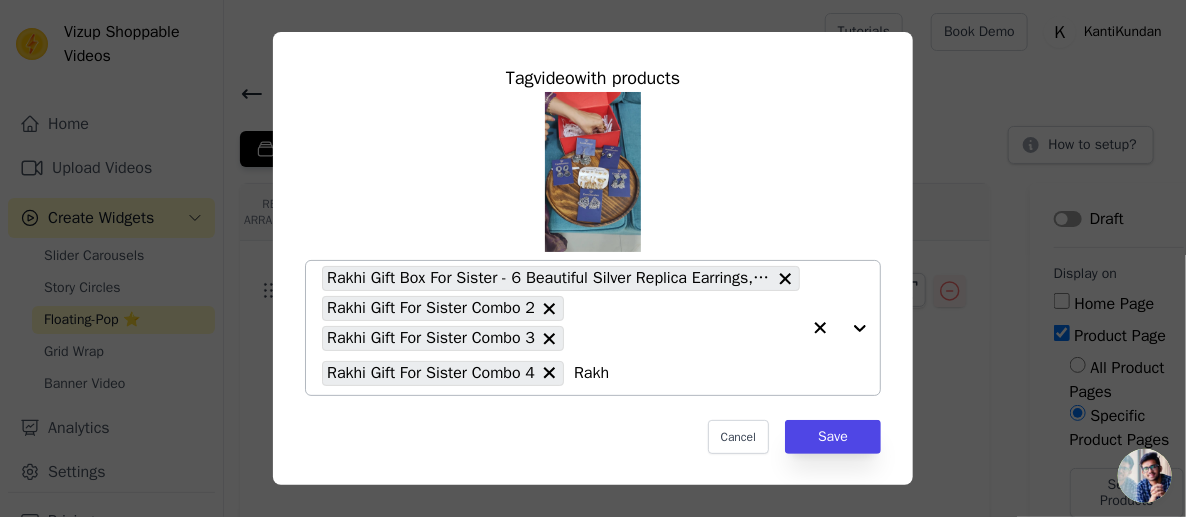 type on "Rakhi" 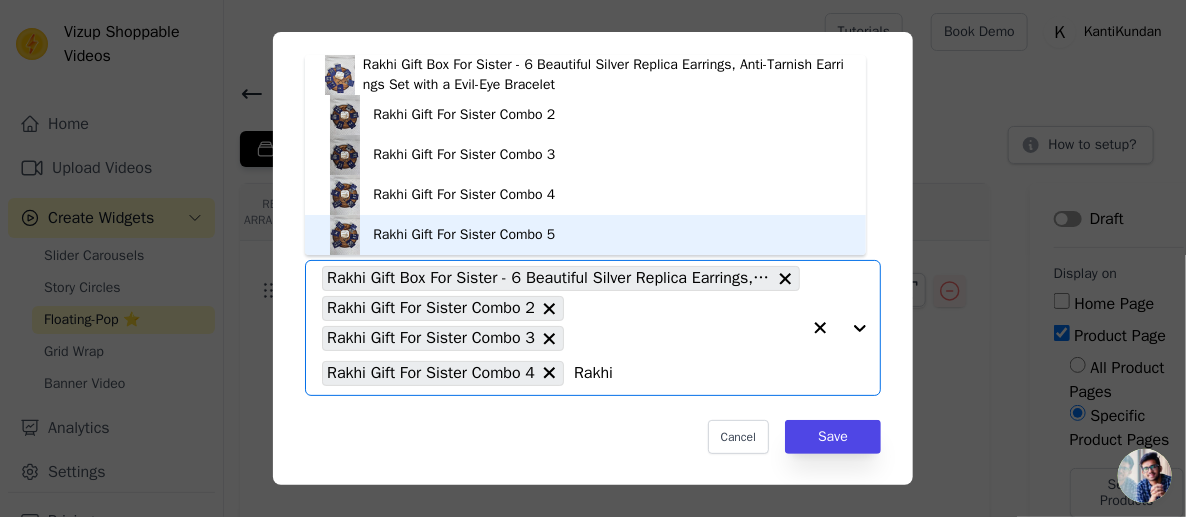 drag, startPoint x: 532, startPoint y: 225, endPoint x: 575, endPoint y: 265, distance: 58.728188 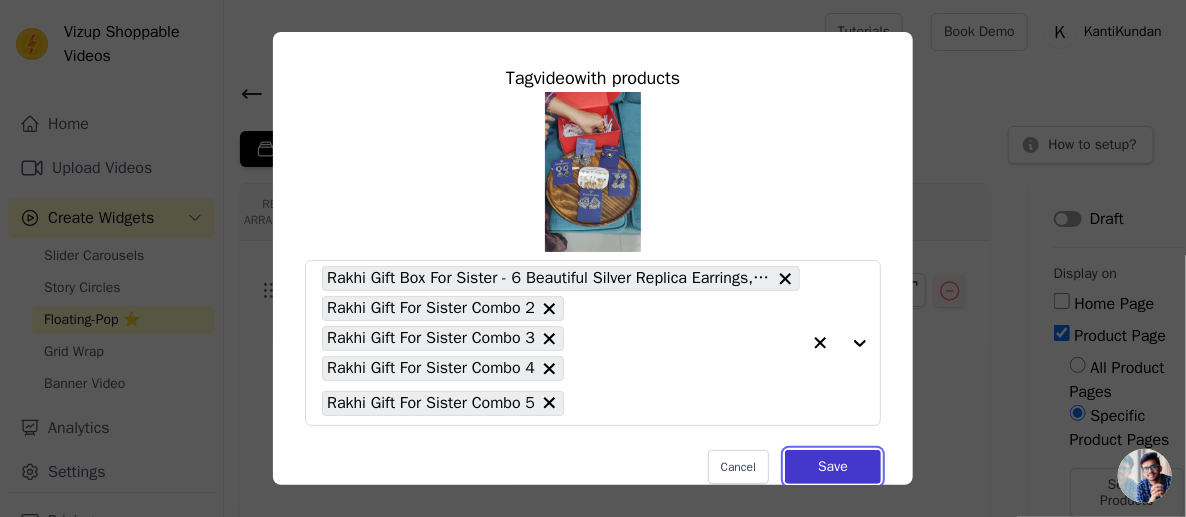 click on "Save" at bounding box center (833, 467) 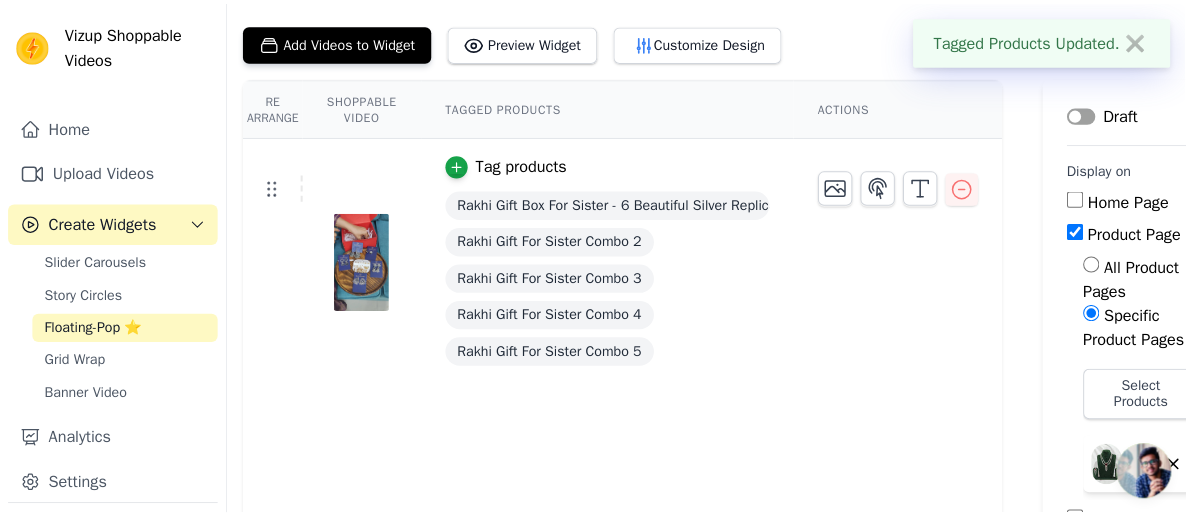 scroll, scrollTop: 0, scrollLeft: 0, axis: both 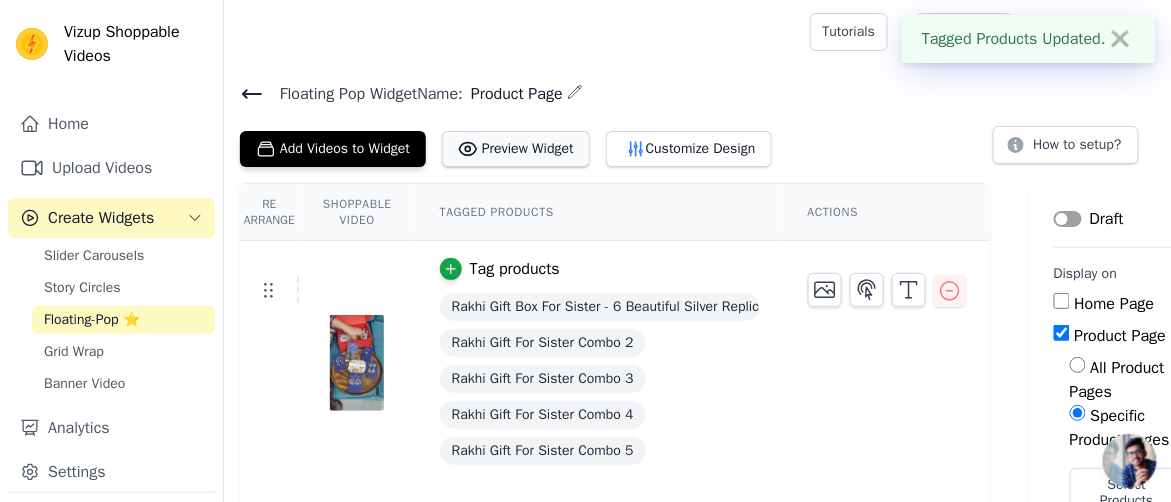 click on "Preview Widget" at bounding box center (516, 149) 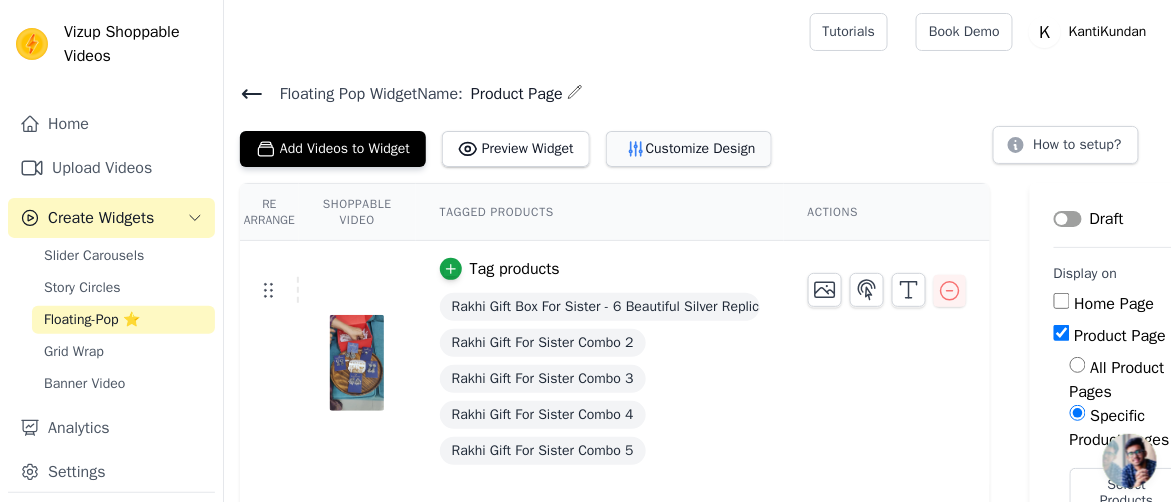 click on "Customize Design" at bounding box center (689, 149) 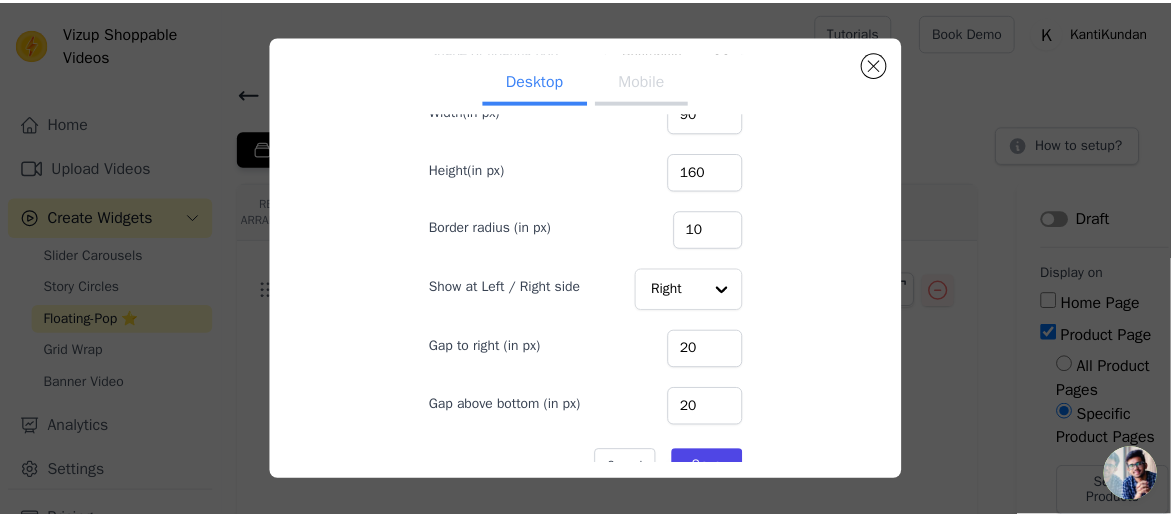 scroll, scrollTop: 161, scrollLeft: 0, axis: vertical 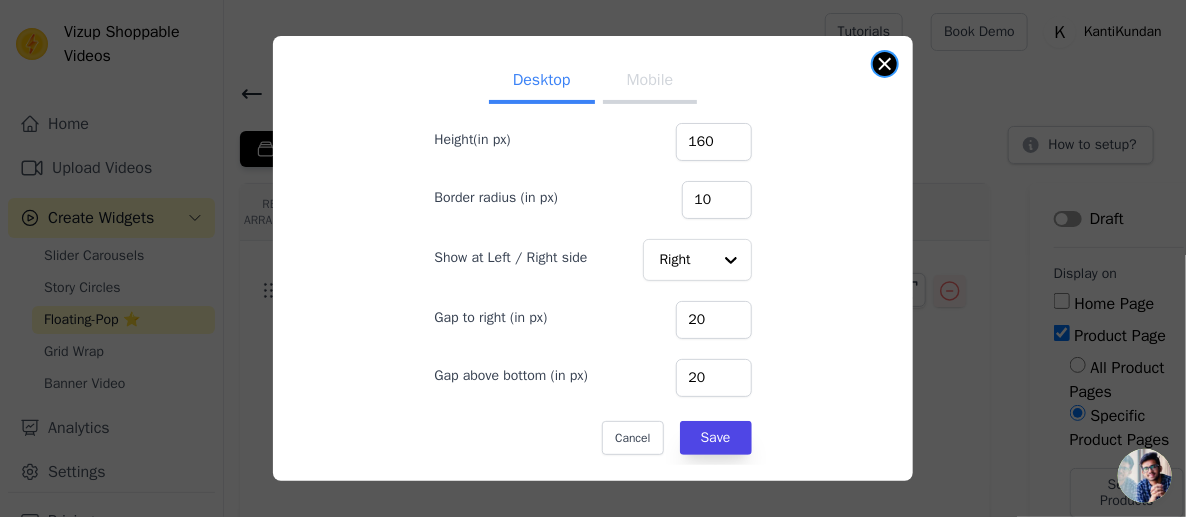 click at bounding box center [885, 64] 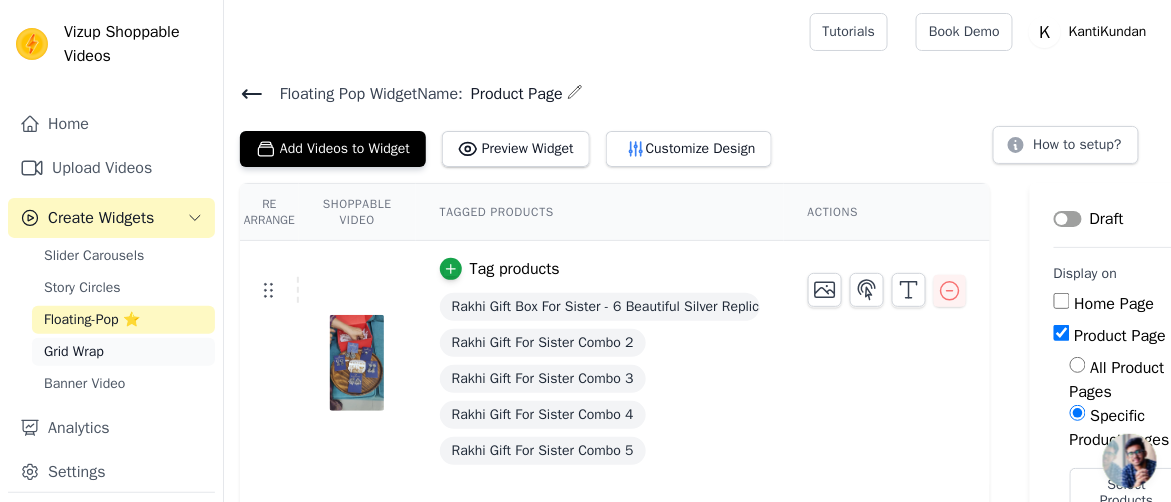 click on "Grid Wrap" at bounding box center (74, 352) 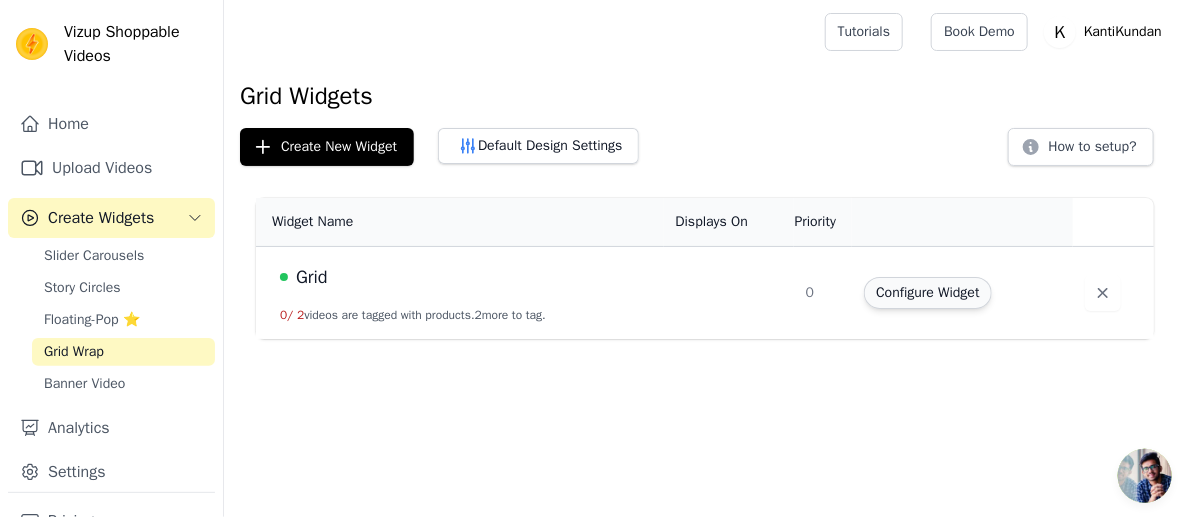 click on "Configure Widget" at bounding box center [927, 293] 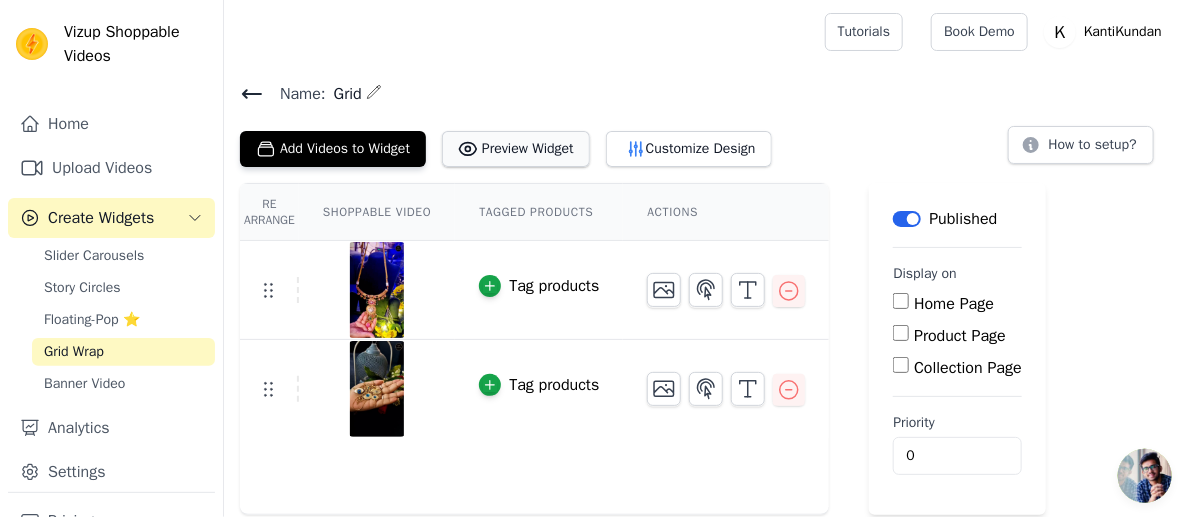 click 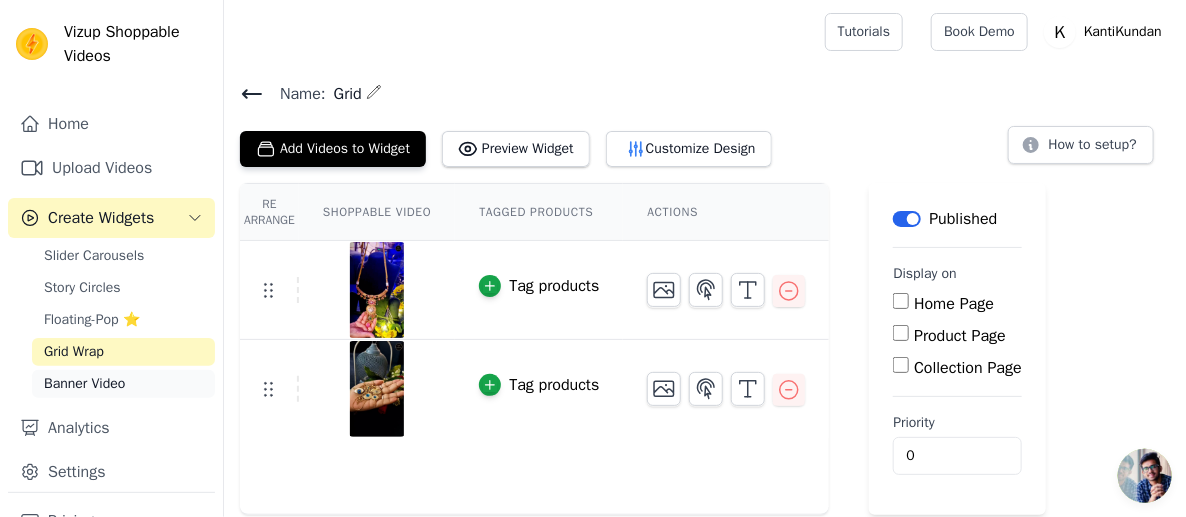 click on "Banner Video" at bounding box center (123, 384) 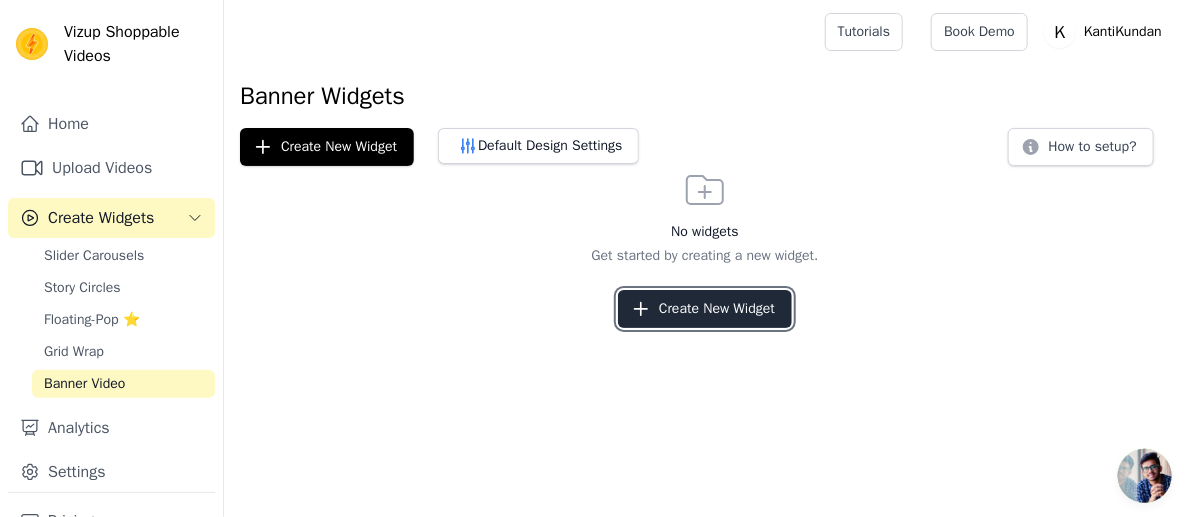 click on "Create New Widget" at bounding box center [705, 309] 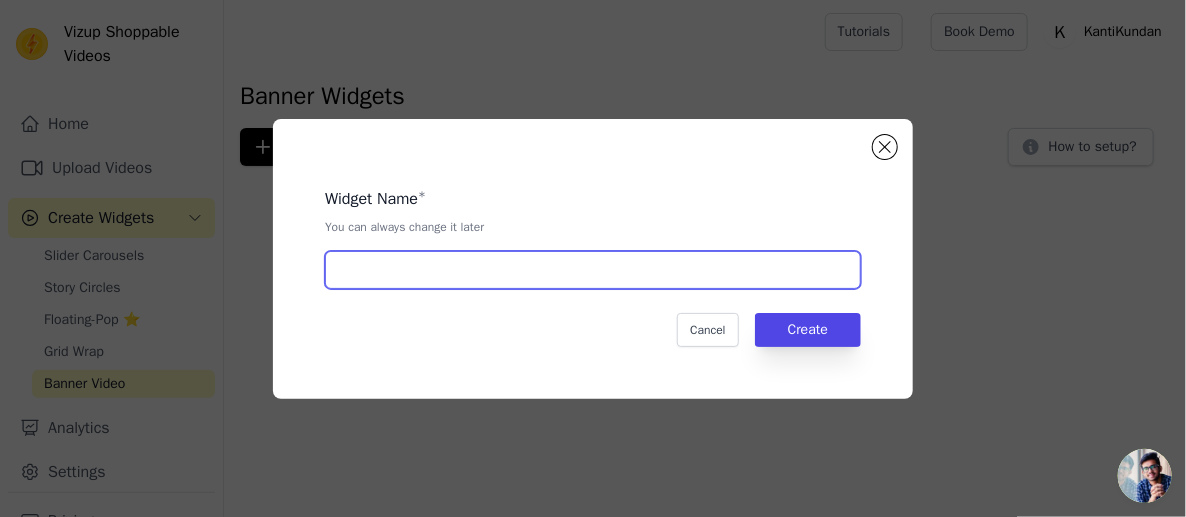 click at bounding box center (593, 270) 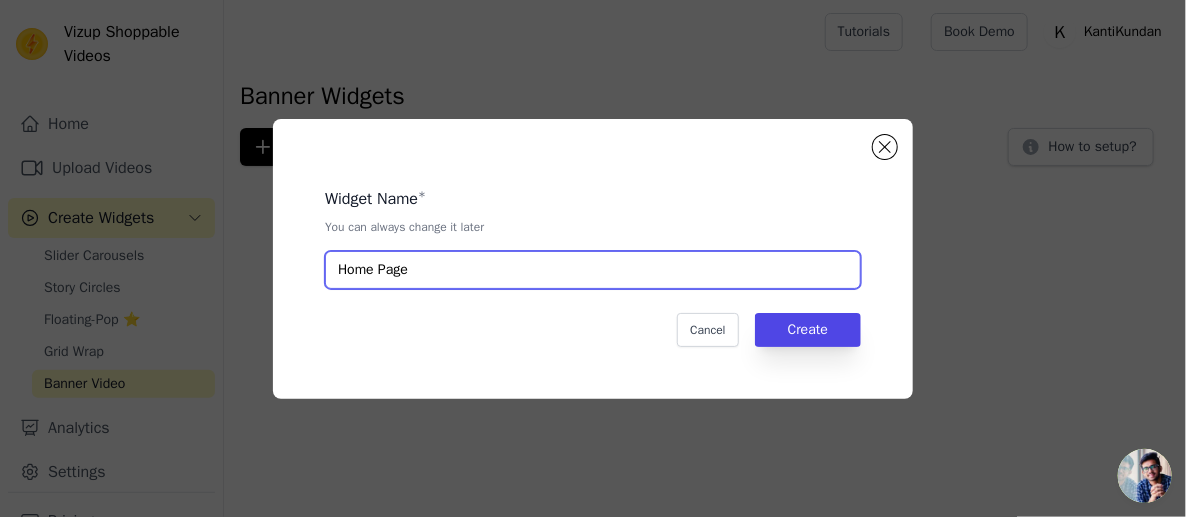 drag, startPoint x: 494, startPoint y: 264, endPoint x: 313, endPoint y: 272, distance: 181.17671 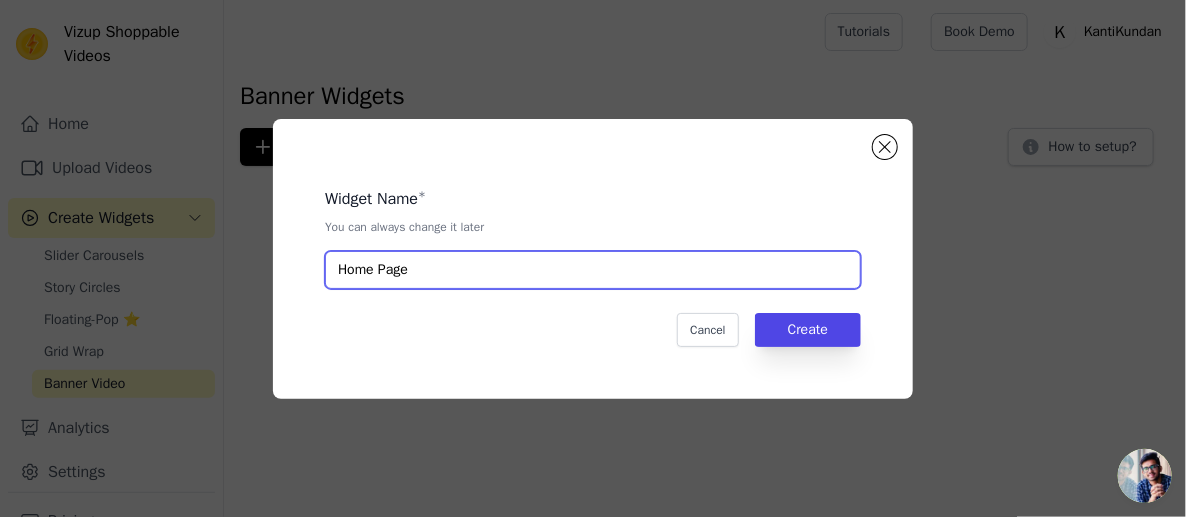 type on "C" 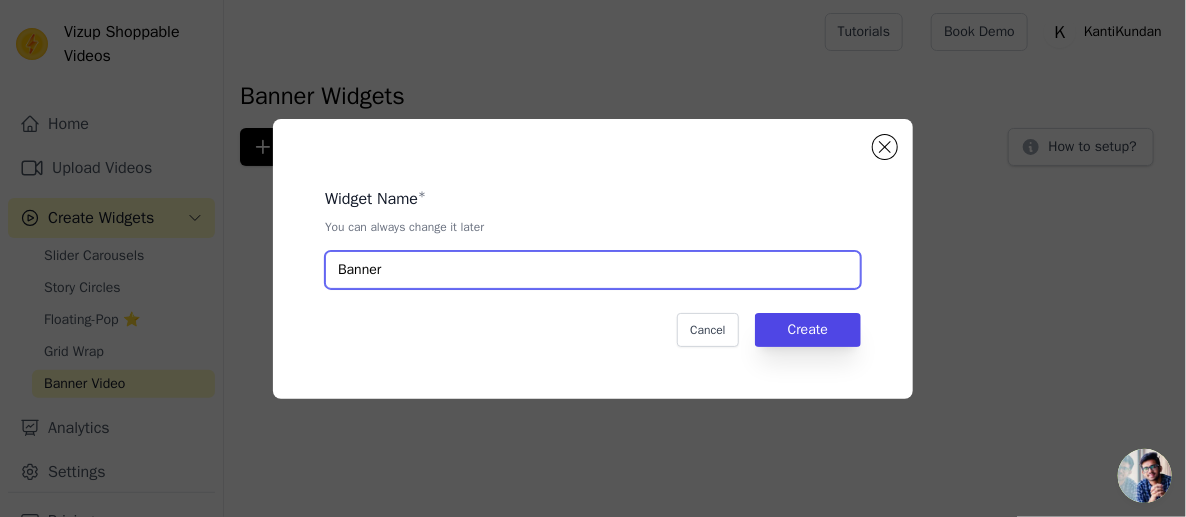 click on "Banner" at bounding box center [593, 270] 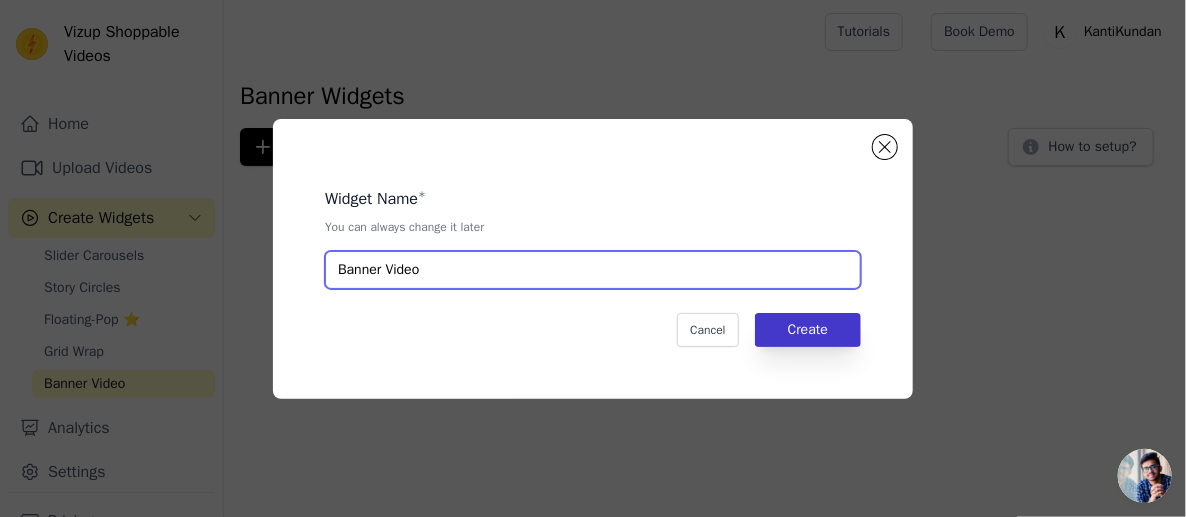 type on "Banner Video" 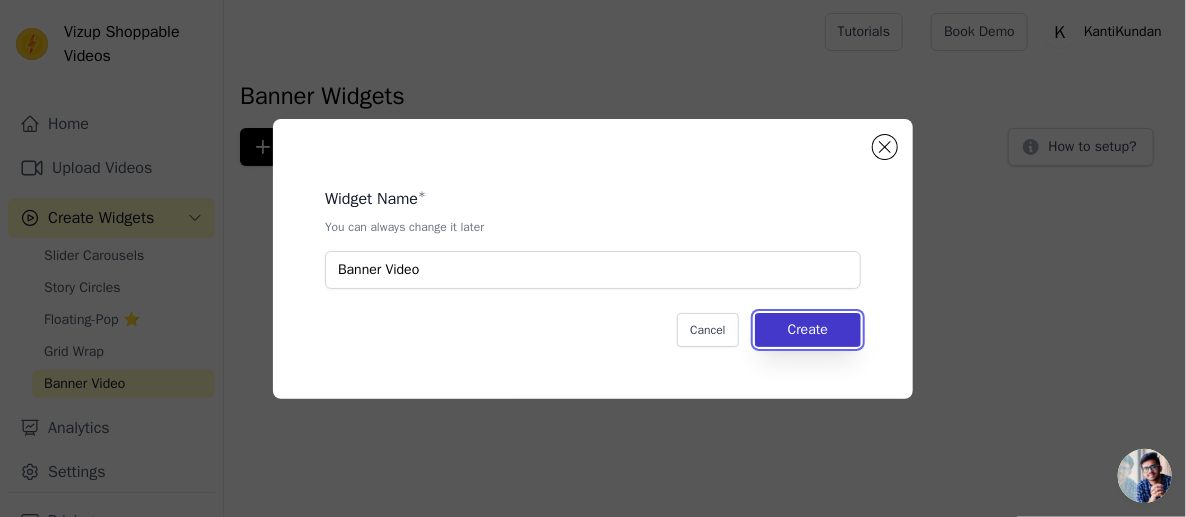 drag, startPoint x: 843, startPoint y: 313, endPoint x: 827, endPoint y: 325, distance: 20 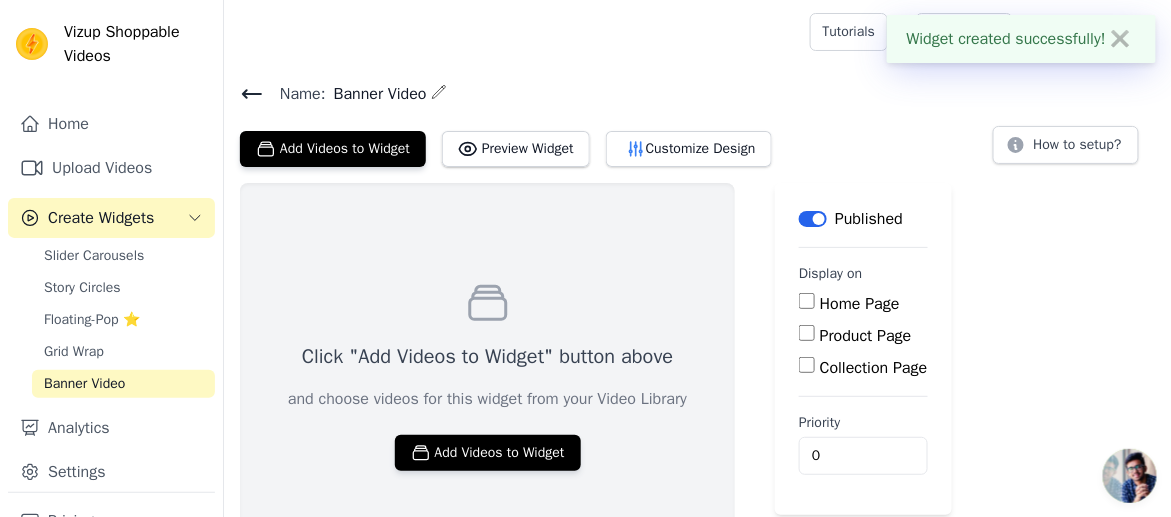 click on "Collection Page" at bounding box center [863, 368] 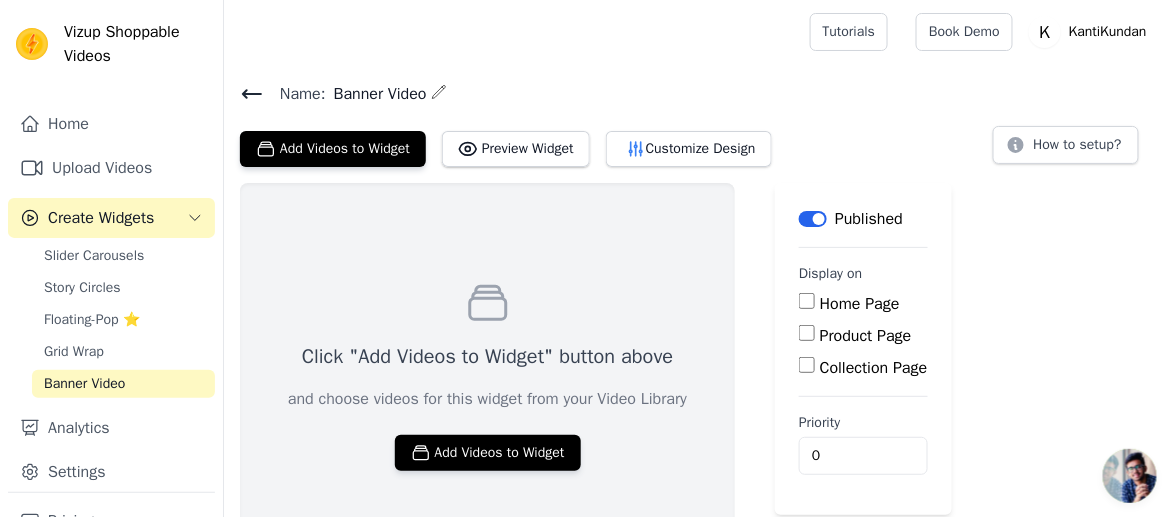 click on "Collection Page" at bounding box center (807, 365) 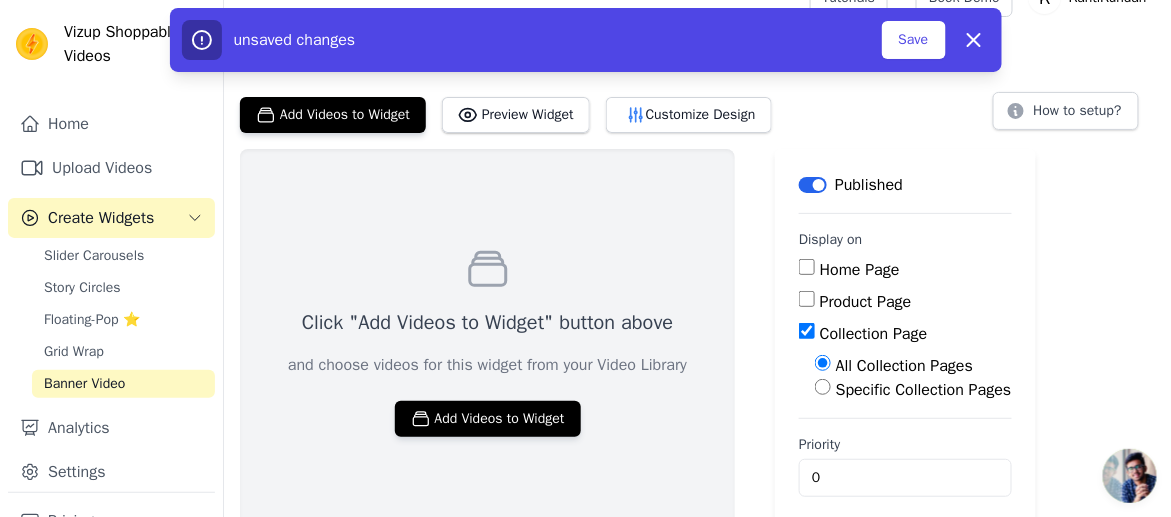scroll, scrollTop: 51, scrollLeft: 0, axis: vertical 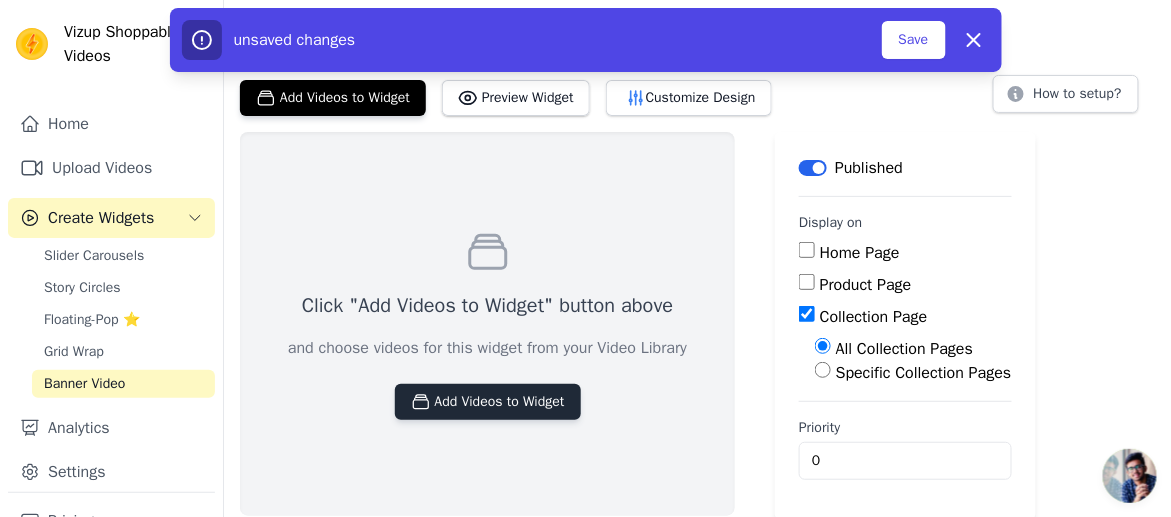 click on "Add Videos to Widget" at bounding box center (488, 402) 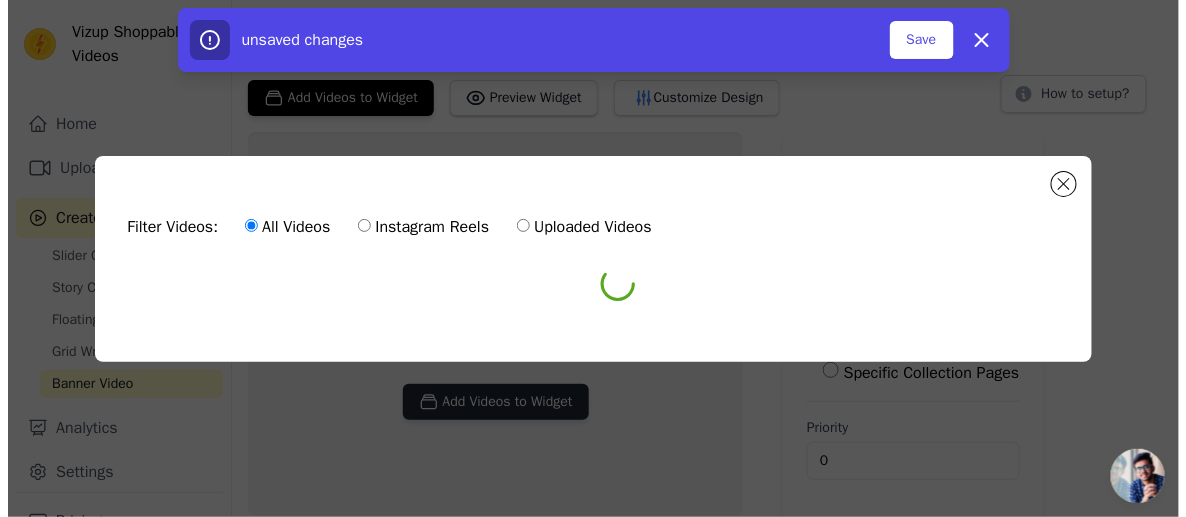 scroll, scrollTop: 0, scrollLeft: 0, axis: both 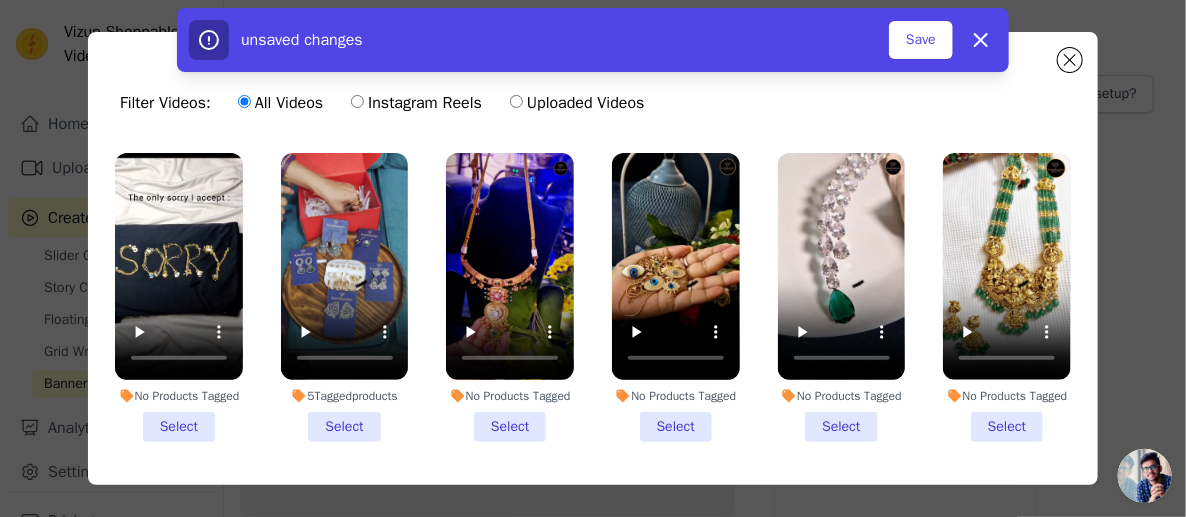 drag, startPoint x: 168, startPoint y: 427, endPoint x: 337, endPoint y: 425, distance: 169.01184 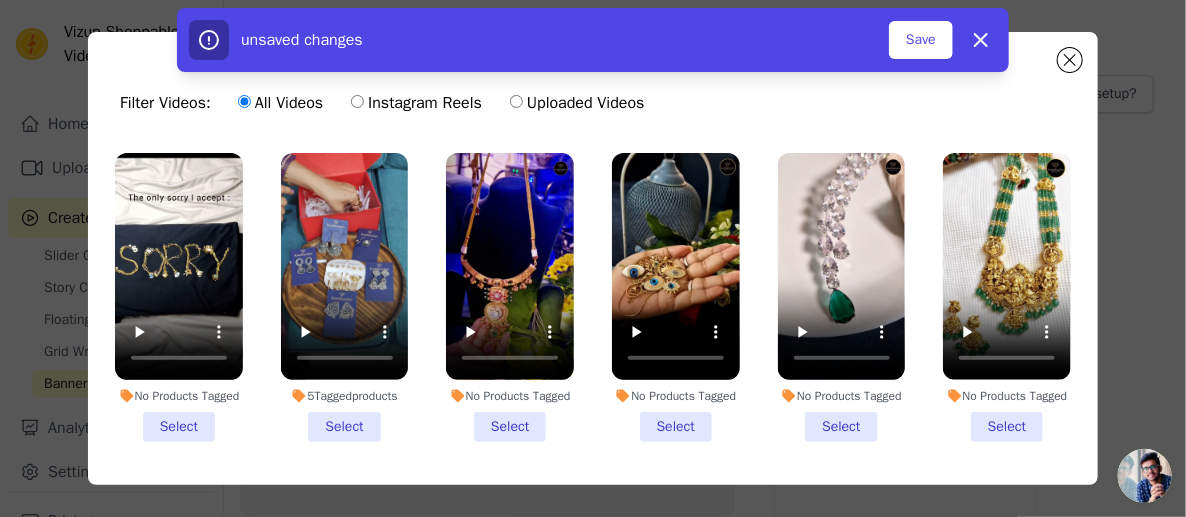 click on "No Products Tagged     Select" at bounding box center [179, 297] 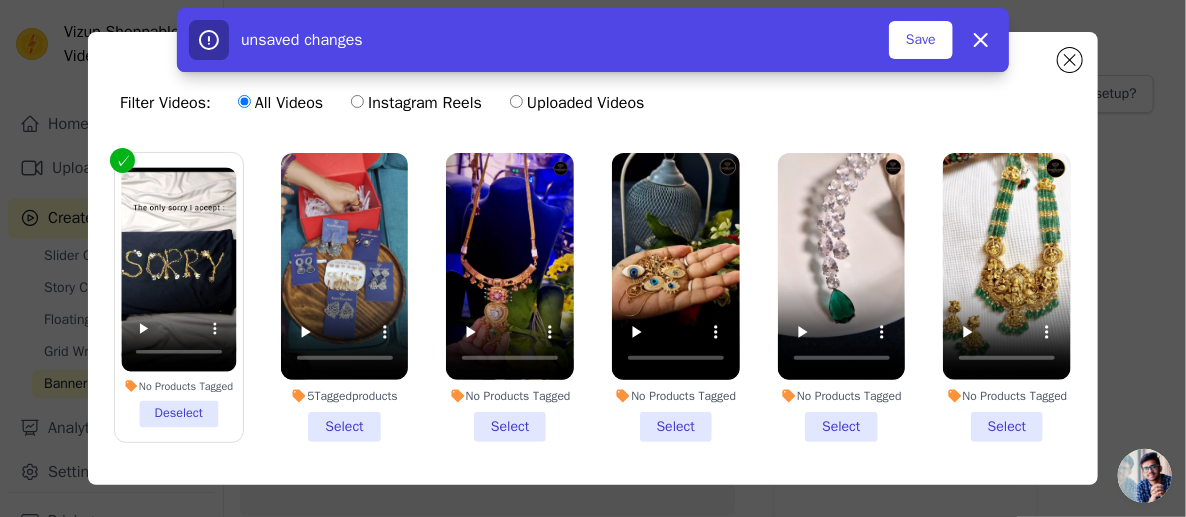 drag, startPoint x: 344, startPoint y: 422, endPoint x: 404, endPoint y: 423, distance: 60.00833 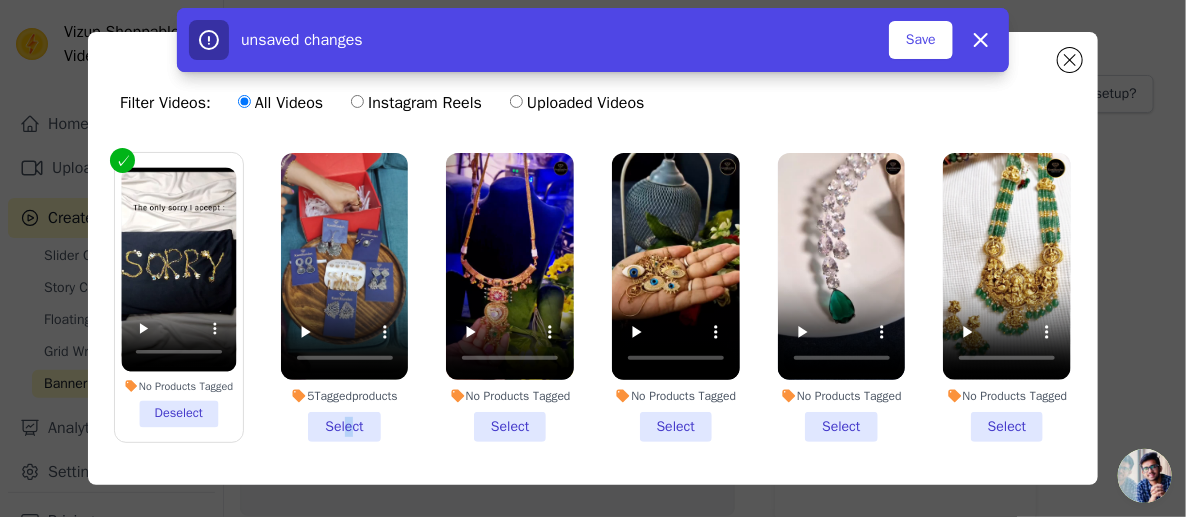 click on "5  Tagged  products     Select" at bounding box center [345, 297] 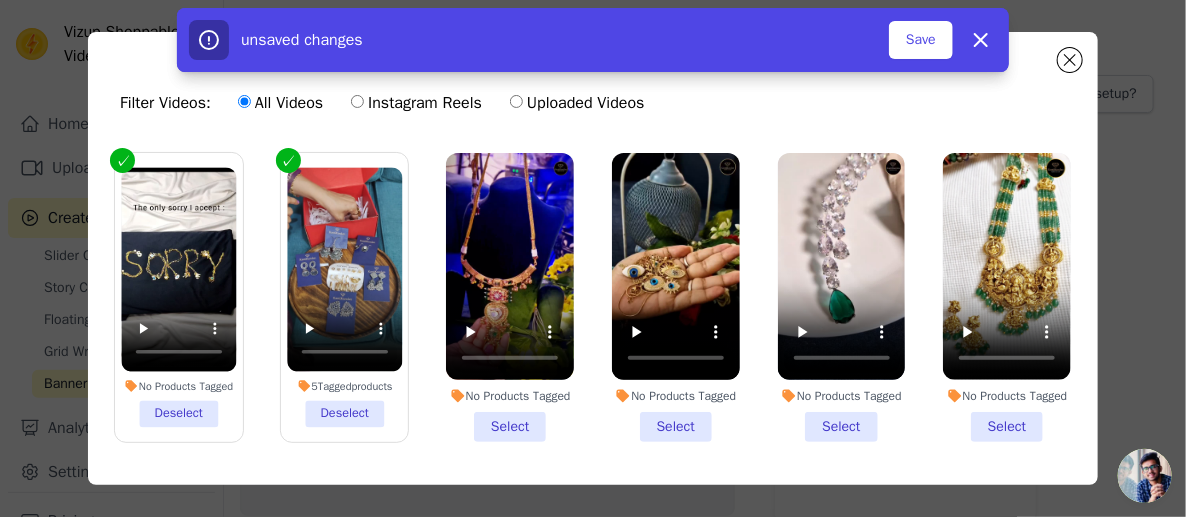 click on "No Products Tagged     Select" at bounding box center [510, 297] 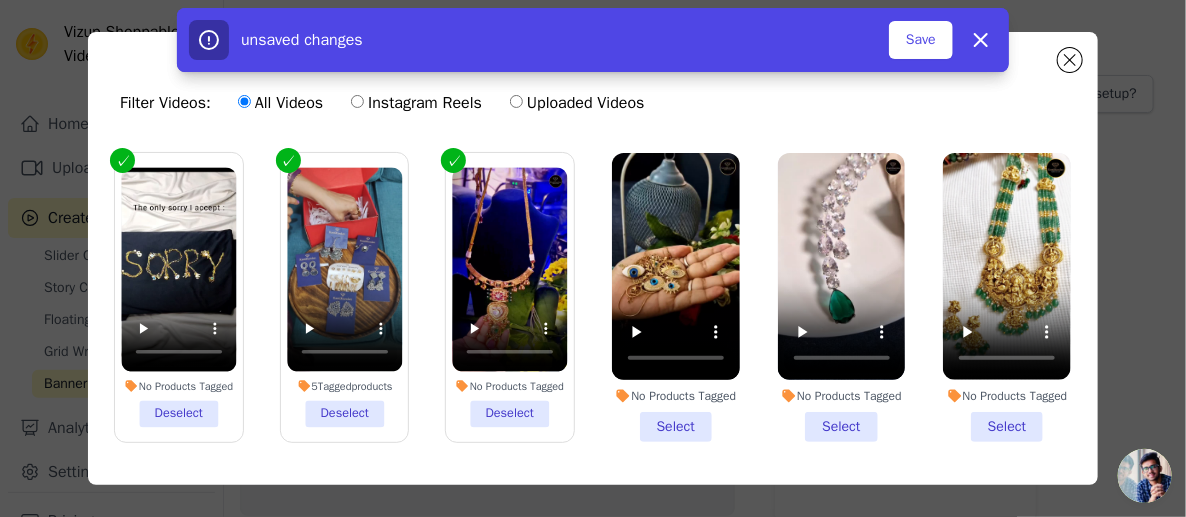 click on "No Products Tagged     Select" at bounding box center (676, 297) 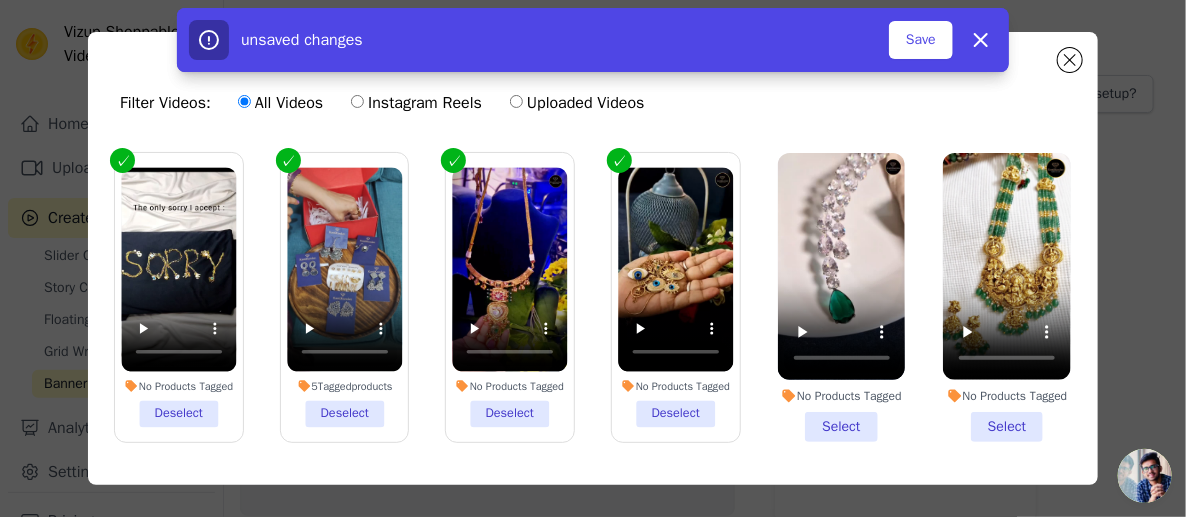 drag, startPoint x: 843, startPoint y: 423, endPoint x: 903, endPoint y: 417, distance: 60.299255 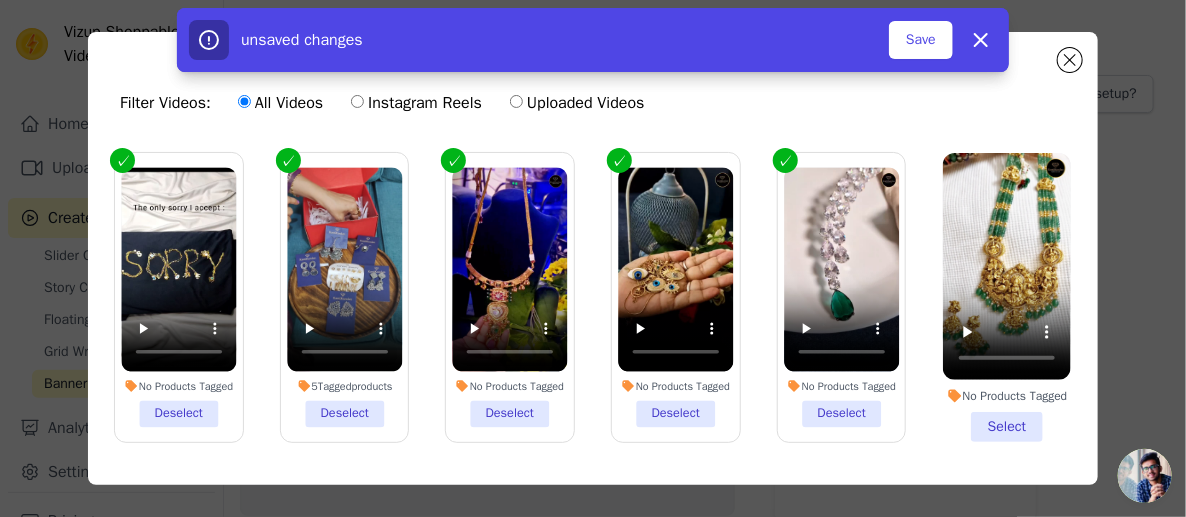 drag, startPoint x: 946, startPoint y: 417, endPoint x: 974, endPoint y: 413, distance: 28.284271 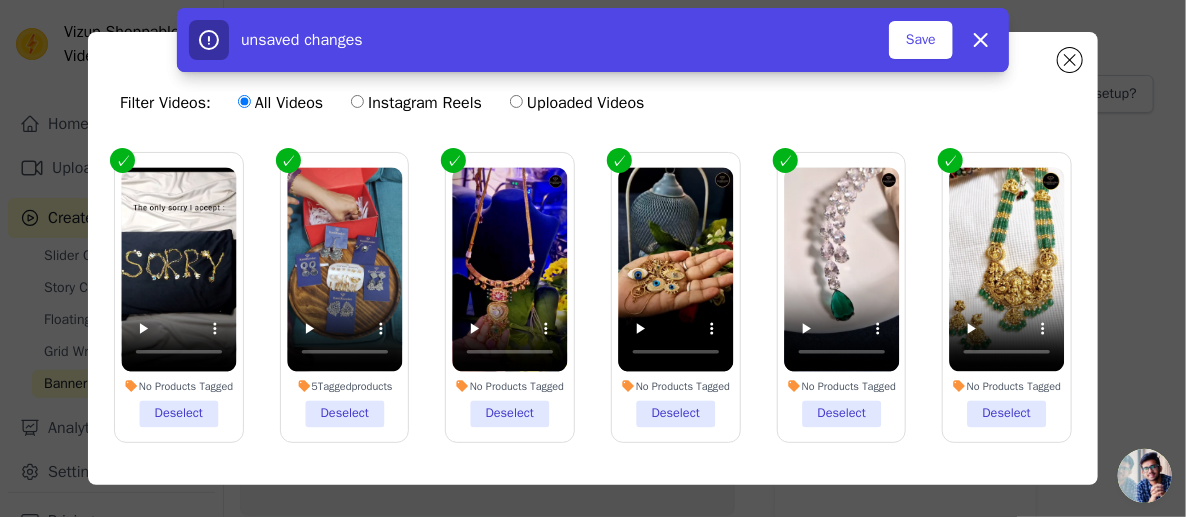 click on "No Products Tagged     Deselect" at bounding box center [1007, 297] 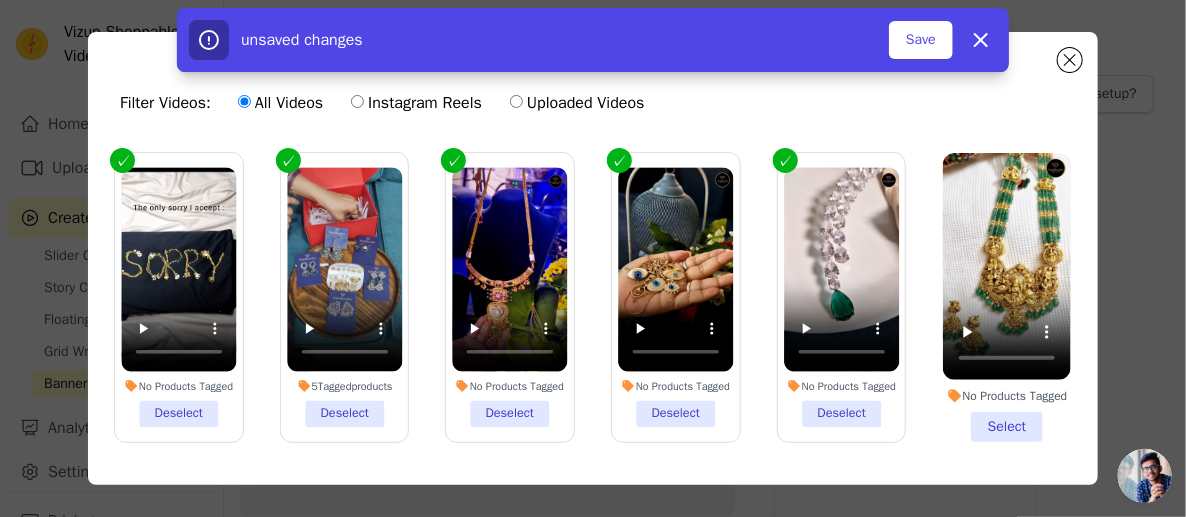 click on "No Products Tagged     Select" at bounding box center [1007, 297] 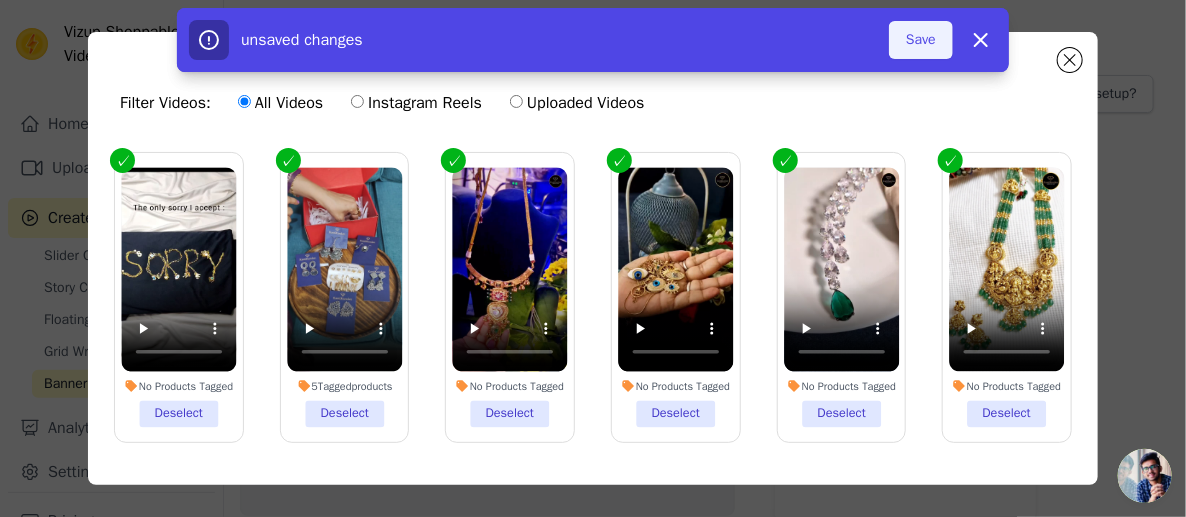 click on "Save" at bounding box center [921, 40] 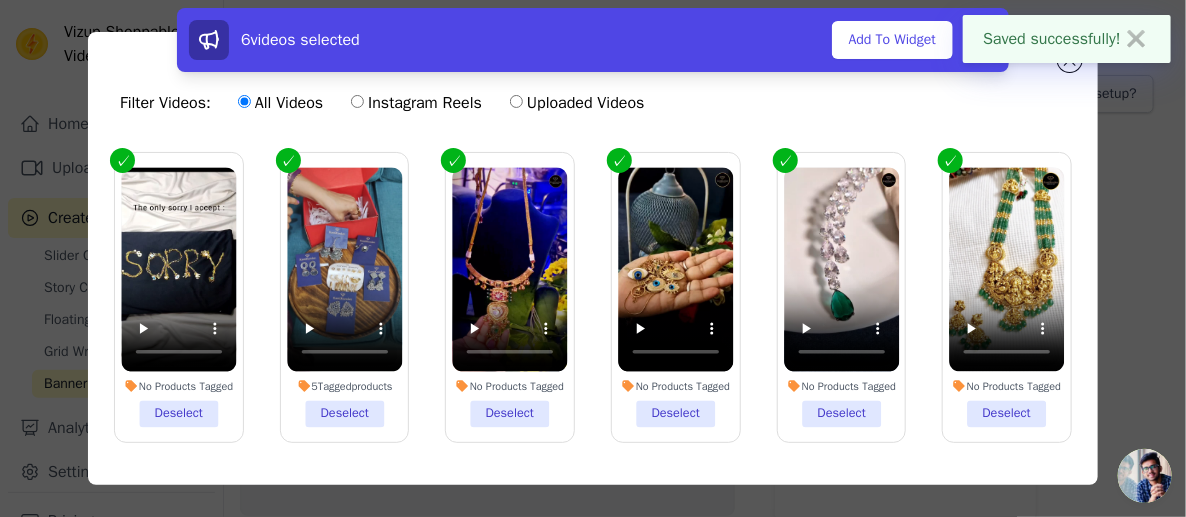 click on "Filter Videos:
All Videos
Instagram Reels
Uploaded Videos
No Products Tagged     Deselect         5  Tagged  products     Deselect
No Products Tagged     Deselect
No Products Tagged     Deselect
No Products Tagged     Deselect
No Products Tagged     Deselect       6  videos selected     Add To Widget   Dismiss" at bounding box center (593, 258) 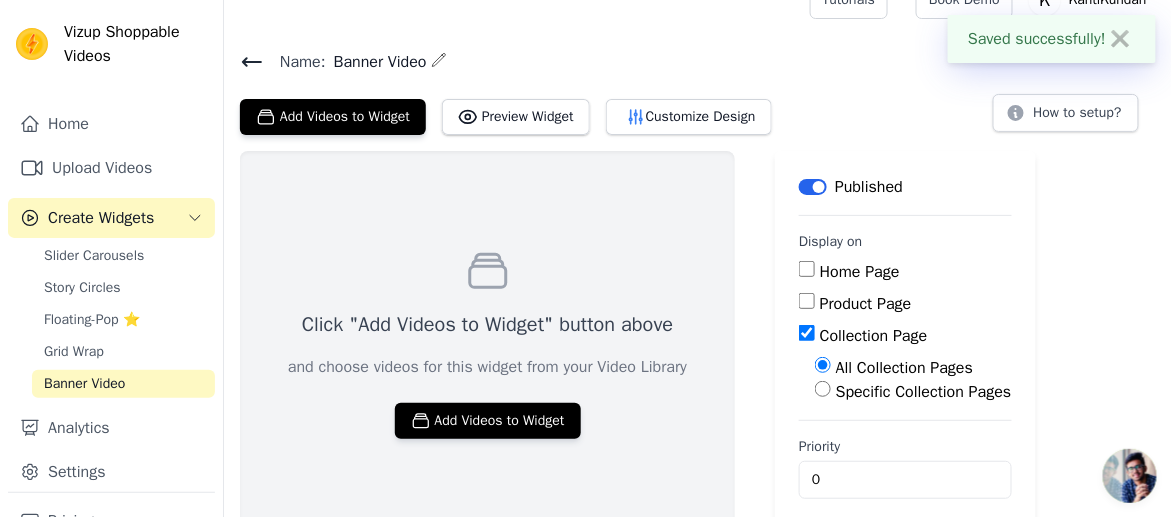 scroll, scrollTop: 51, scrollLeft: 0, axis: vertical 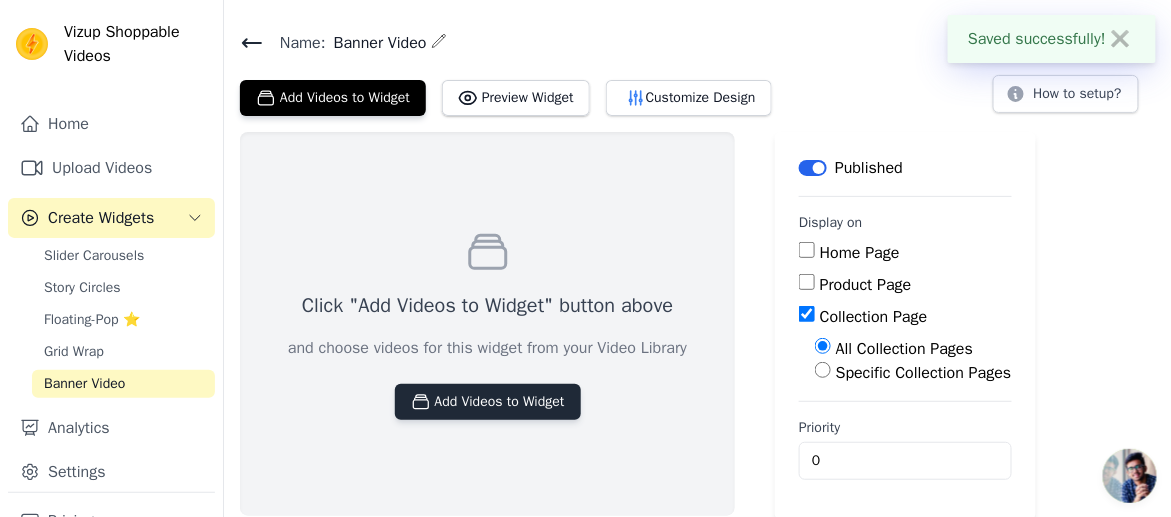 click on "Add Videos to Widget" at bounding box center (488, 402) 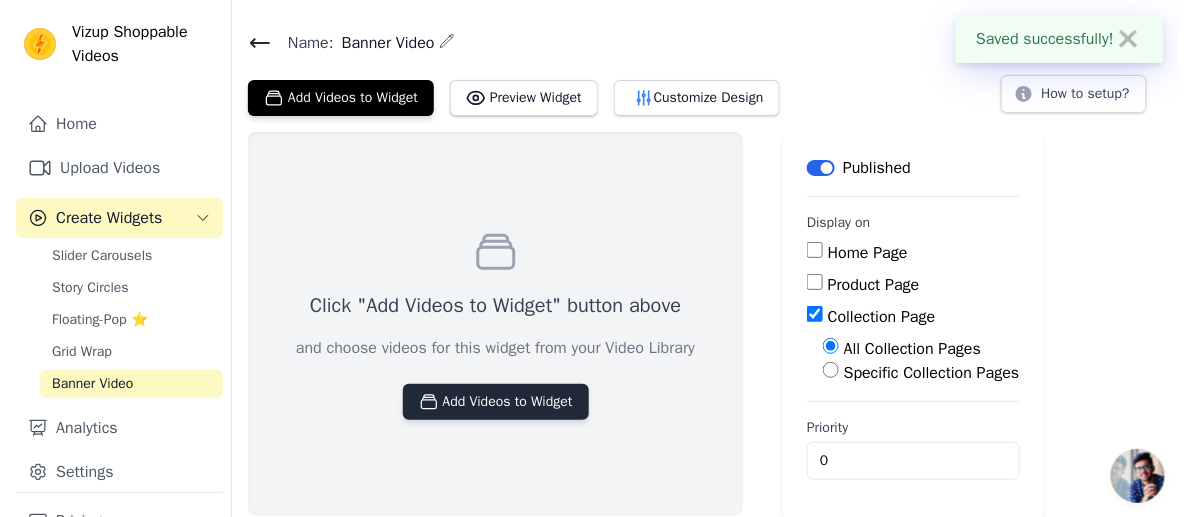 scroll, scrollTop: 0, scrollLeft: 0, axis: both 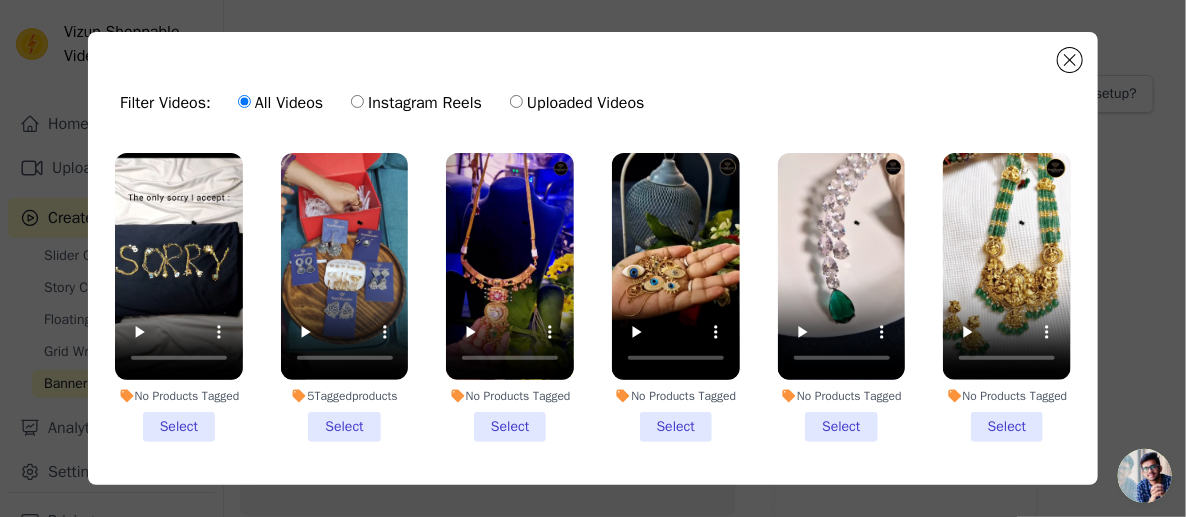 drag, startPoint x: 991, startPoint y: 422, endPoint x: 841, endPoint y: 446, distance: 151.90787 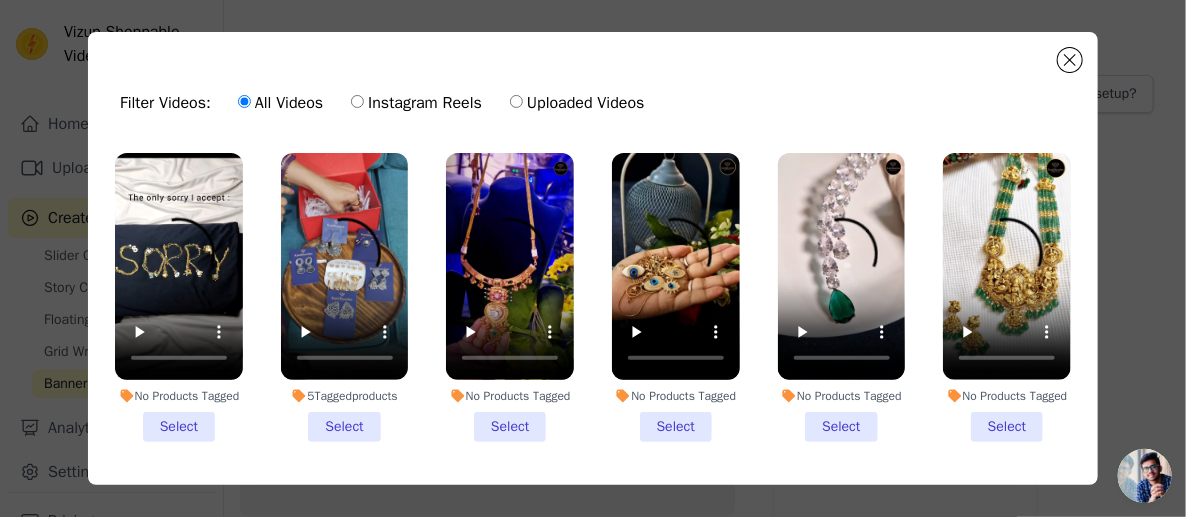 click on "No Products Tagged     Select" at bounding box center (1007, 297) 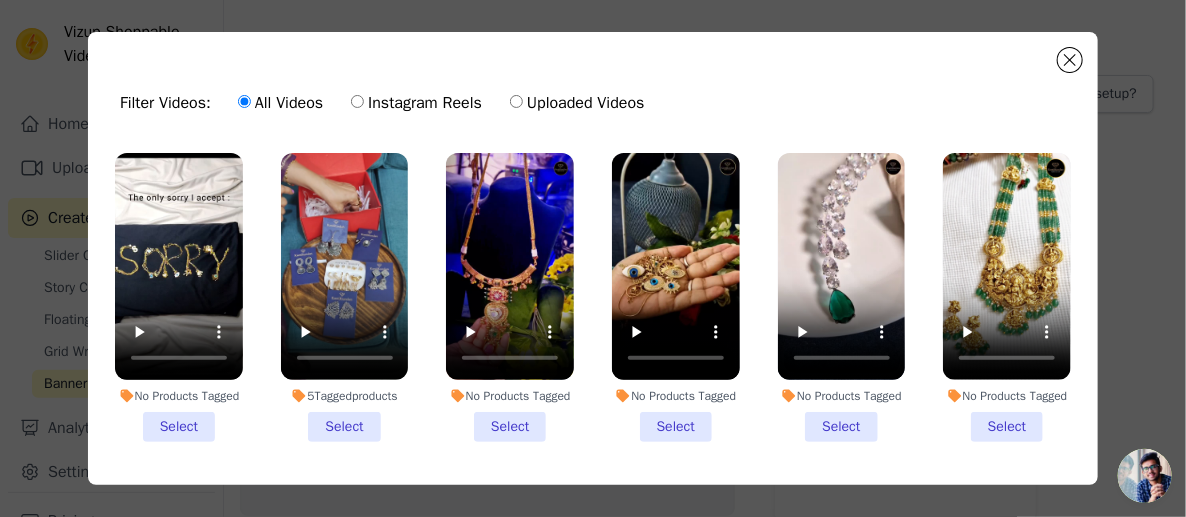 click on "No Products Tagged     Select" at bounding box center (0, 0) 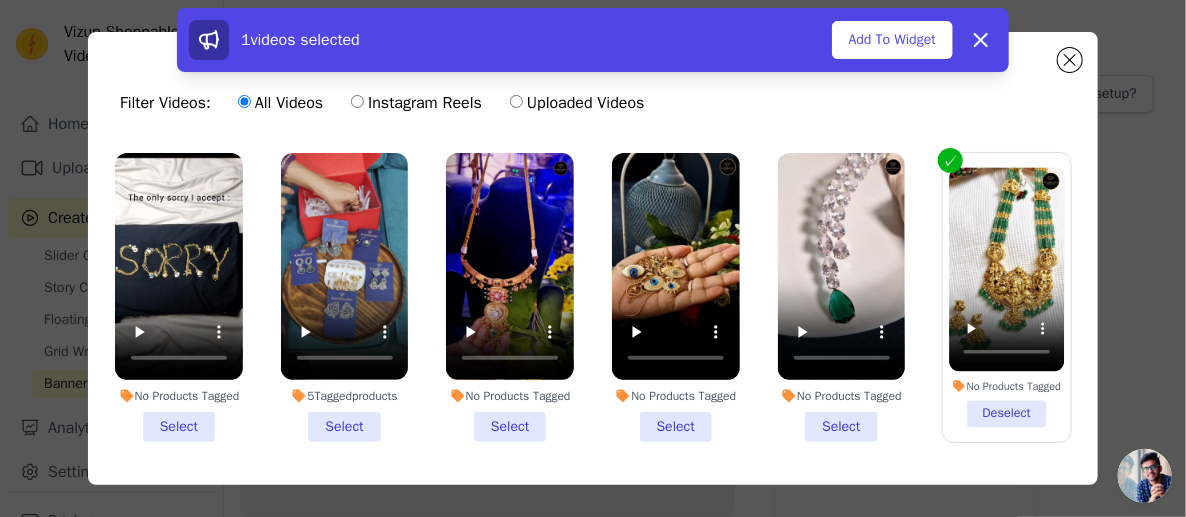 click on "No Products Tagged     Select" at bounding box center (842, 297) 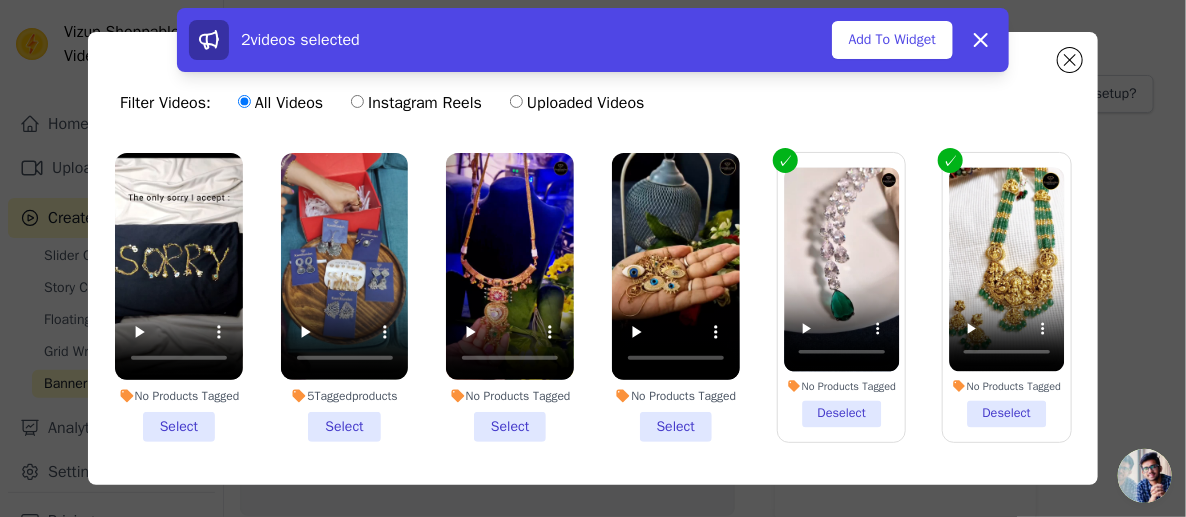 drag, startPoint x: 662, startPoint y: 425, endPoint x: 639, endPoint y: 430, distance: 23.537205 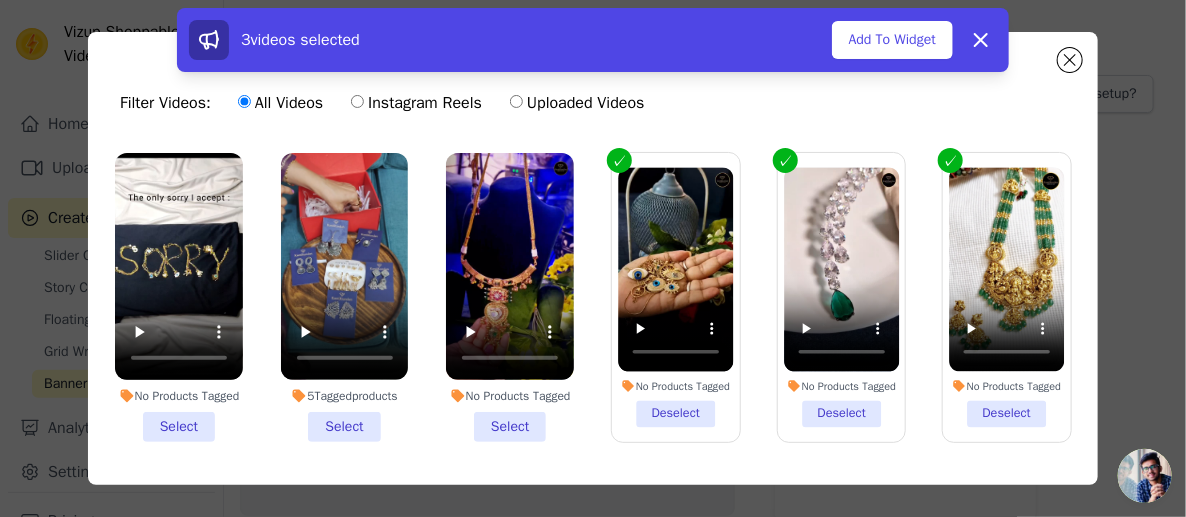 click on "No Products Tagged     Select" at bounding box center [510, 297] 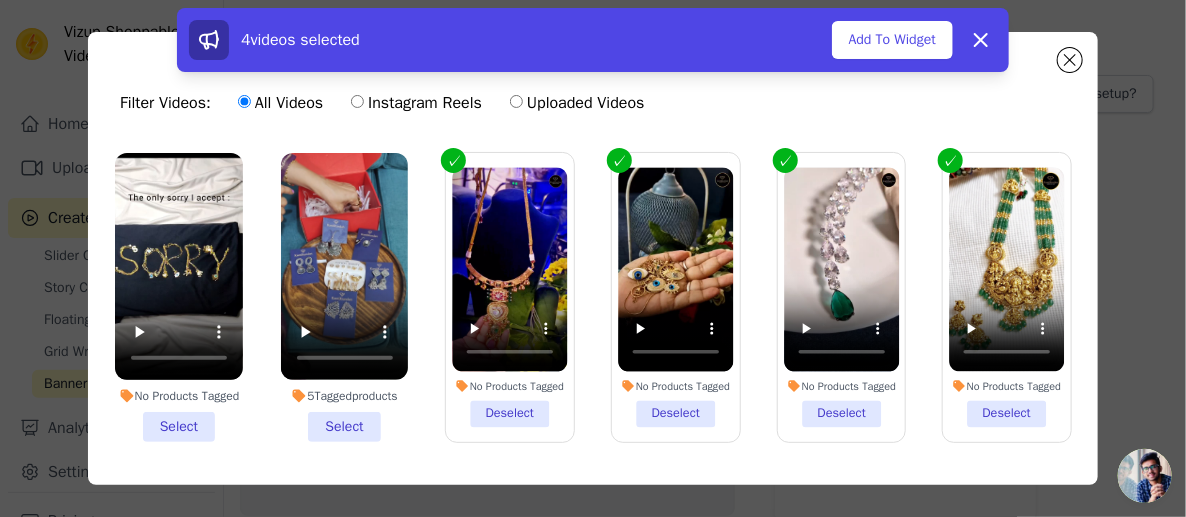 click on "5  Tagged  products     Select" at bounding box center [345, 297] 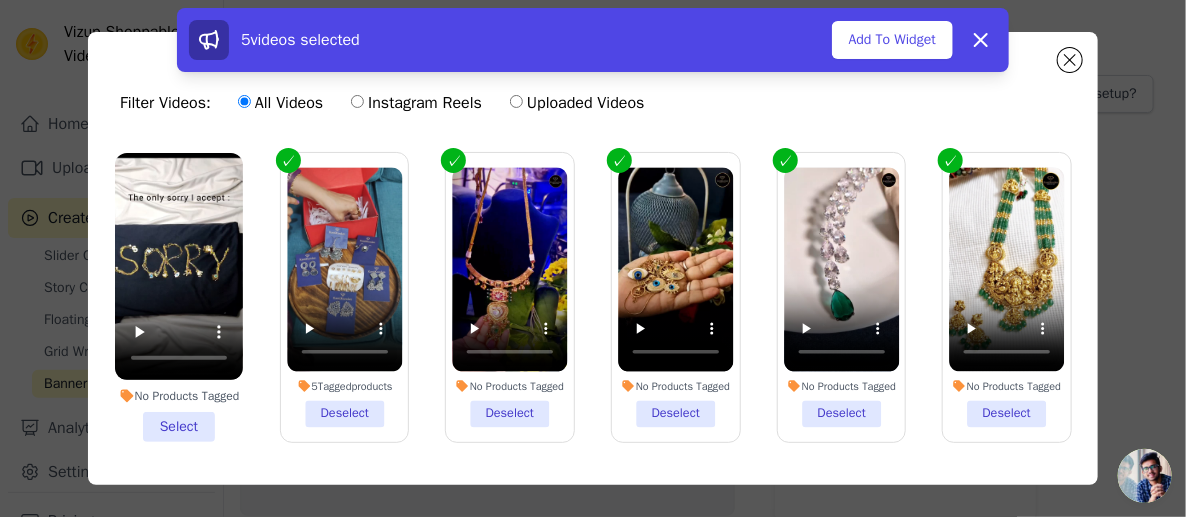 click on "No Products Tagged     Select" at bounding box center [179, 297] 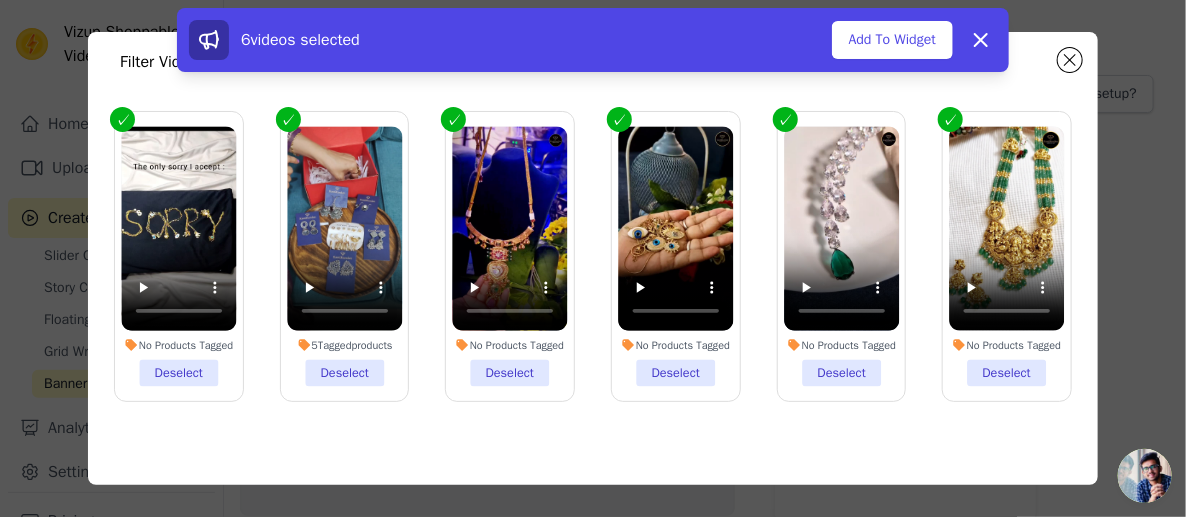 scroll, scrollTop: 0, scrollLeft: 0, axis: both 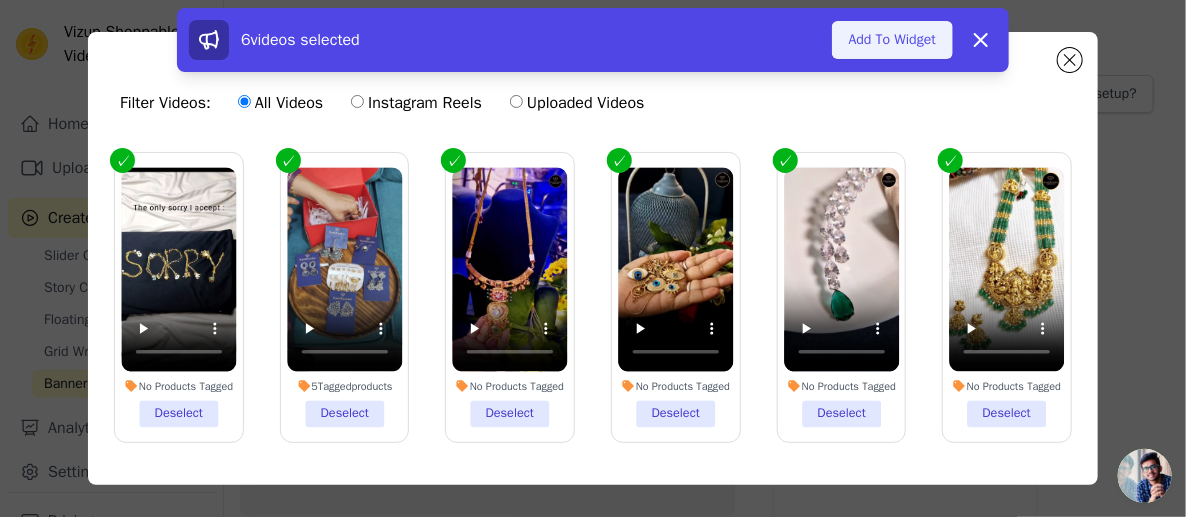 click on "Add To Widget" at bounding box center (892, 40) 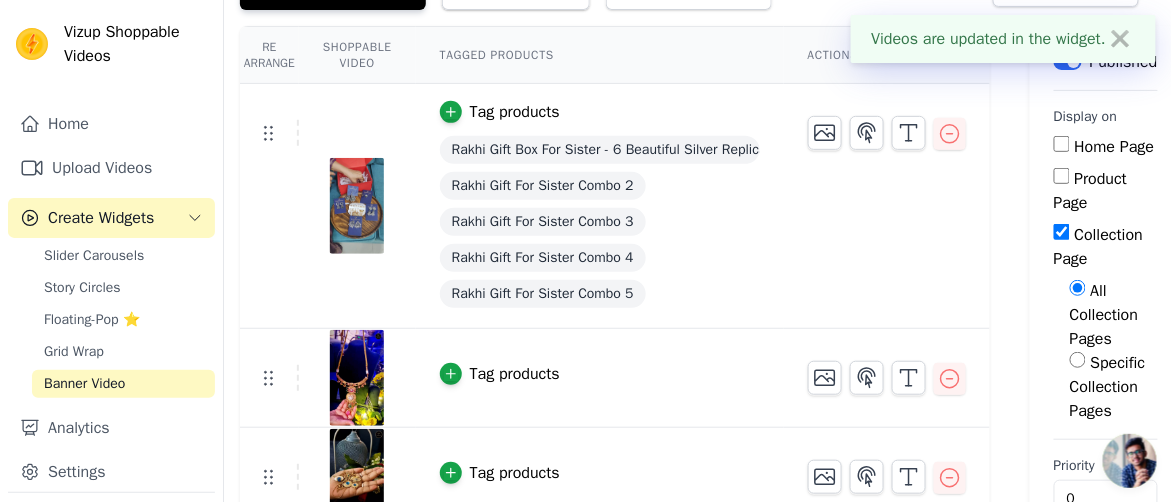 scroll, scrollTop: 0, scrollLeft: 0, axis: both 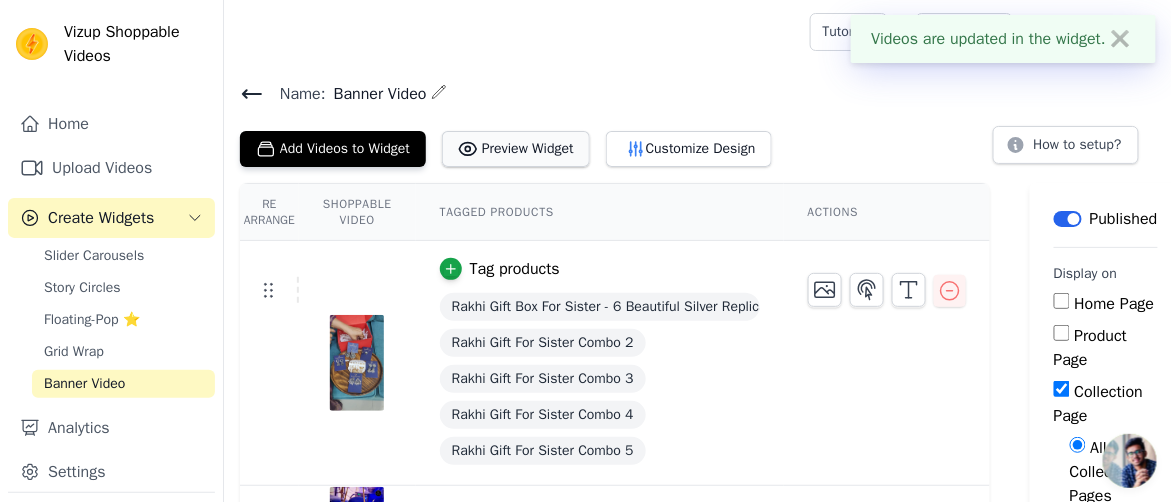 click on "Preview Widget" at bounding box center [516, 149] 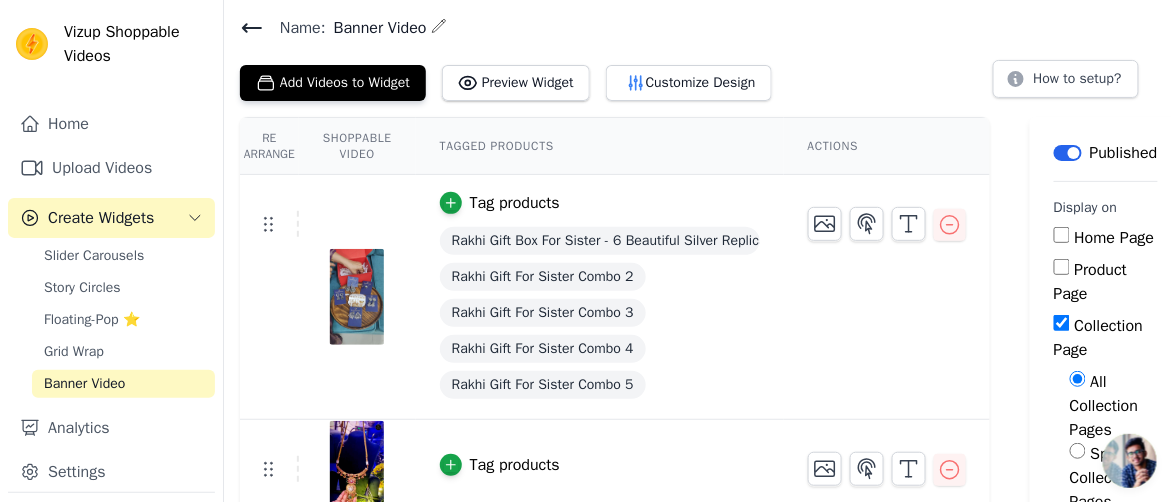 scroll, scrollTop: 0, scrollLeft: 0, axis: both 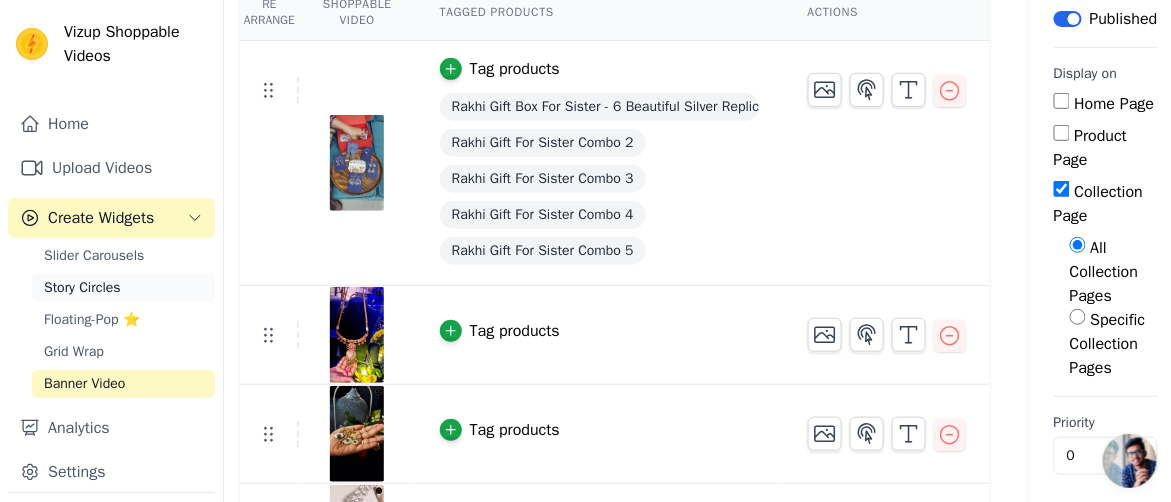 click on "Story Circles" at bounding box center (123, 288) 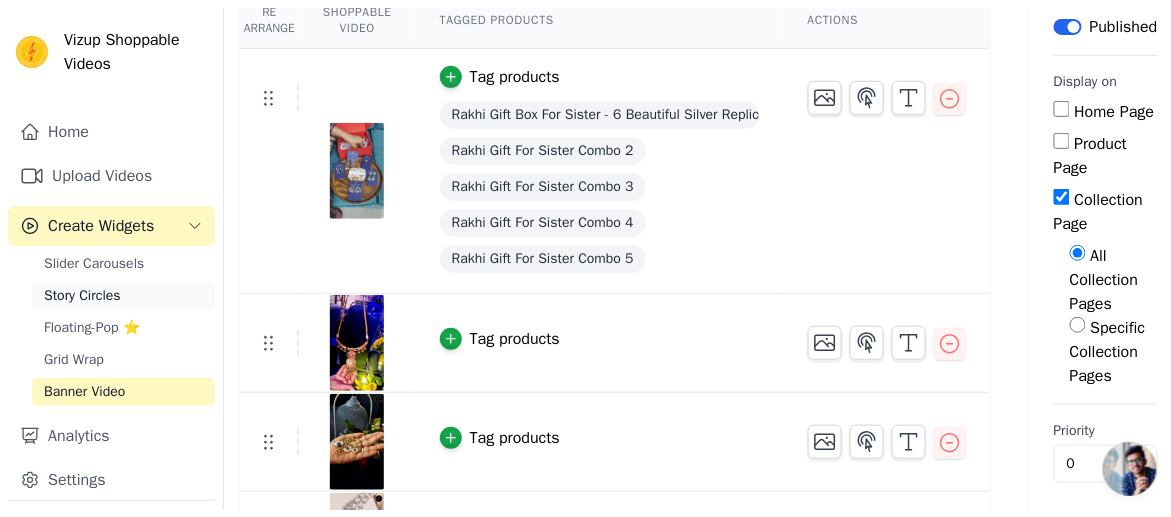 scroll, scrollTop: 0, scrollLeft: 0, axis: both 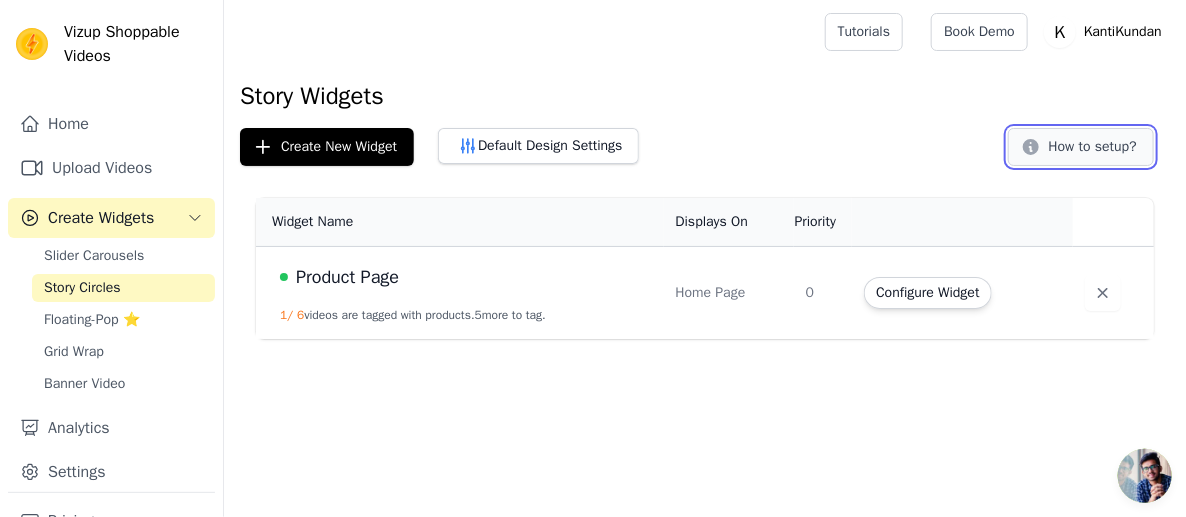 click on "How to setup?" at bounding box center (1081, 147) 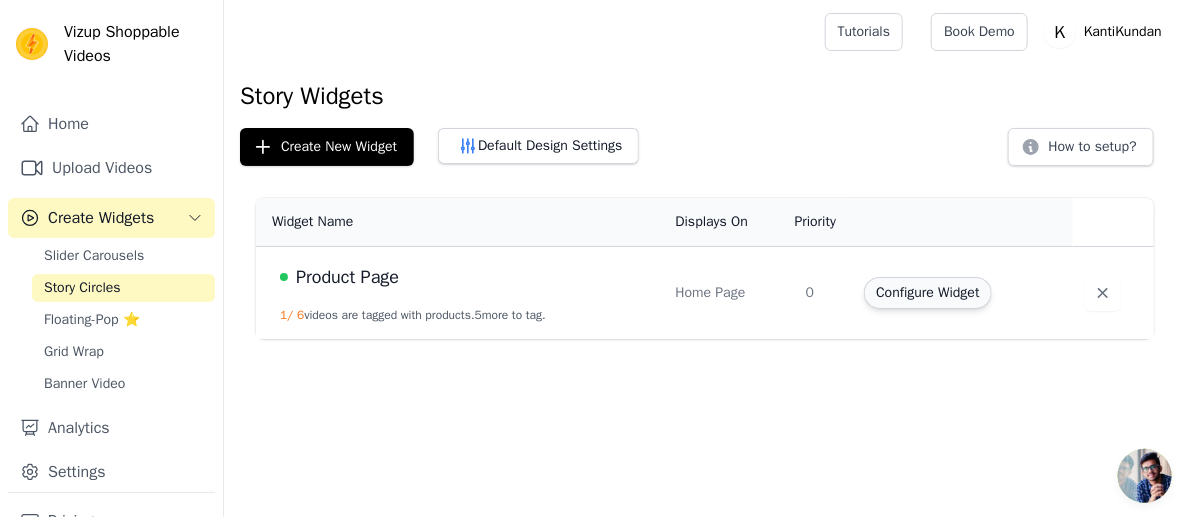 click on "Configure Widget" at bounding box center (927, 293) 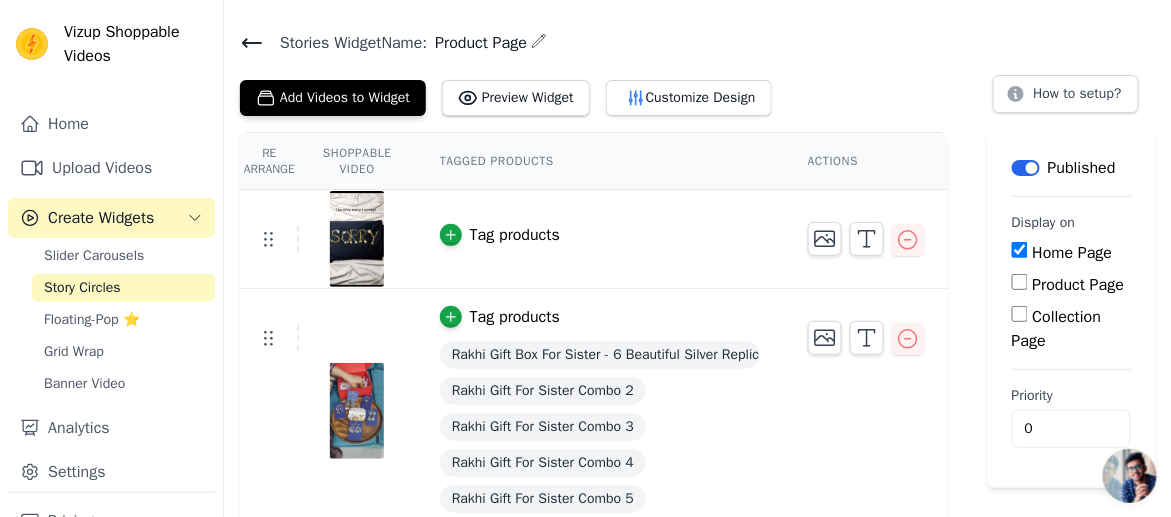 scroll, scrollTop: 0, scrollLeft: 0, axis: both 